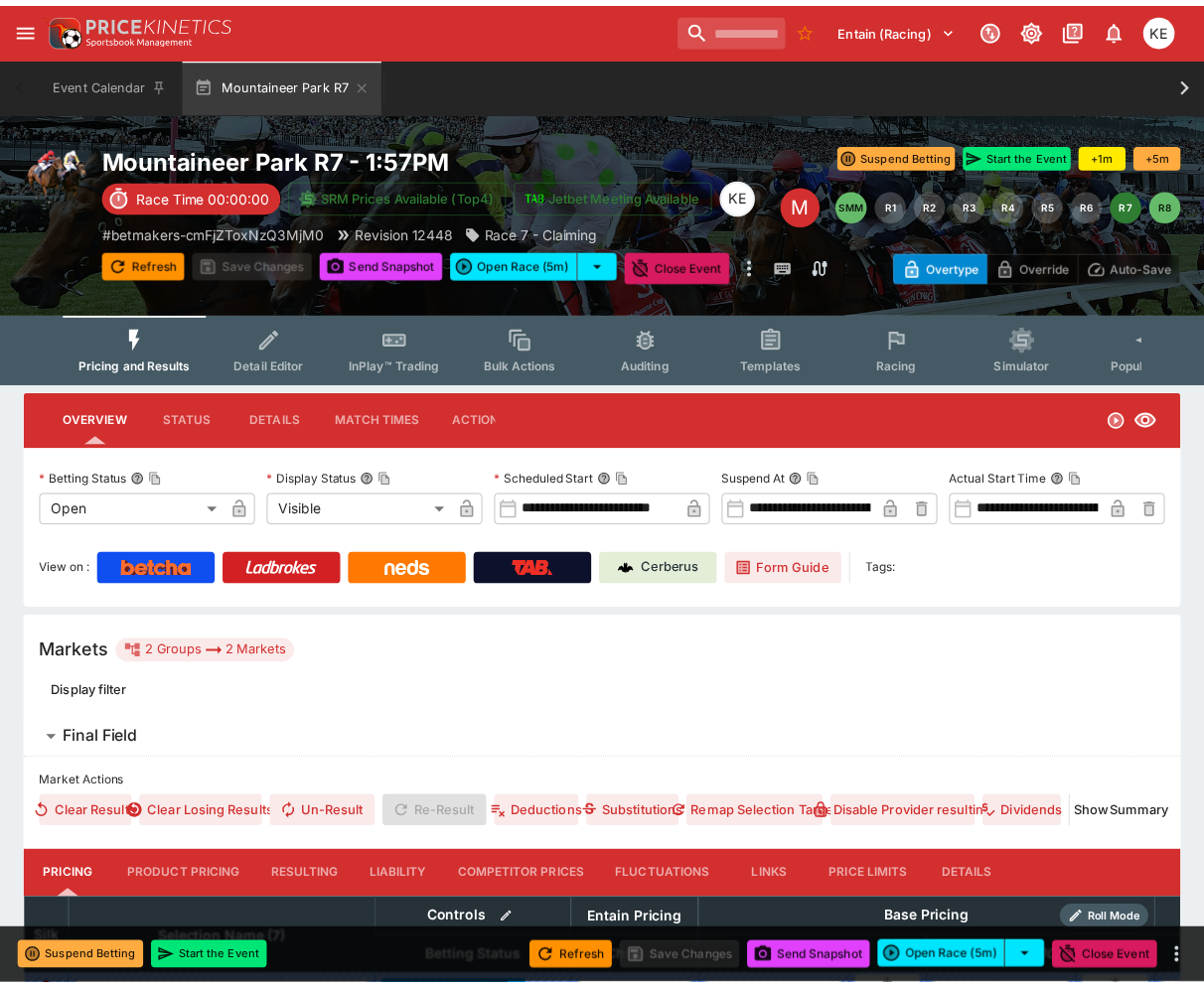 scroll, scrollTop: 0, scrollLeft: 0, axis: both 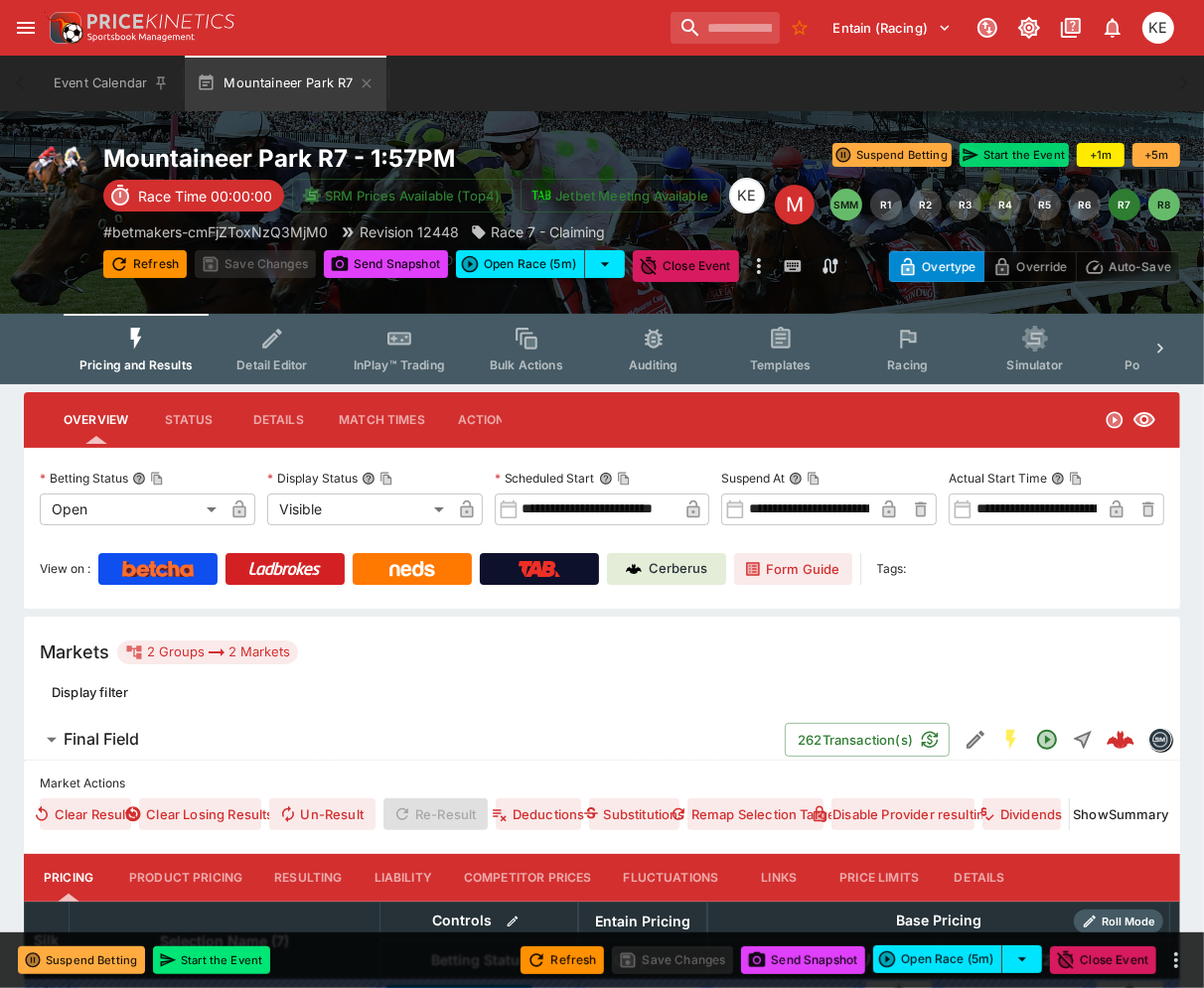 click on "Start the Event" at bounding box center (1014, 155) 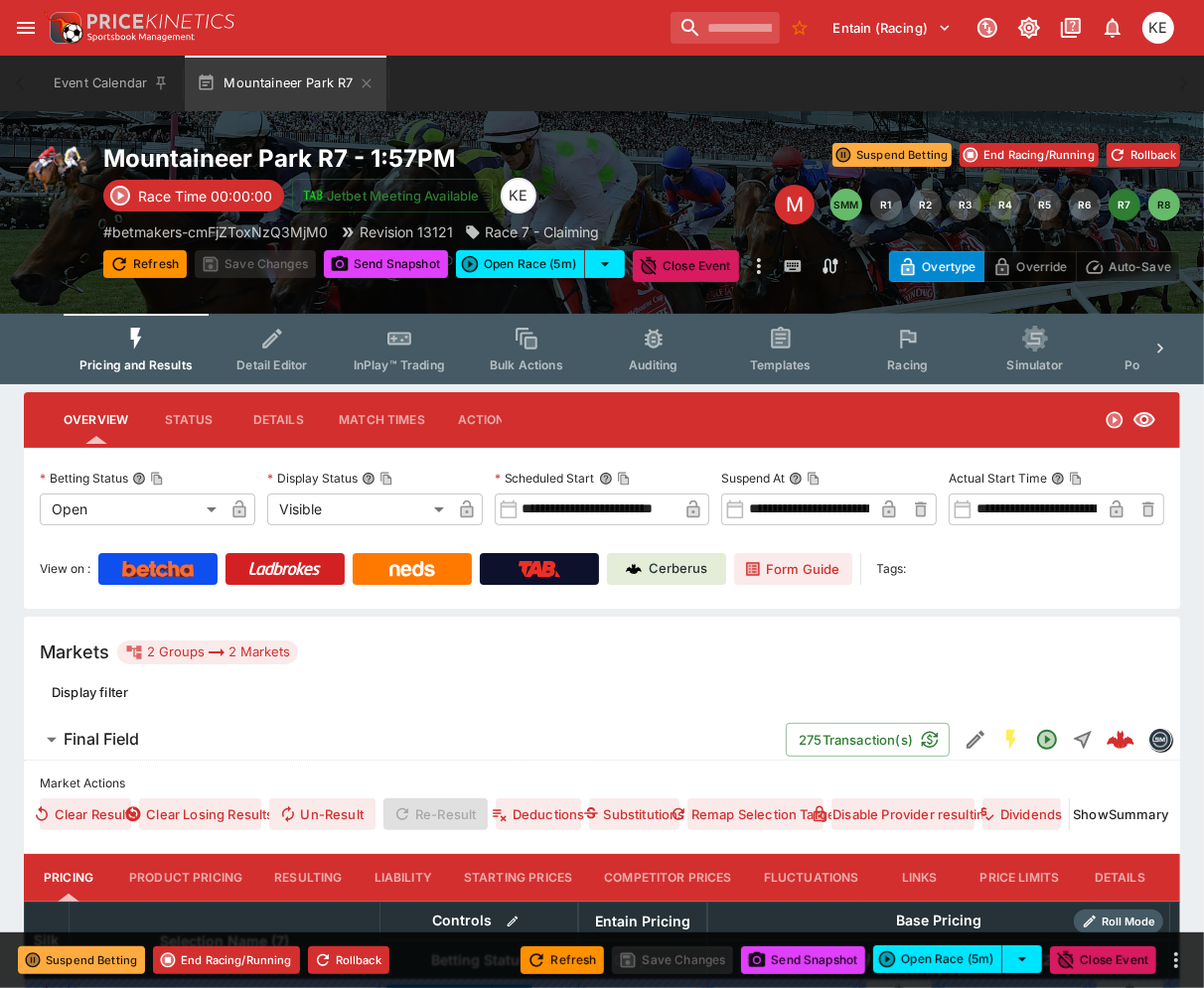 click on "InPlay™ Trading" at bounding box center (399, 349) 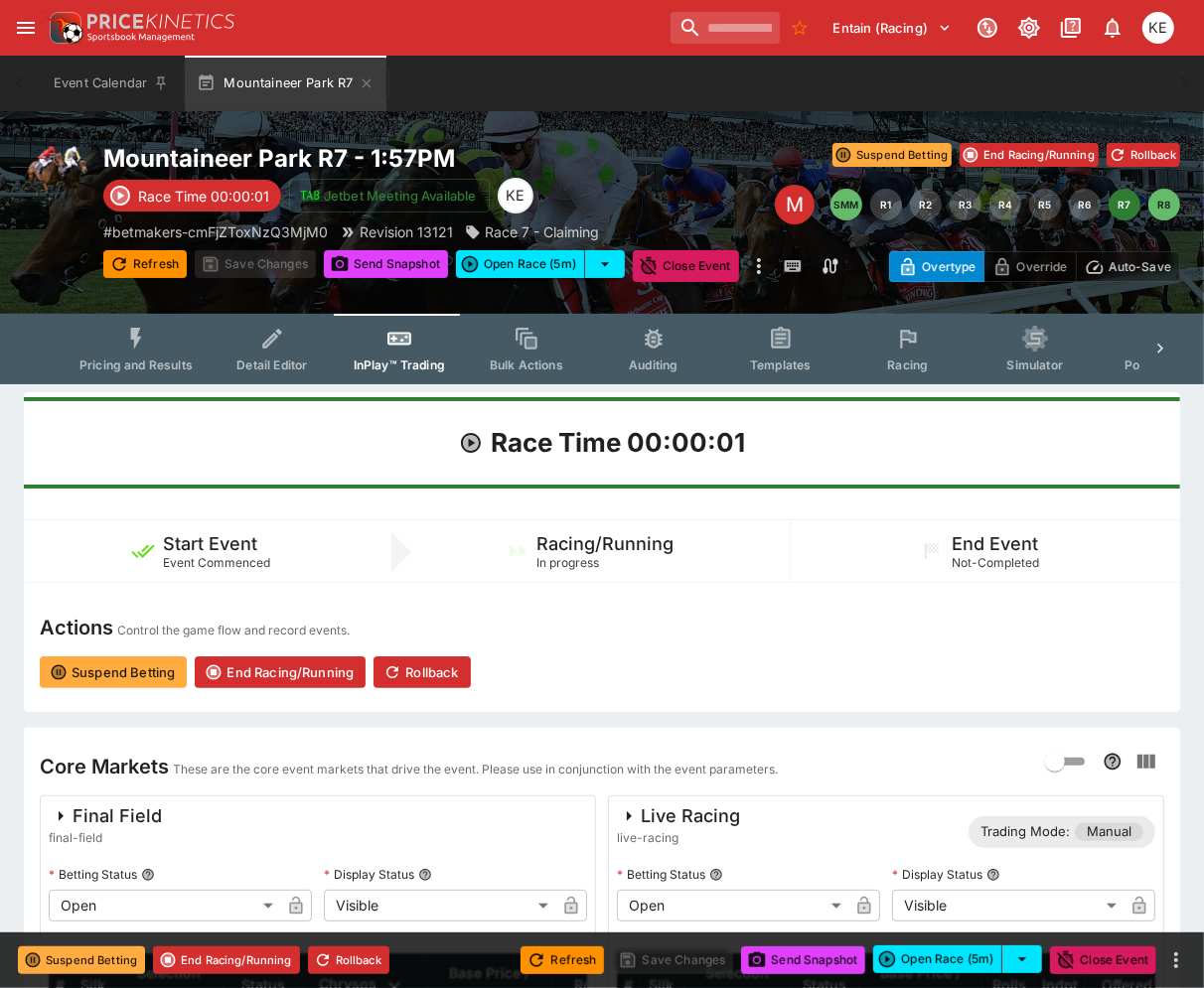 click on "Auto-Save" at bounding box center (1139, 266) 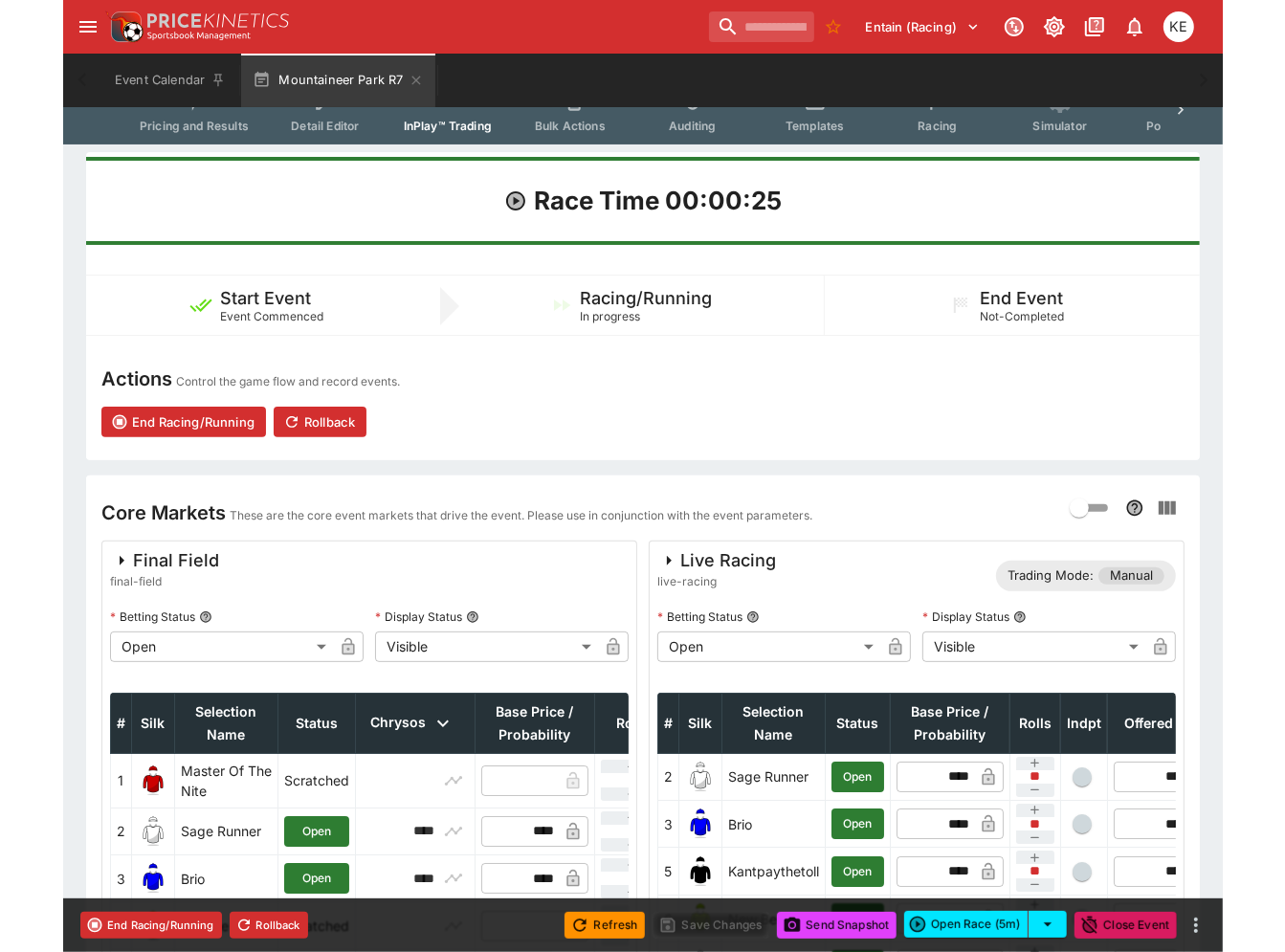 scroll, scrollTop: 531, scrollLeft: 0, axis: vertical 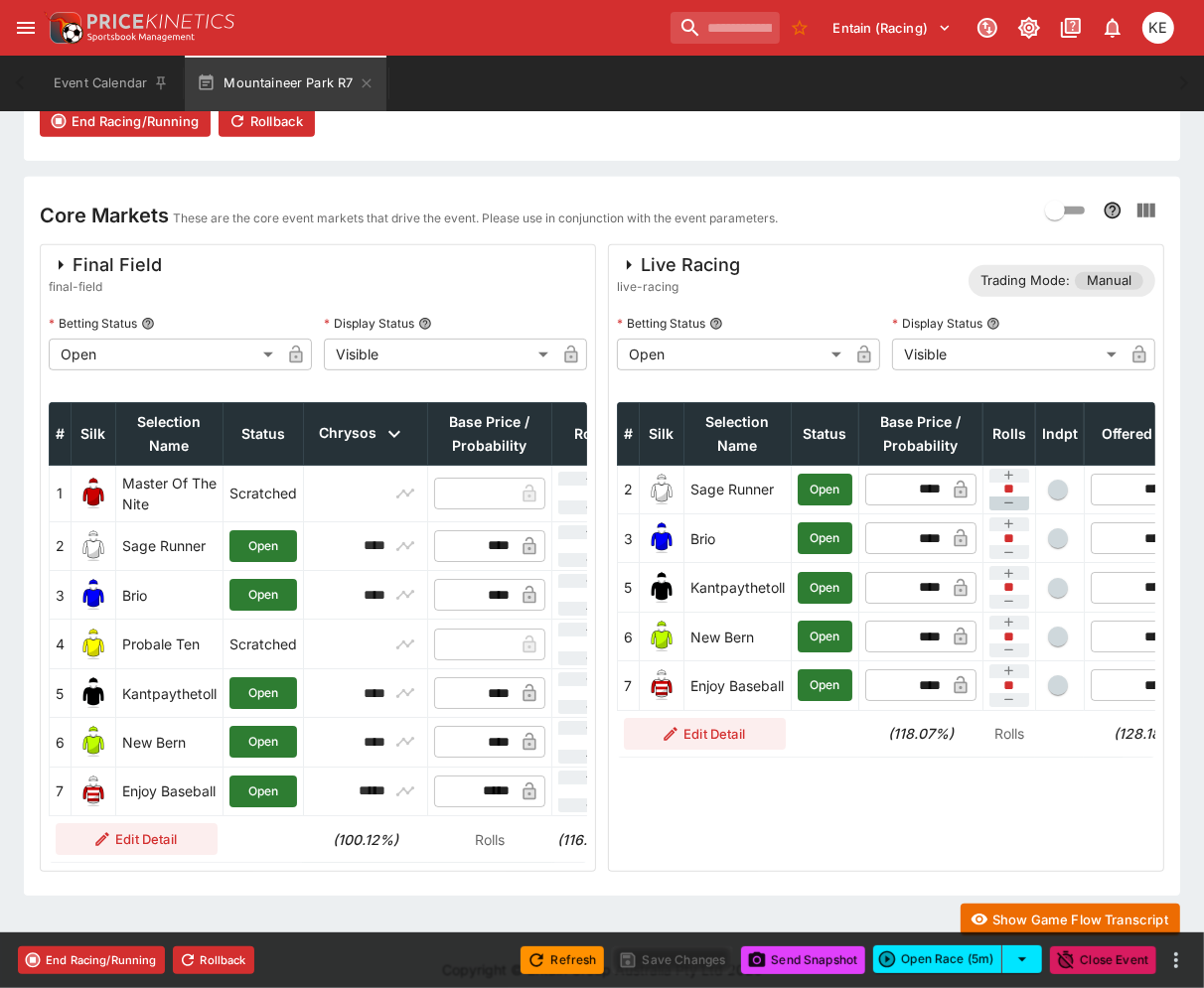 click 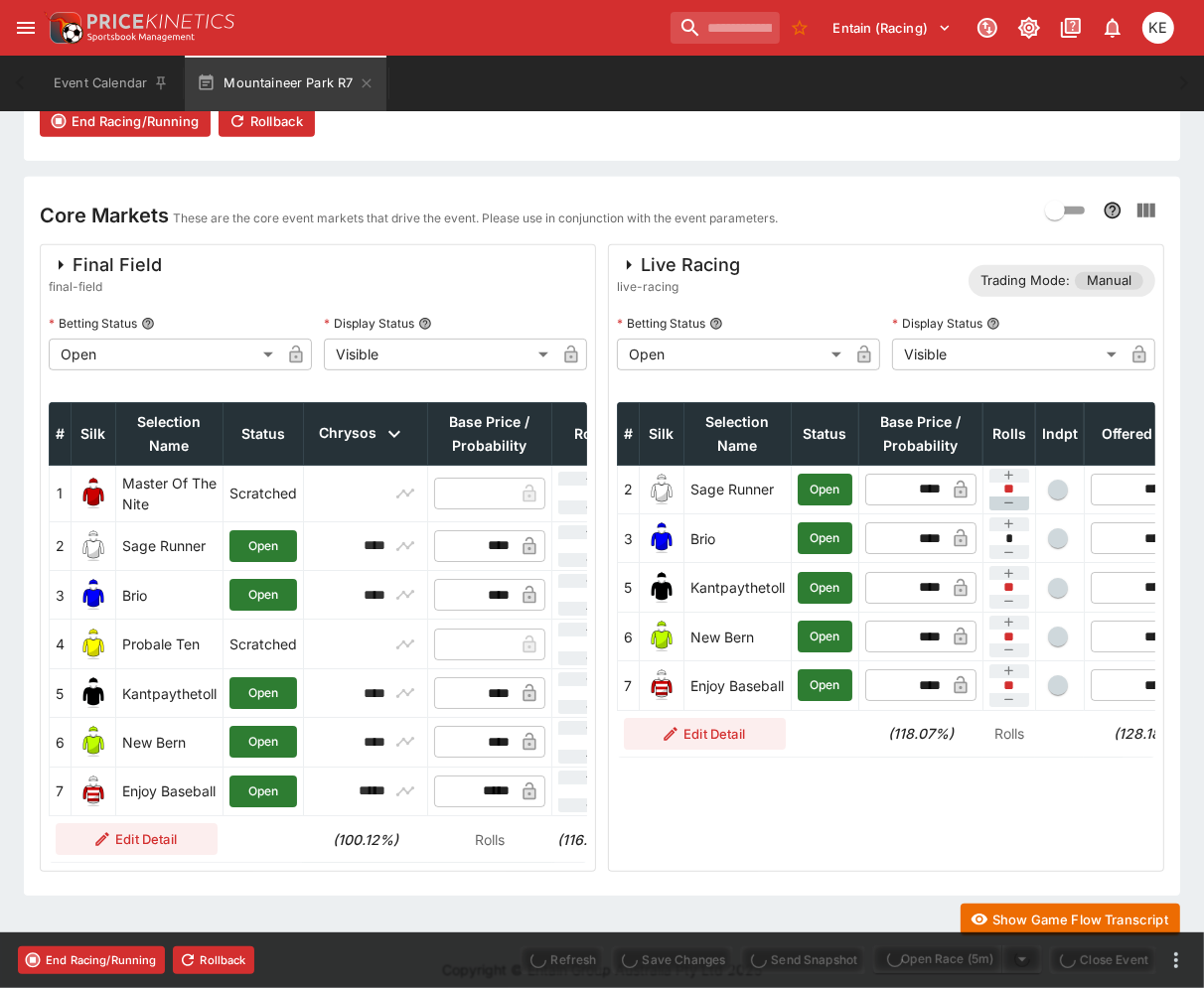 type on "****" 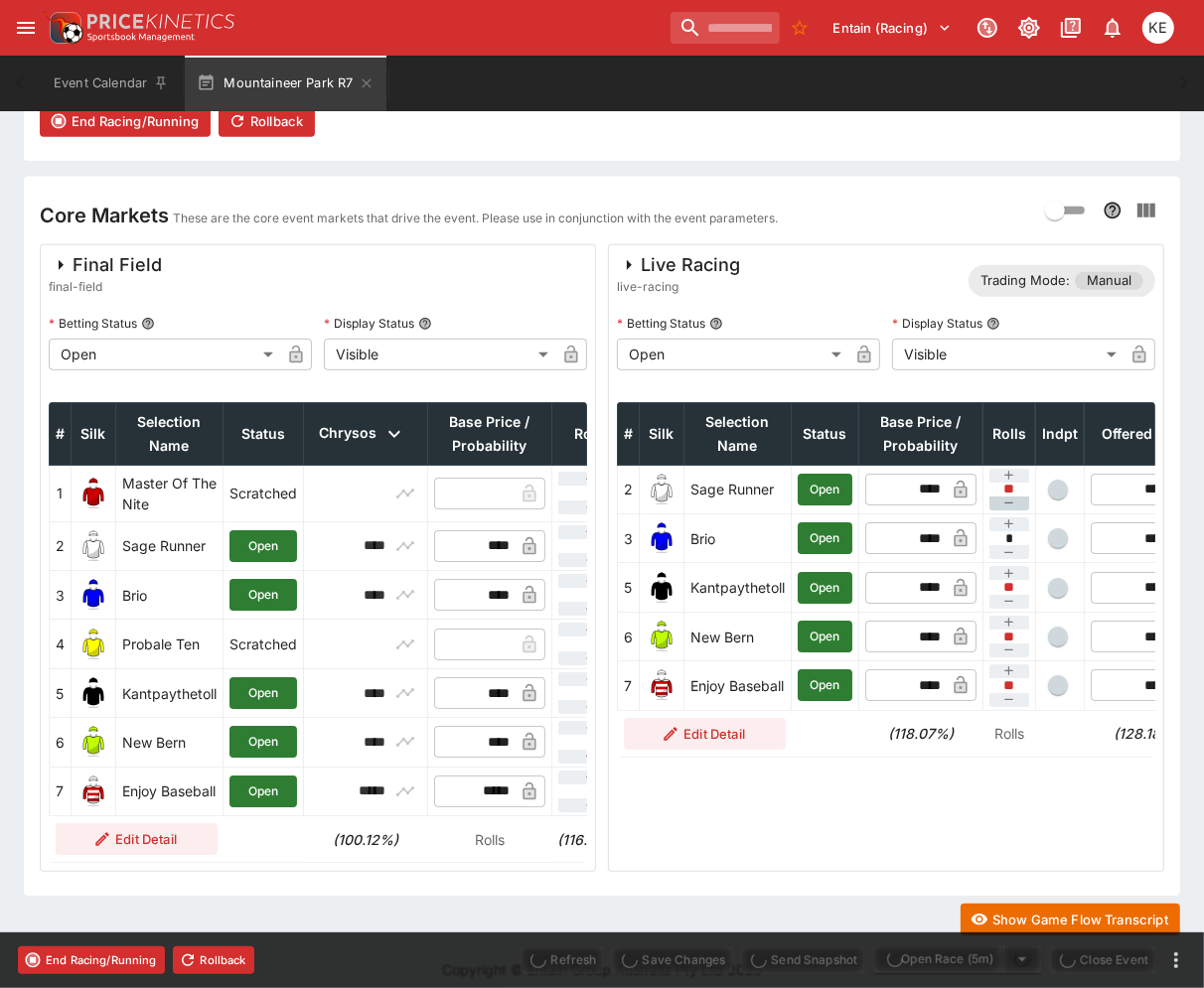type on "****" 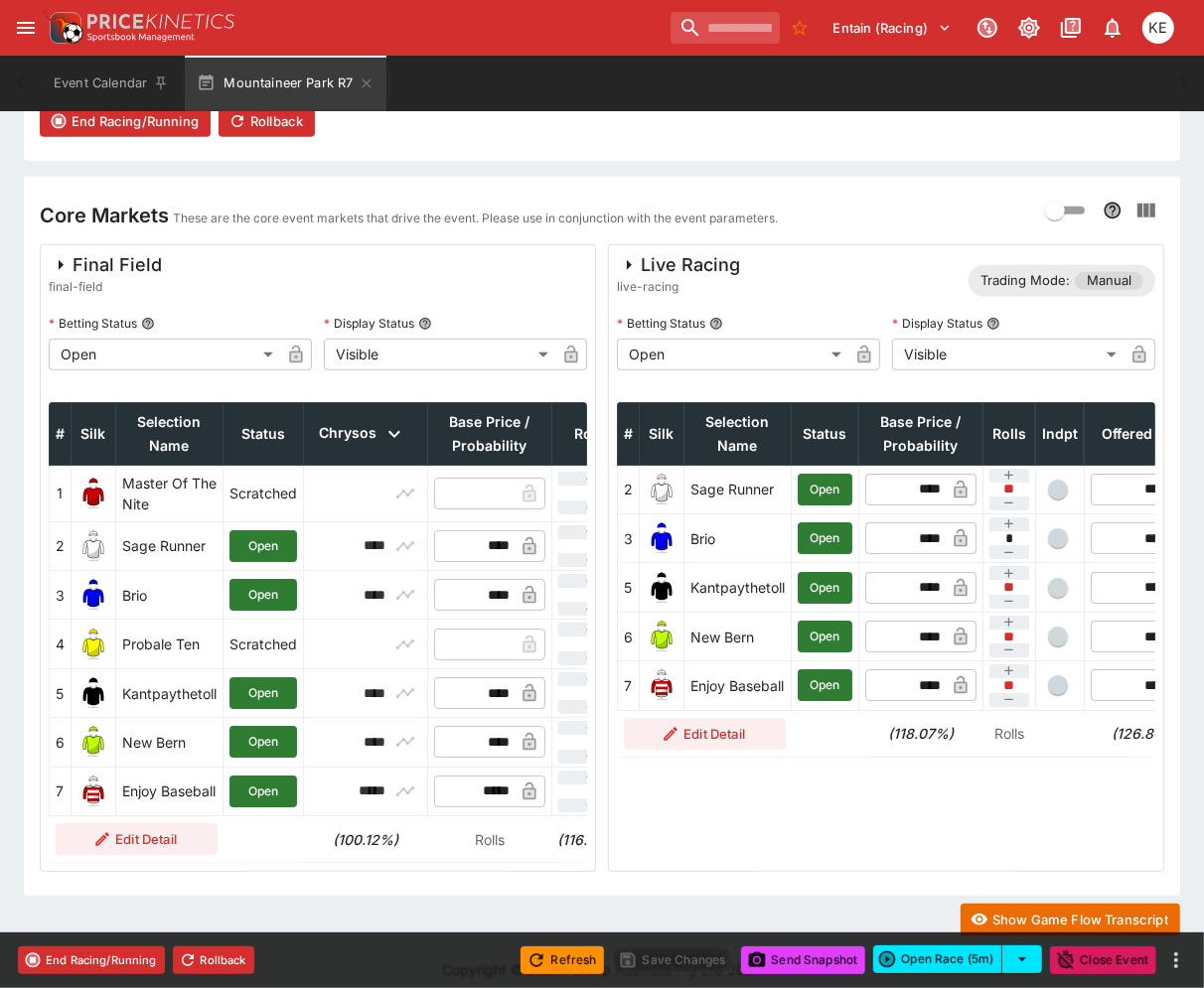 click at bounding box center (1058, 538) 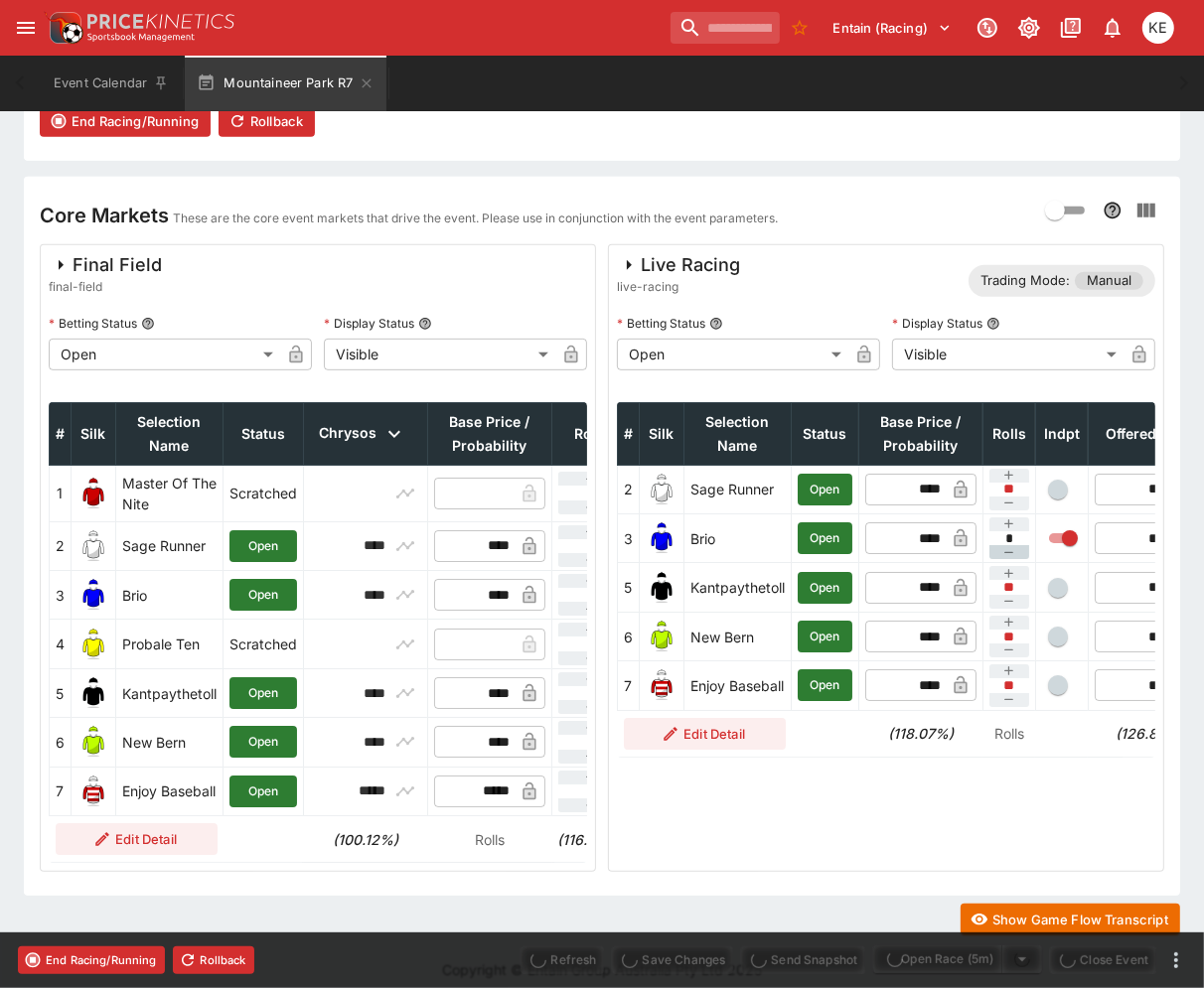 click at bounding box center (1009, 552) 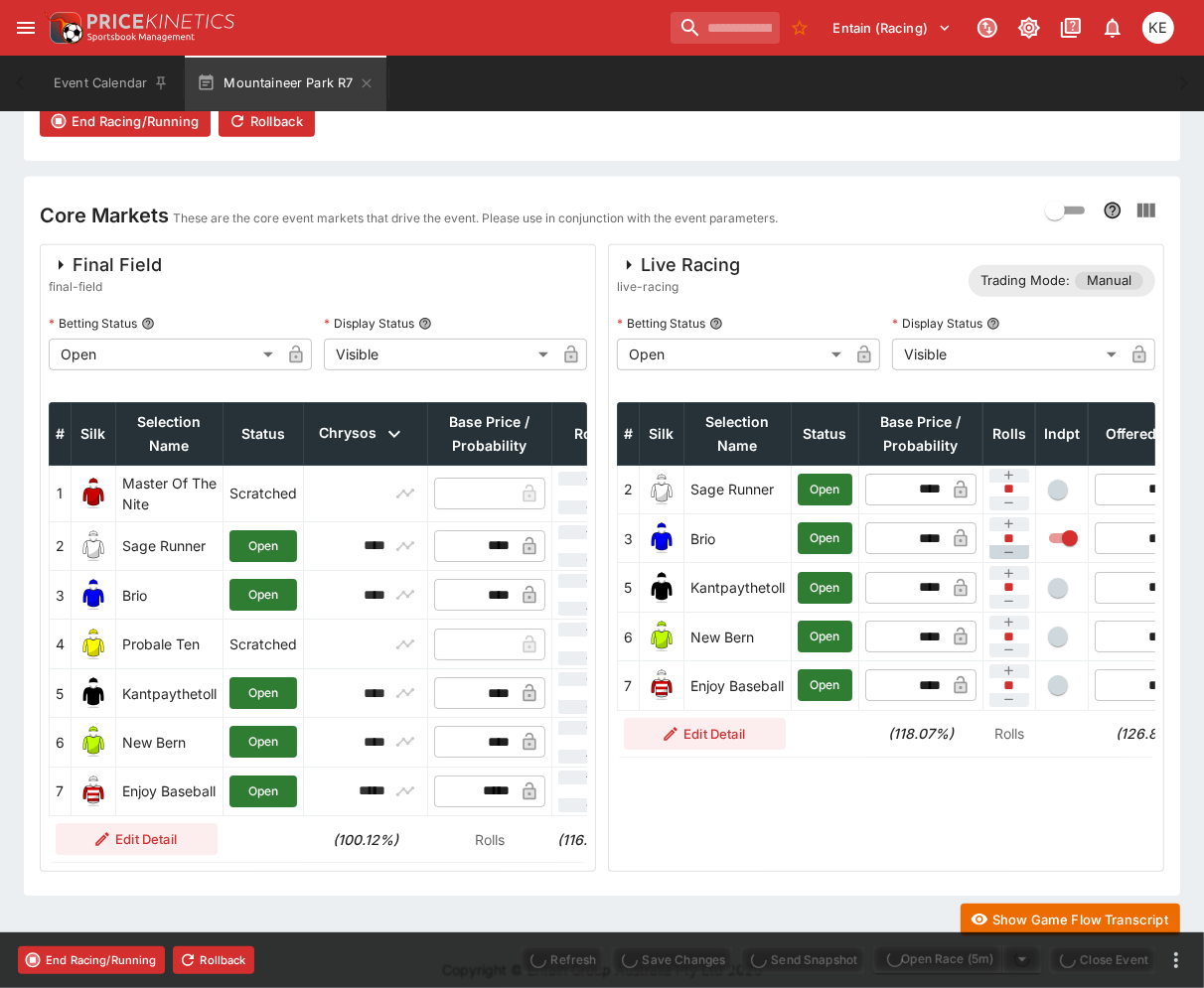 click at bounding box center [1009, 552] 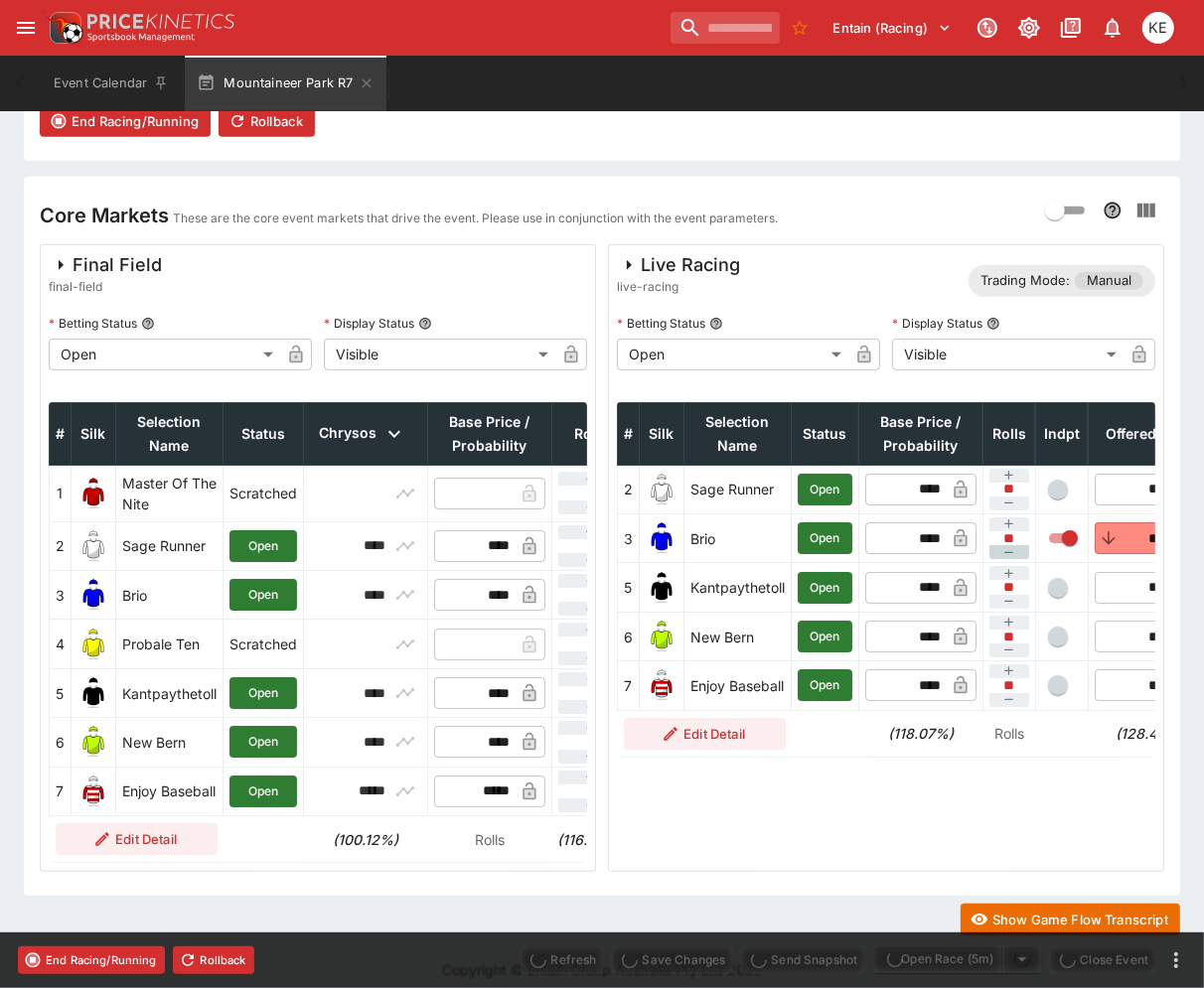 type on "****" 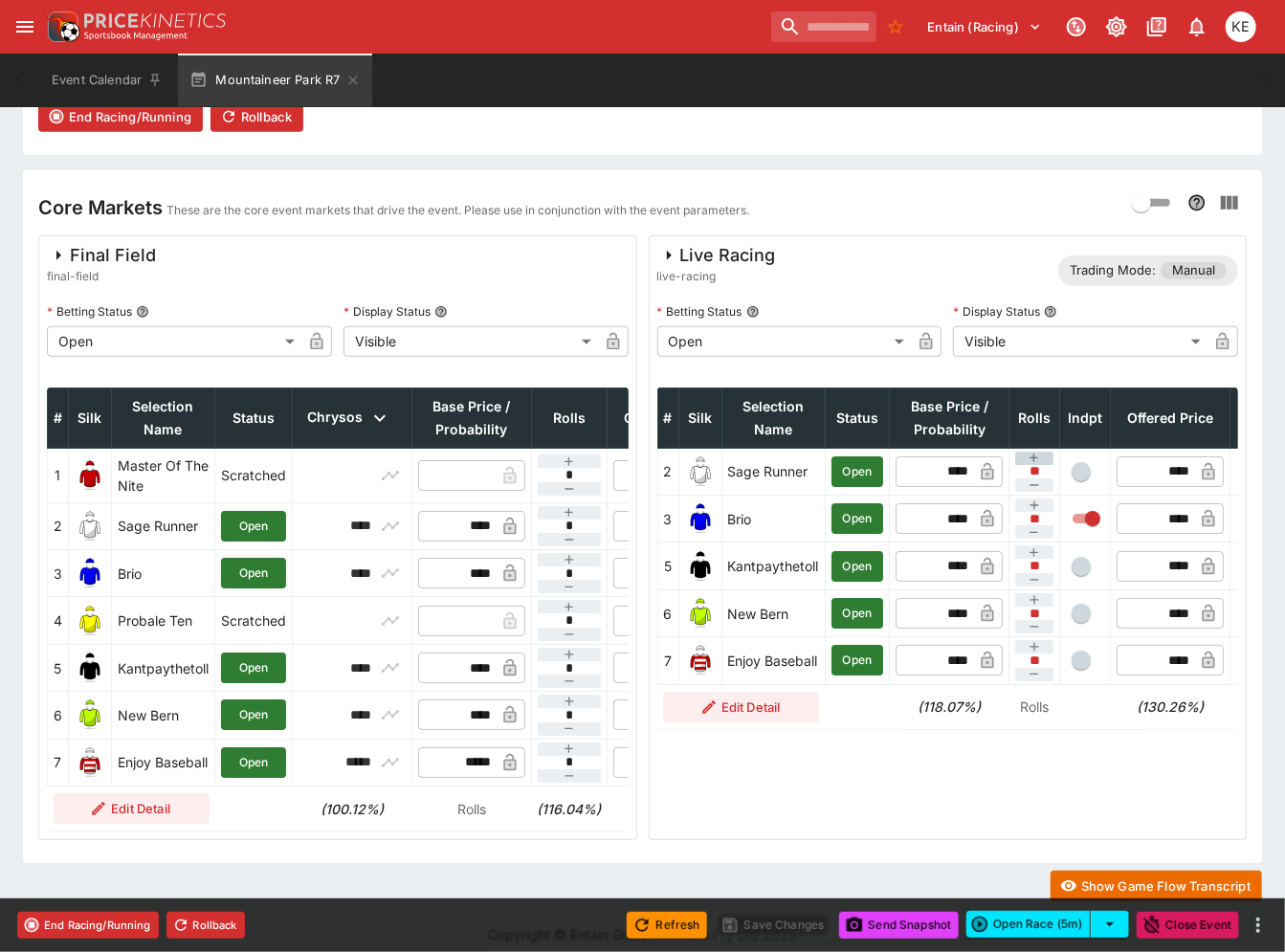 click at bounding box center [1034, 458] 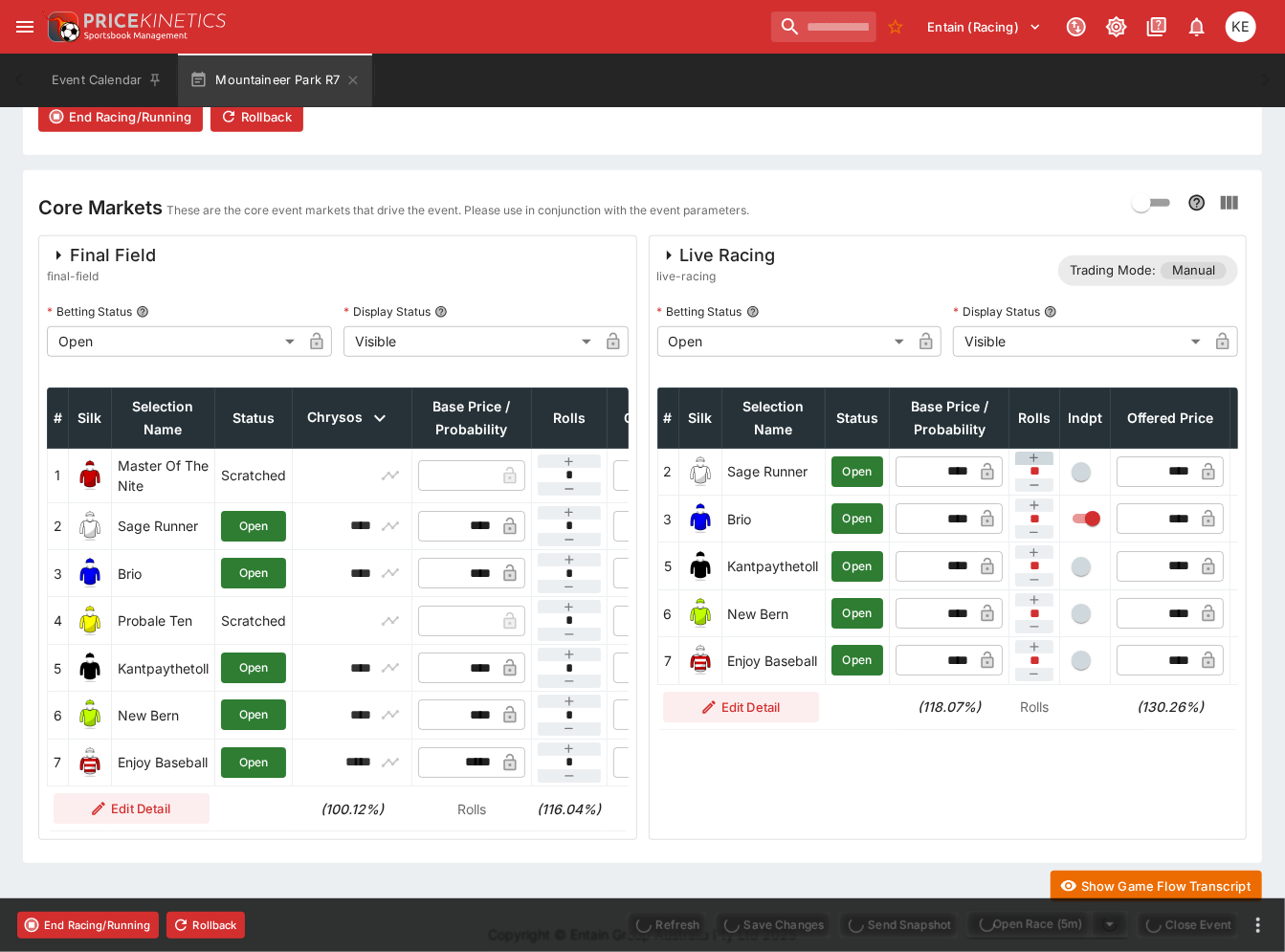 type on "****" 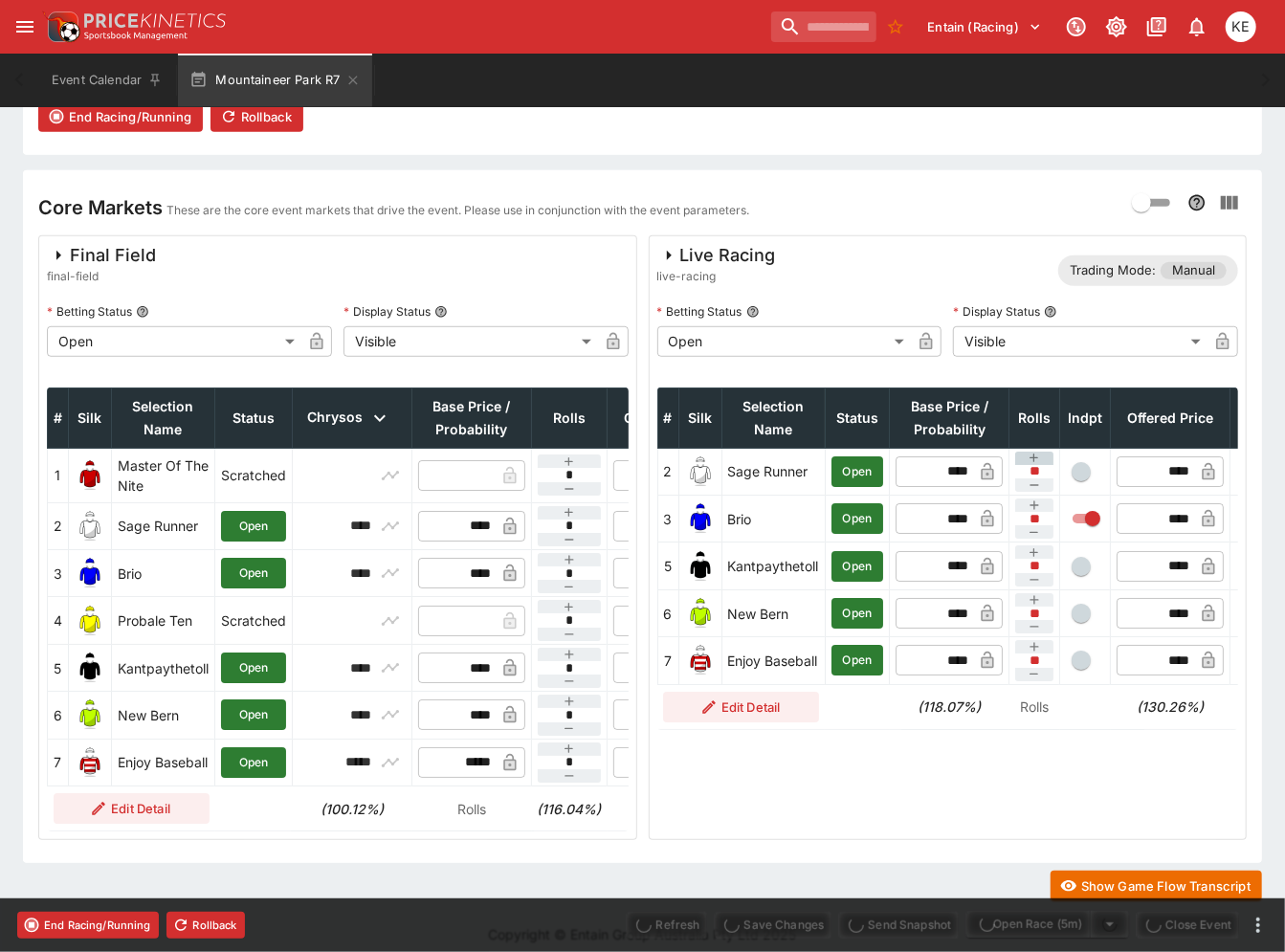 type on "****" 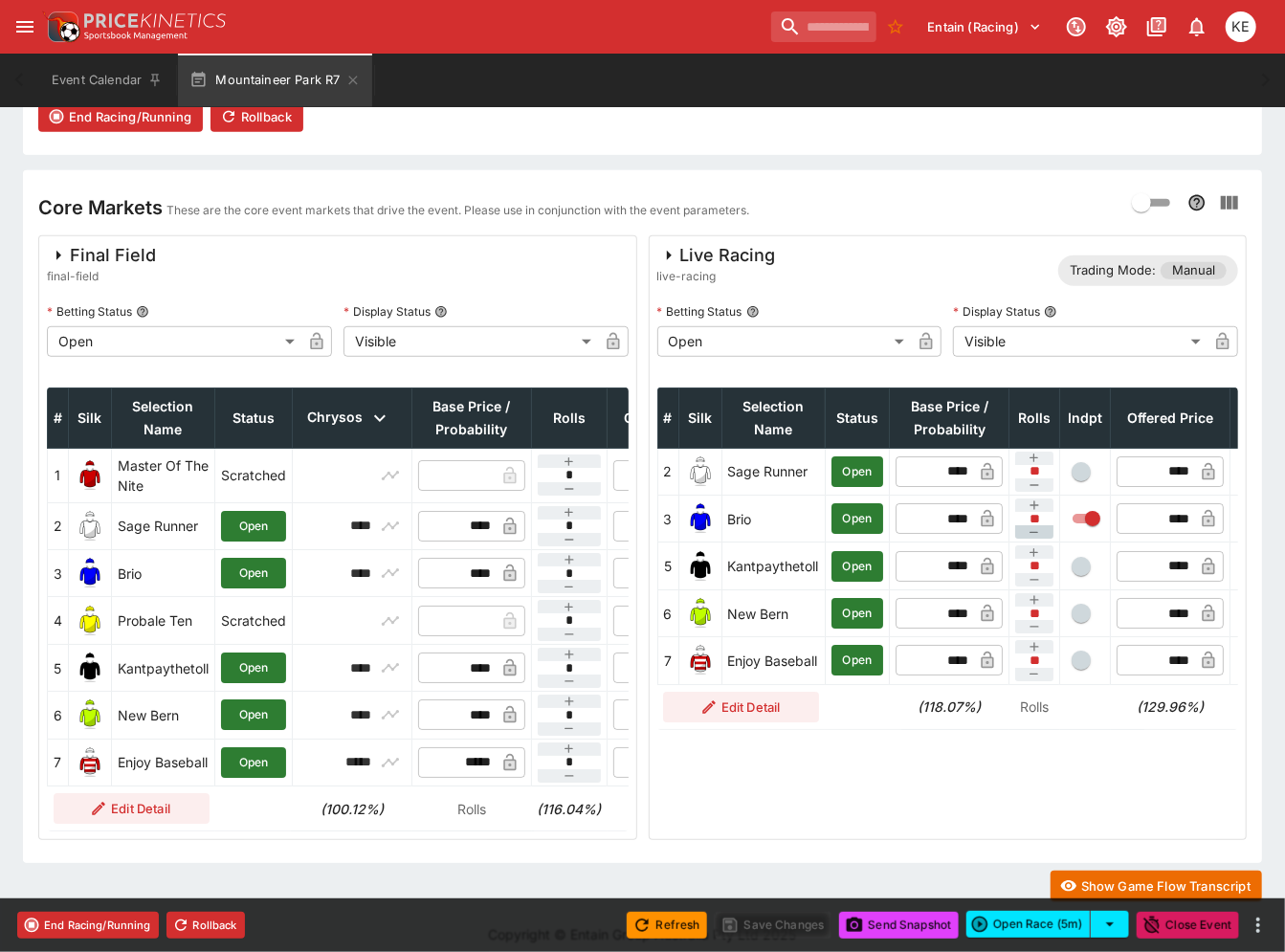 click 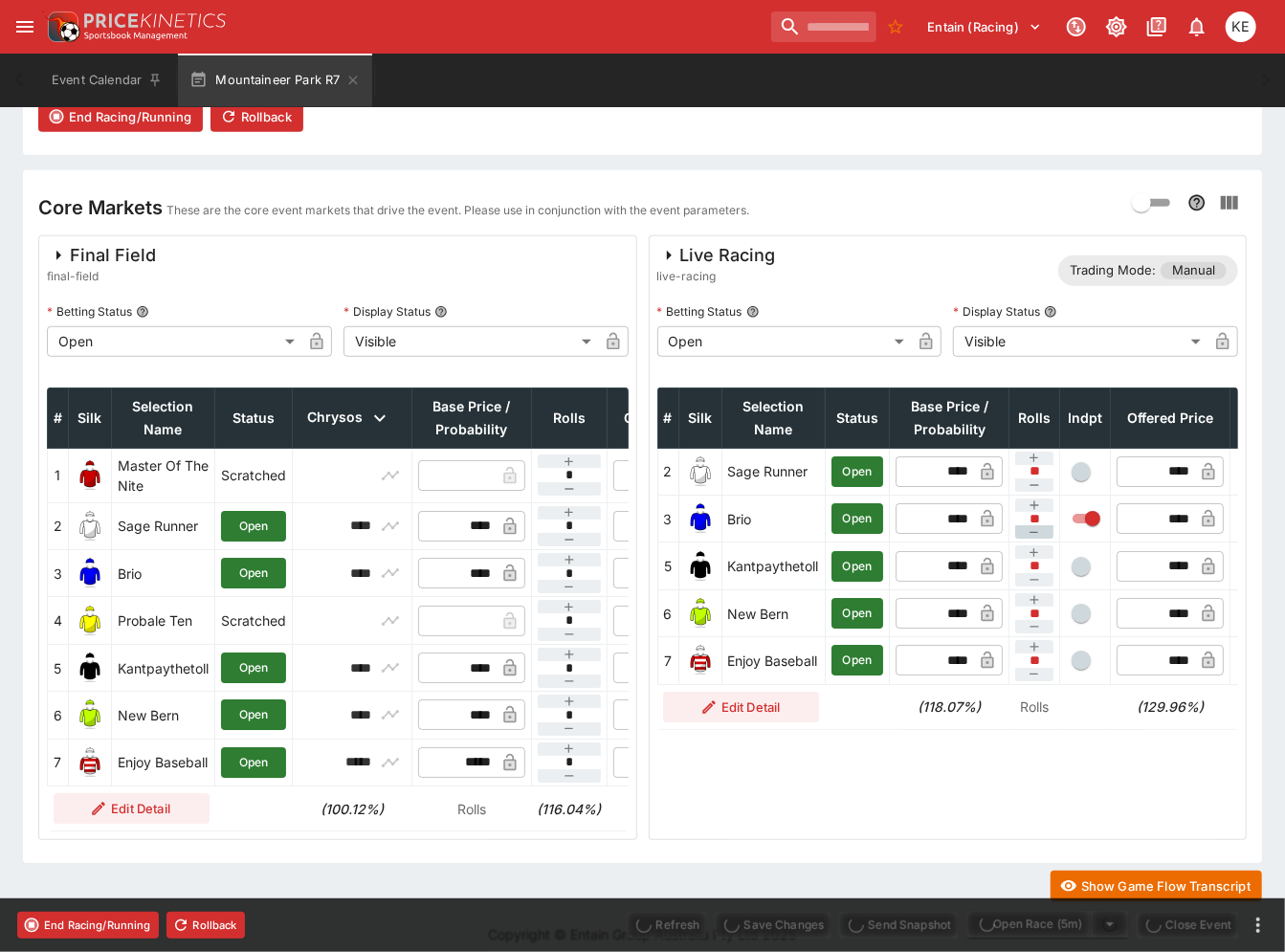 type on "****" 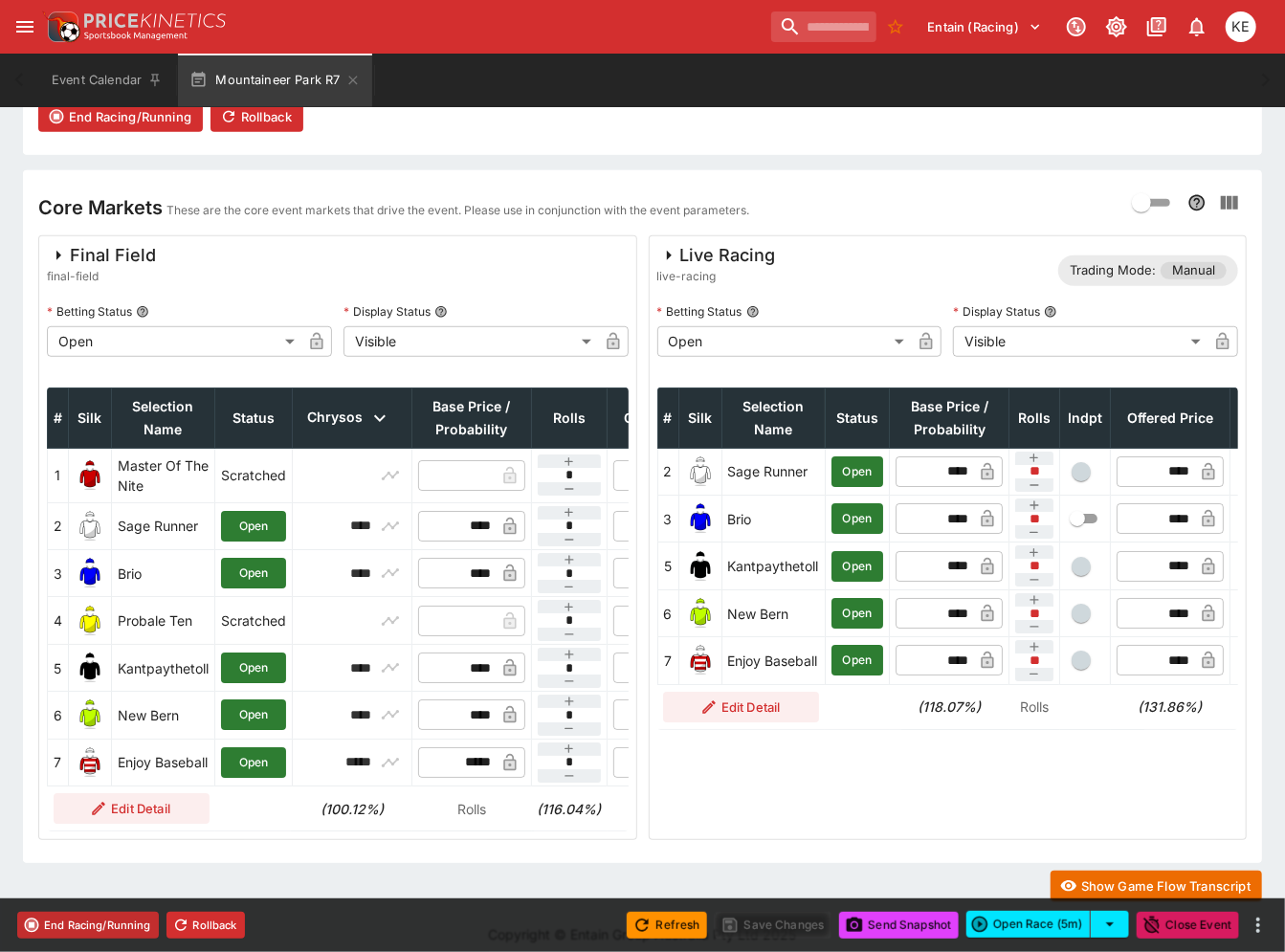 click on "End Racing/Running" at bounding box center (88, 925) 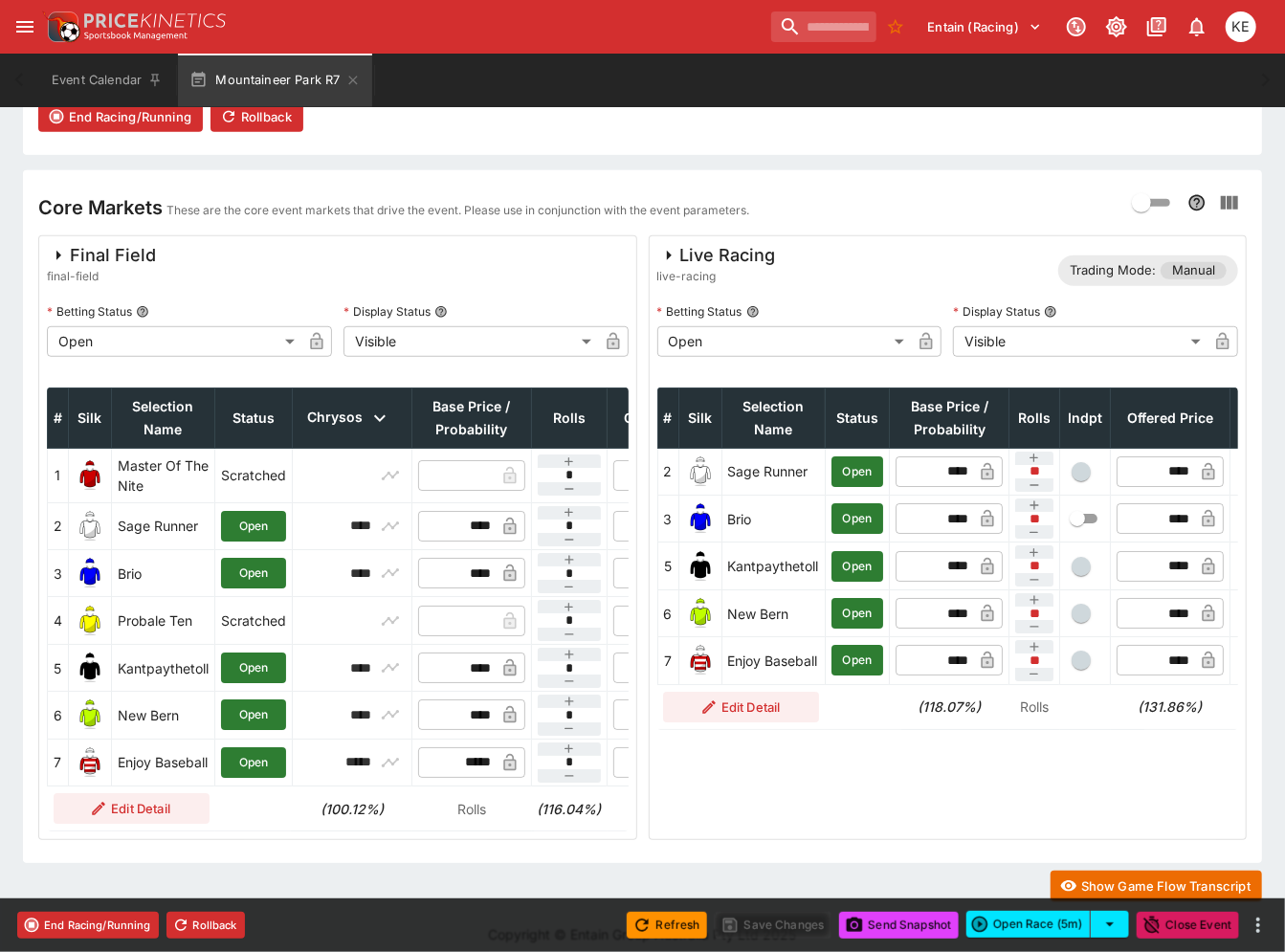 type on "**********" 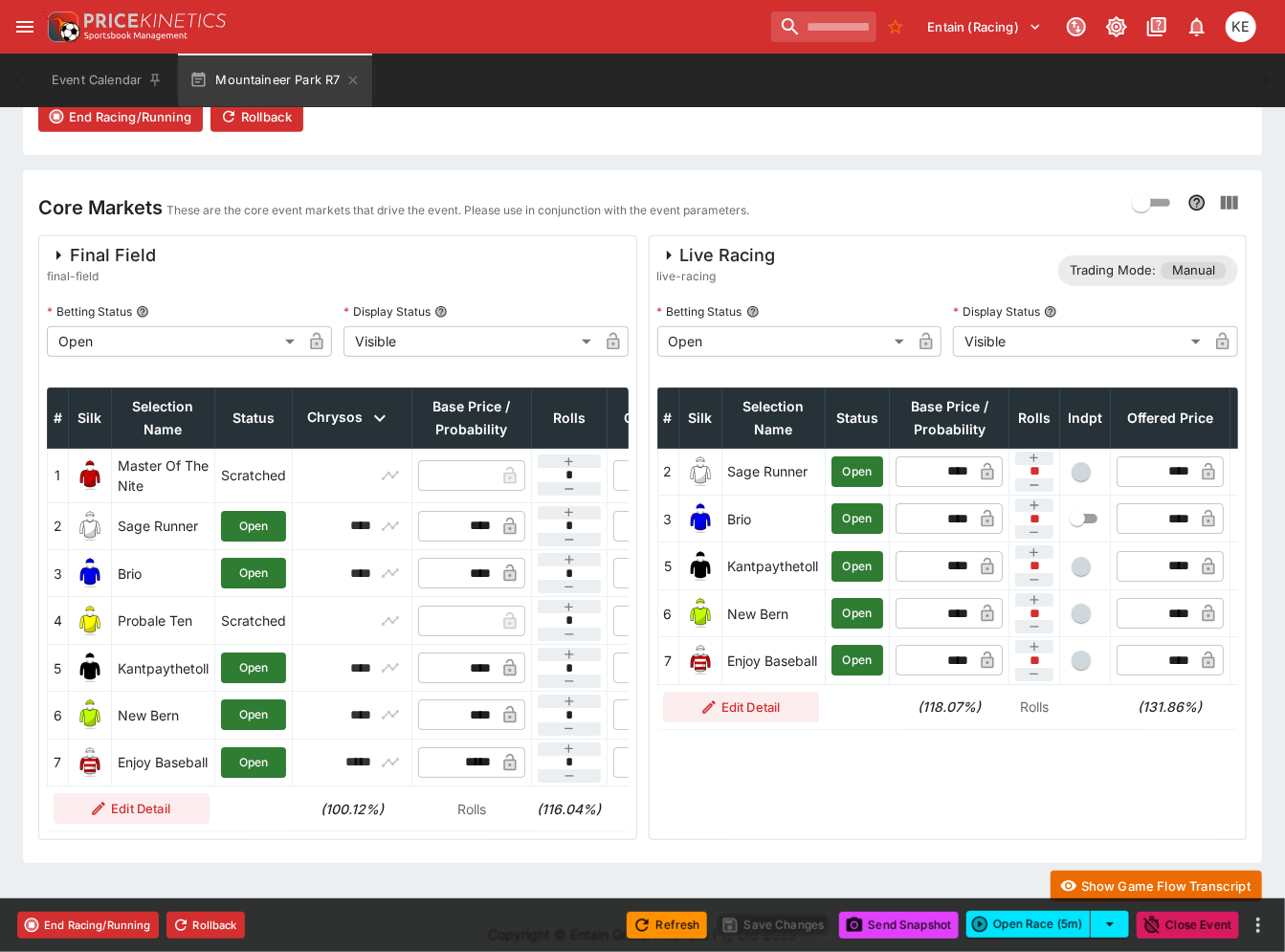 type on "**********" 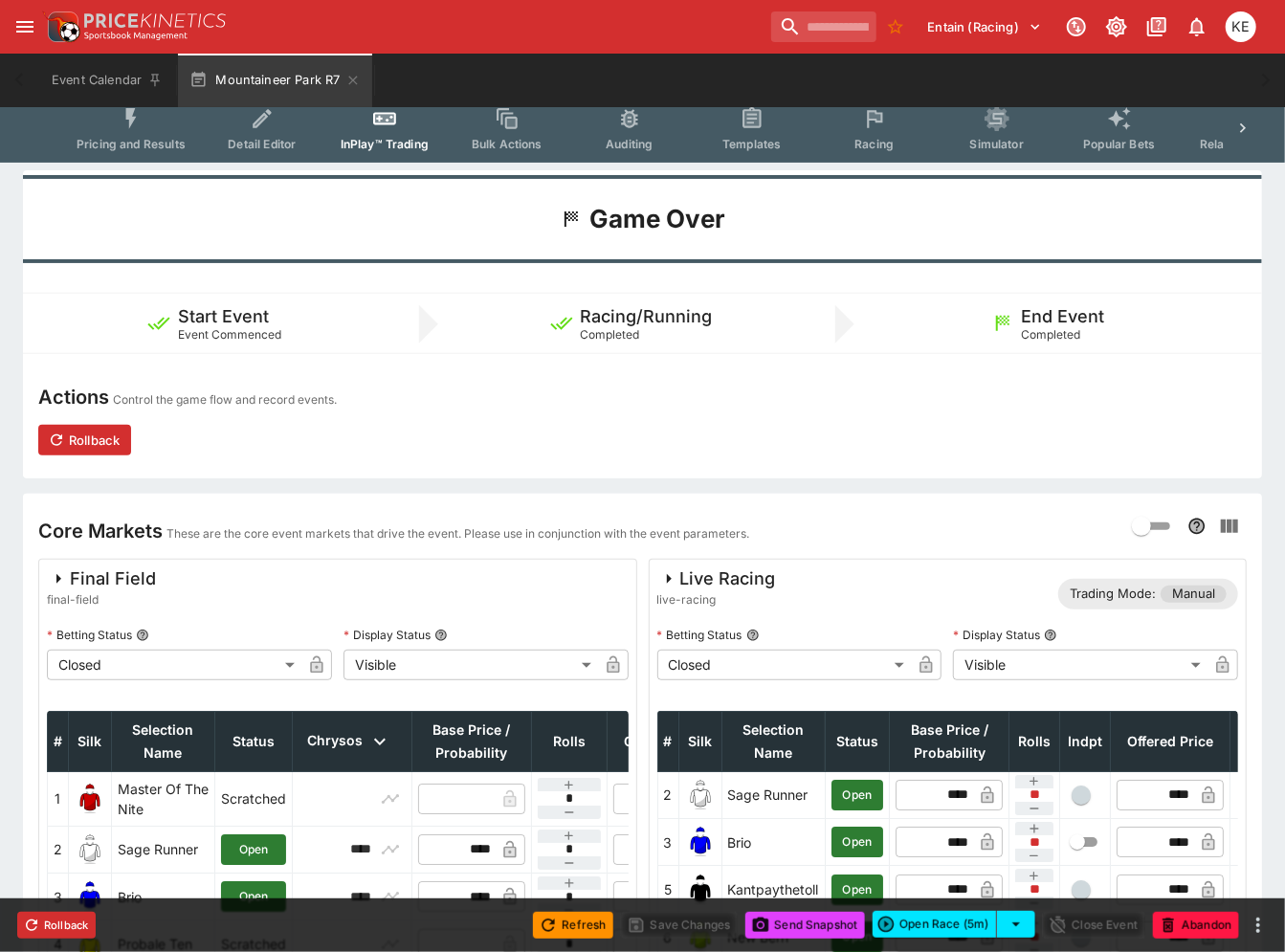 scroll, scrollTop: 0, scrollLeft: 0, axis: both 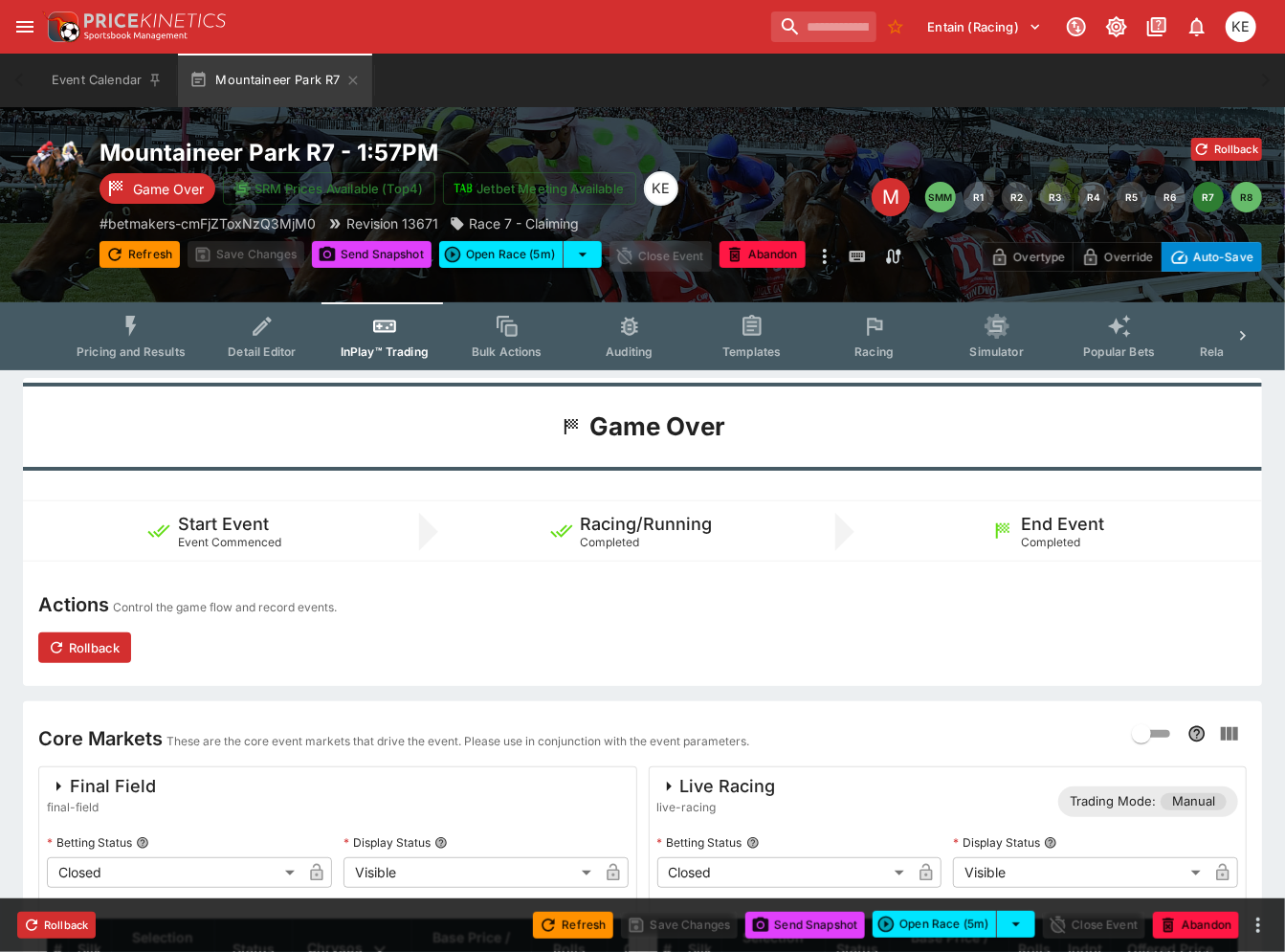 click 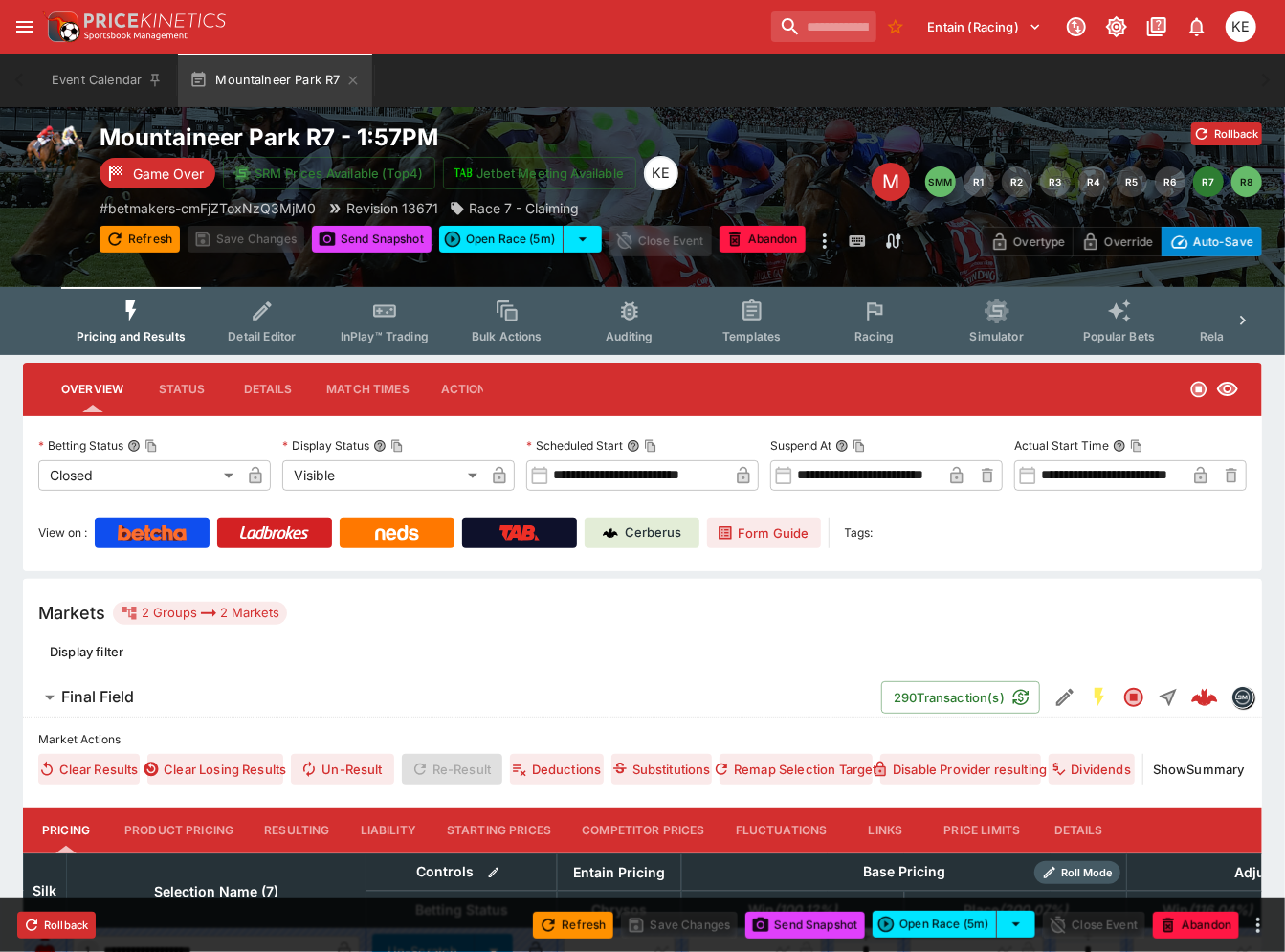 scroll, scrollTop: 319, scrollLeft: 0, axis: vertical 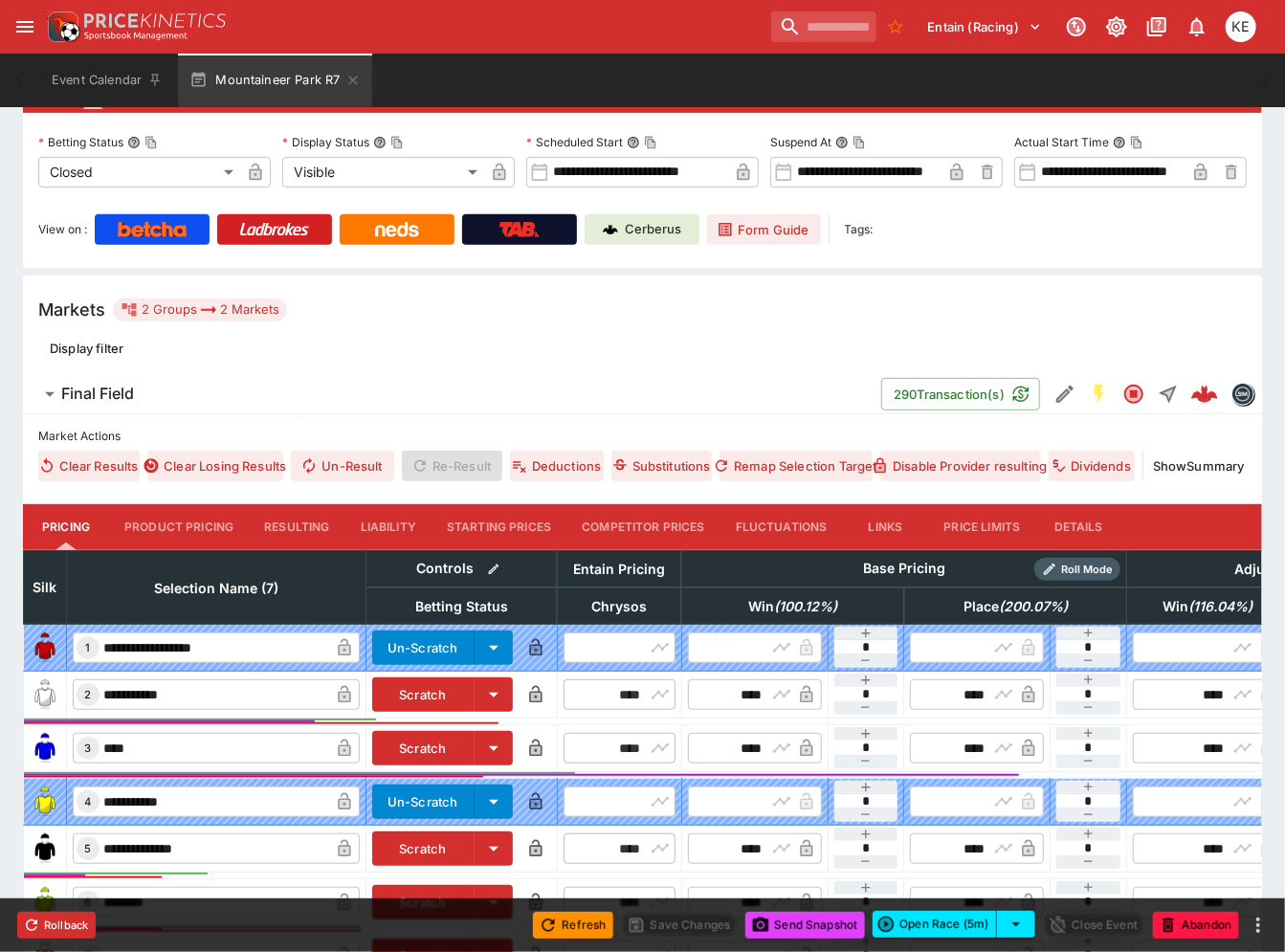 click on "Resulting" at bounding box center (297, 527) 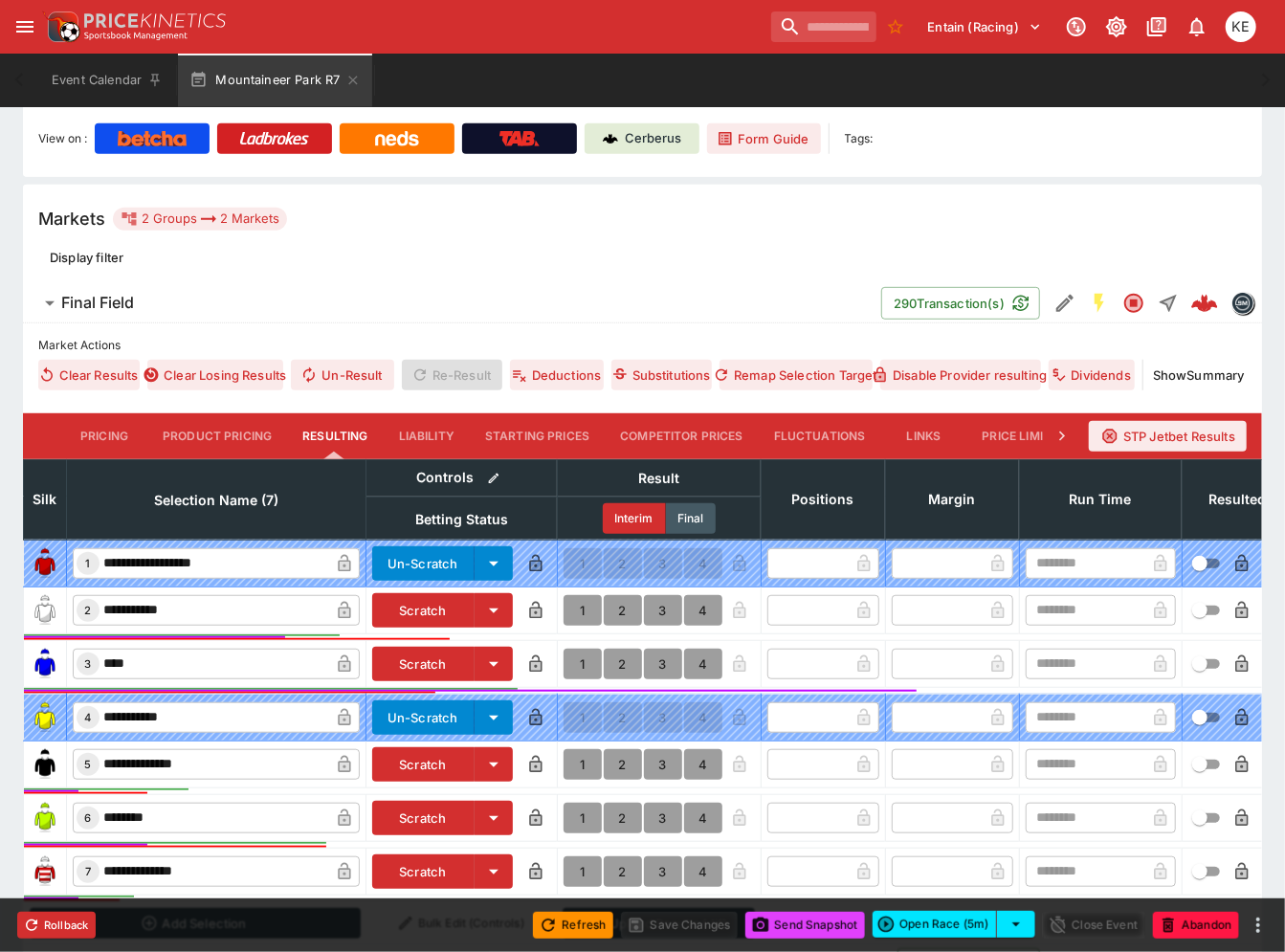 scroll, scrollTop: 521, scrollLeft: 0, axis: vertical 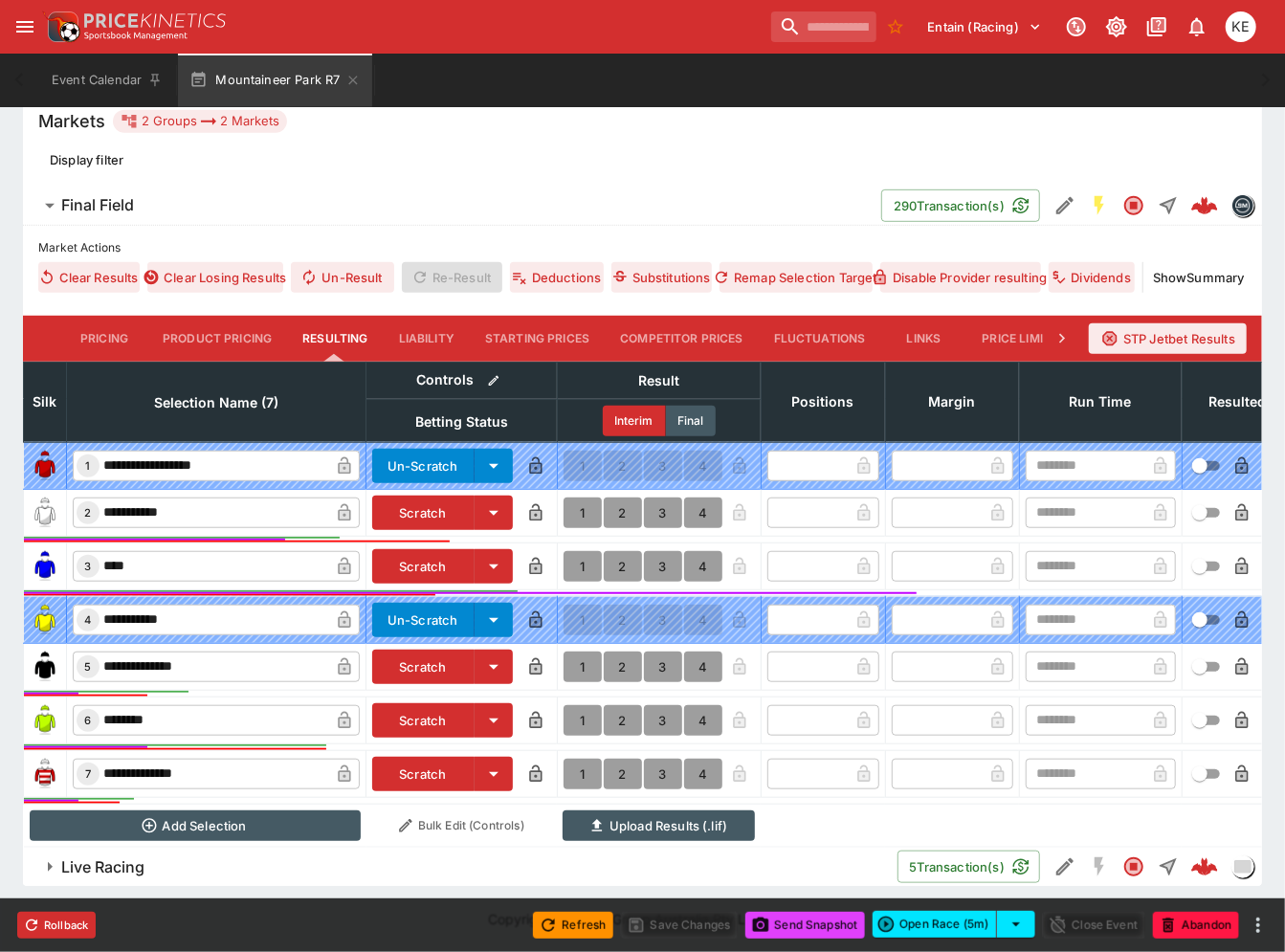 click on "1" at bounding box center (583, 513) 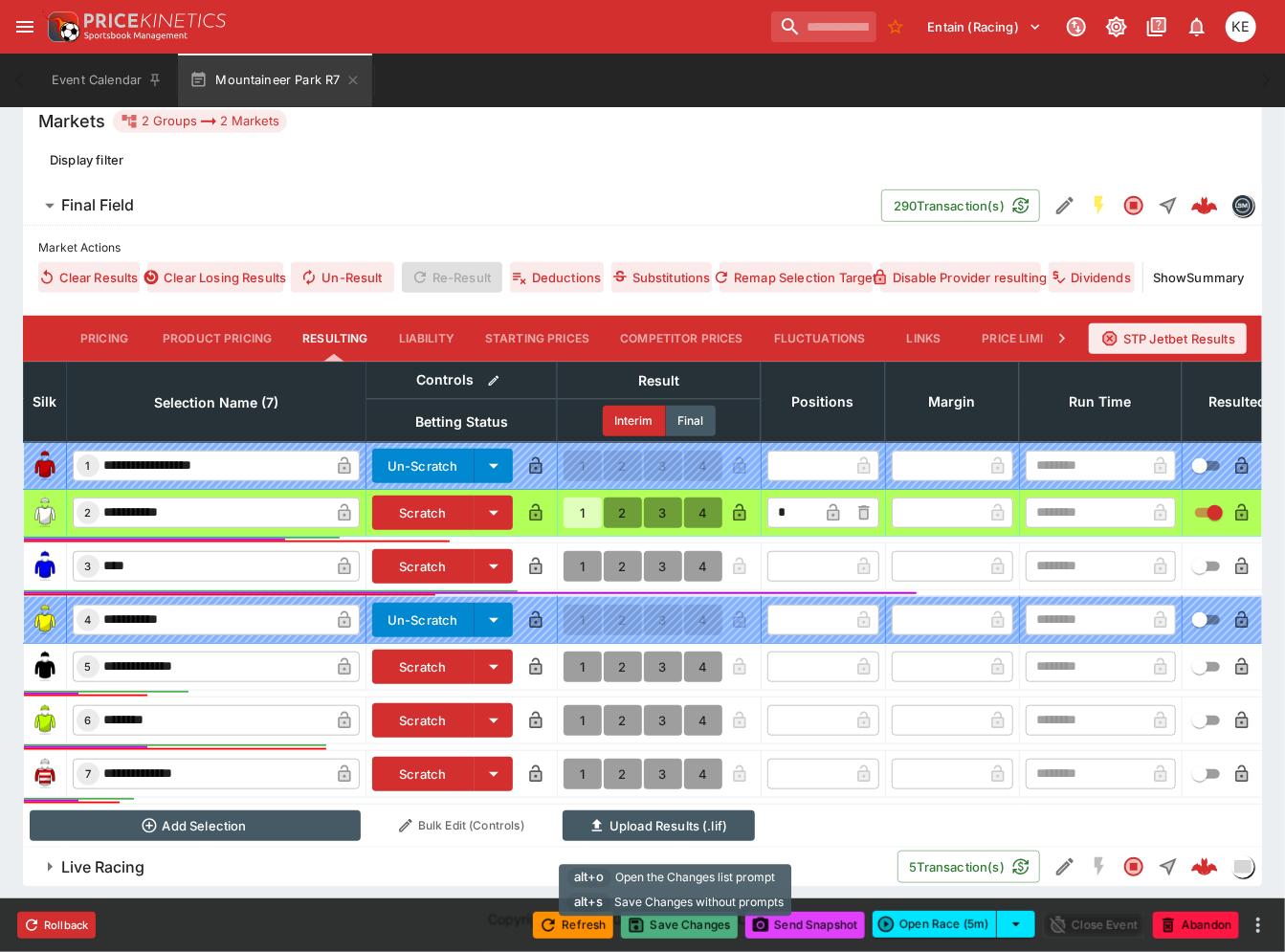 click on "Save Changes" at bounding box center (679, 925) 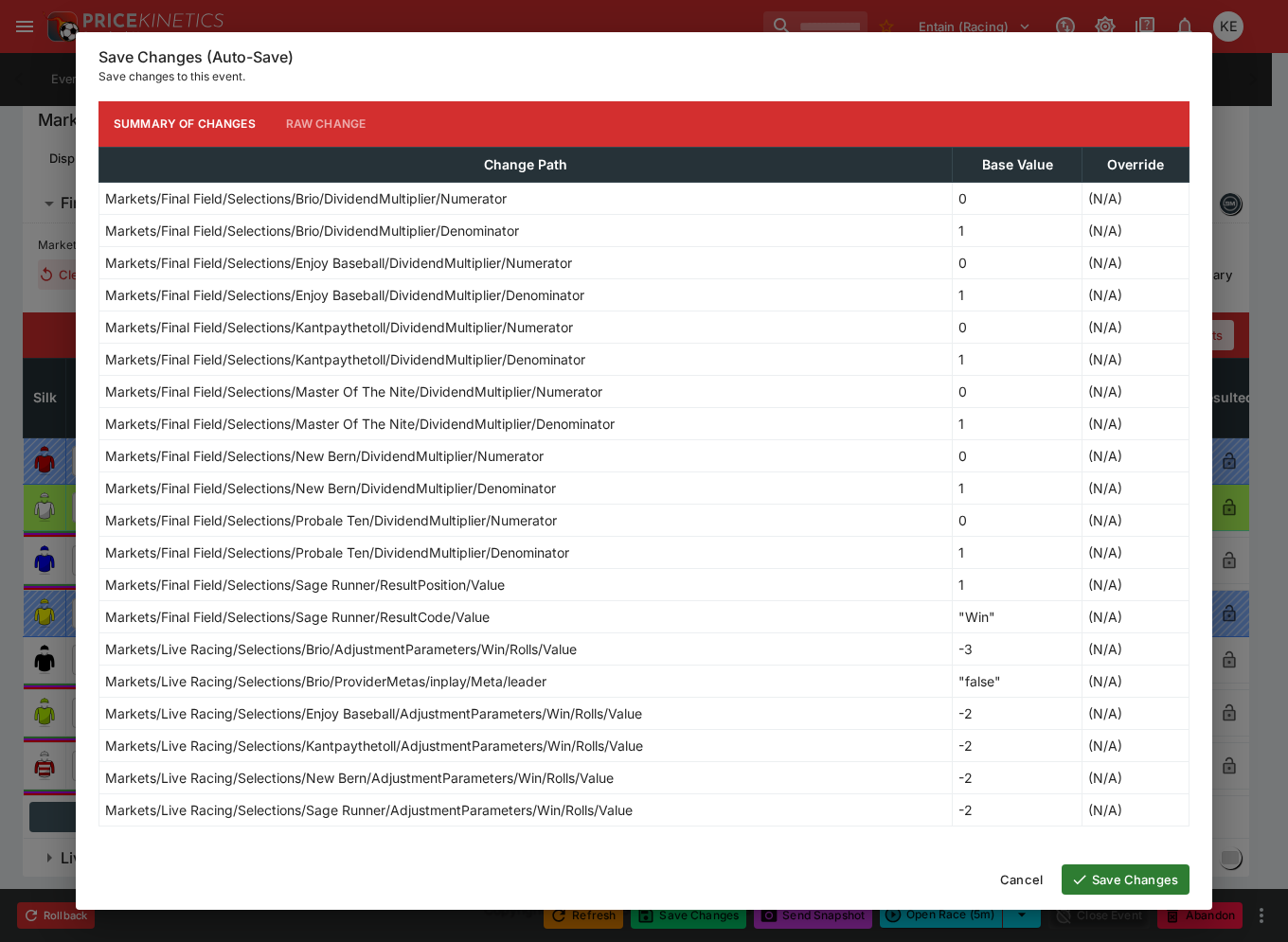 click on "Save Changes" at bounding box center (1125, 880) 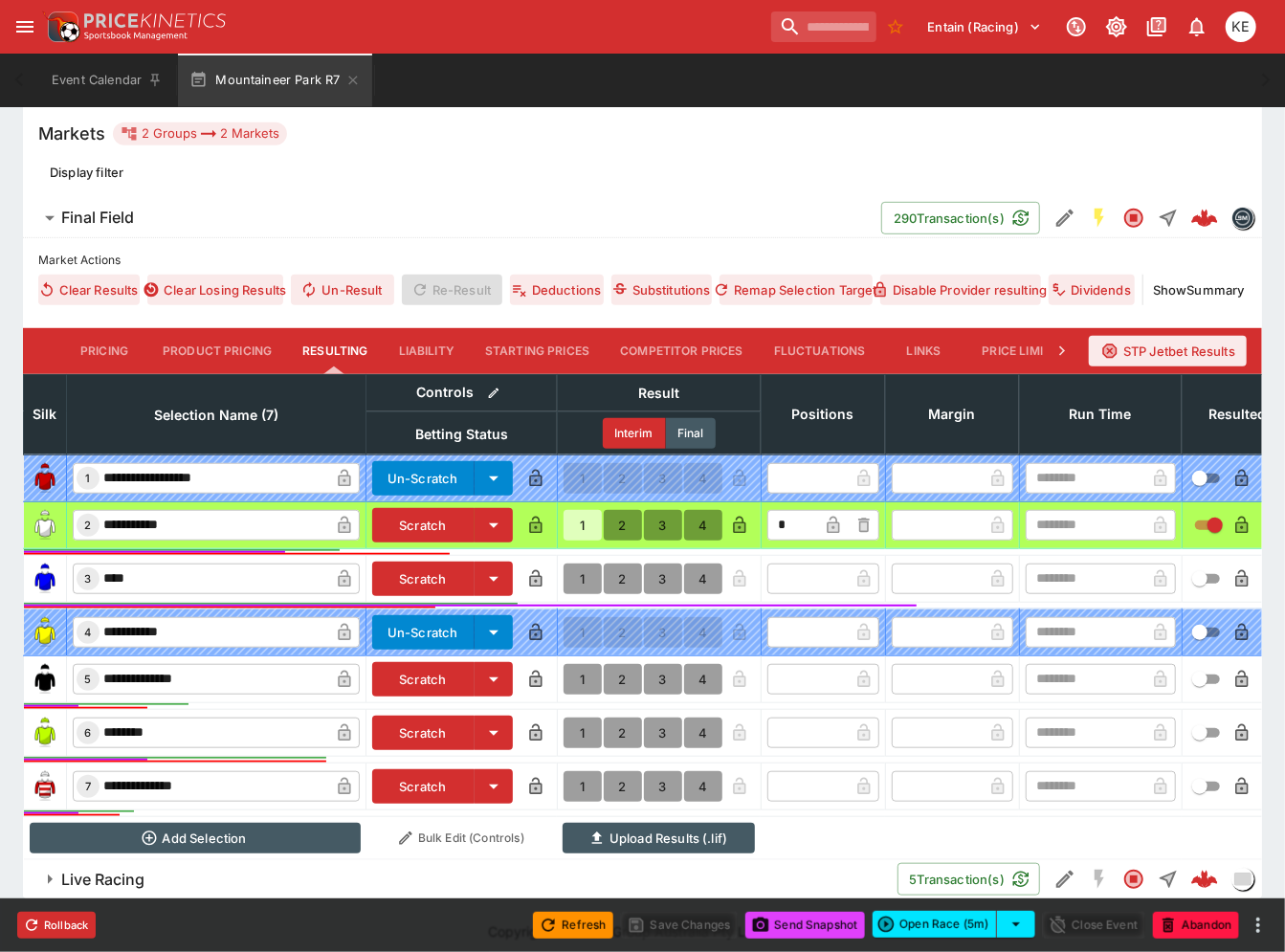 type on "**********" 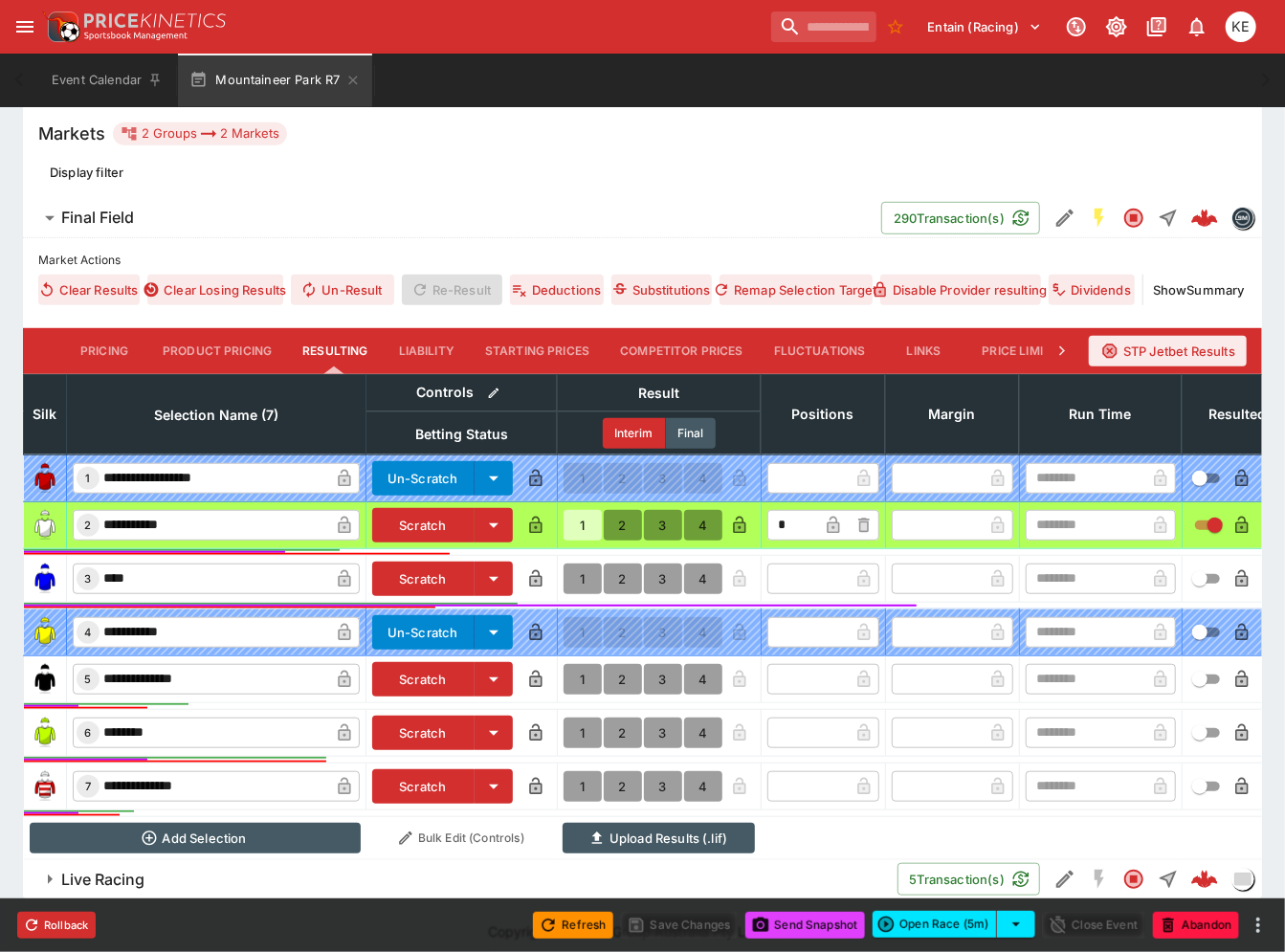 type on "**********" 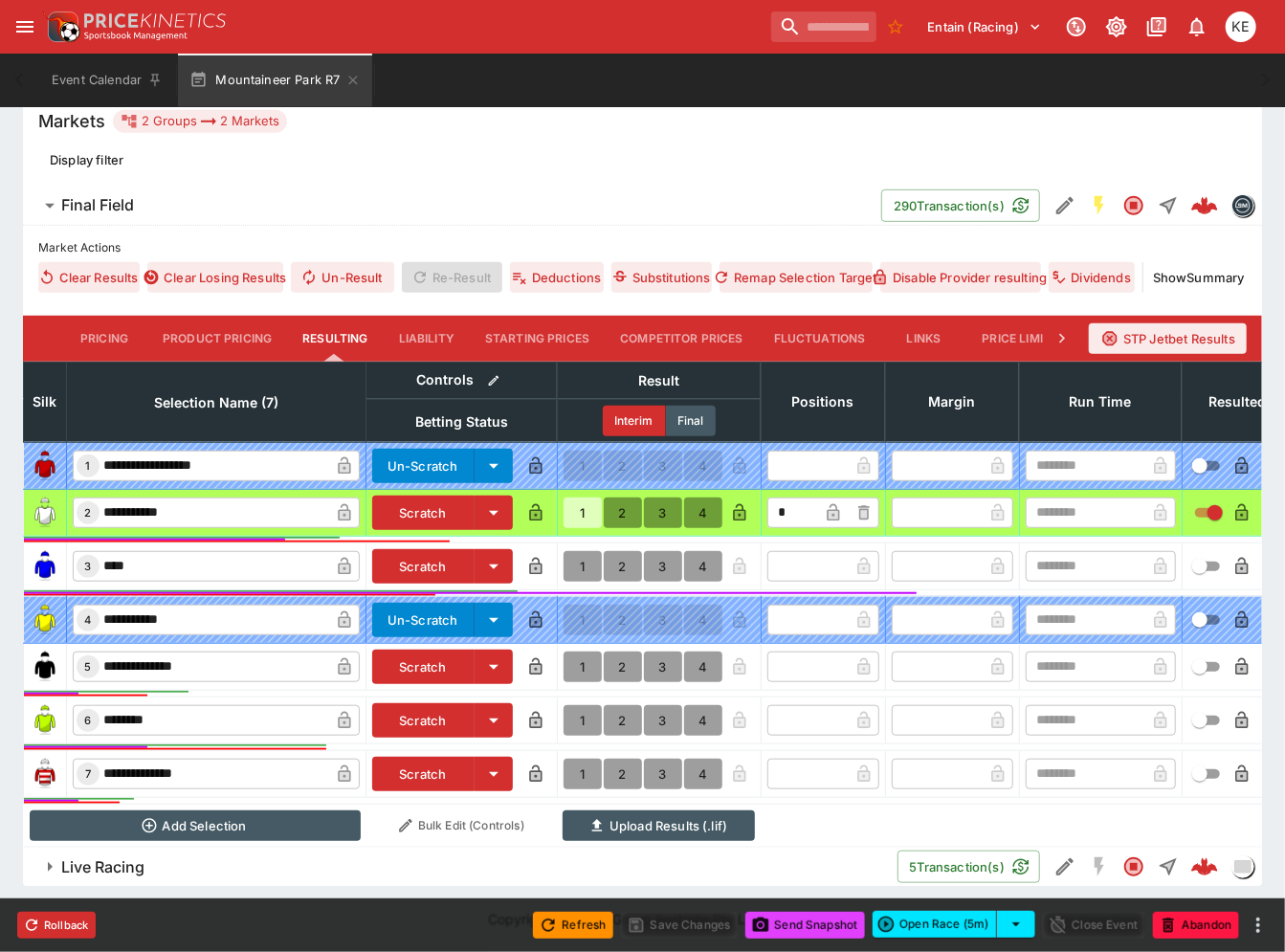 click on "Live Racing" at bounding box center [460, 867] 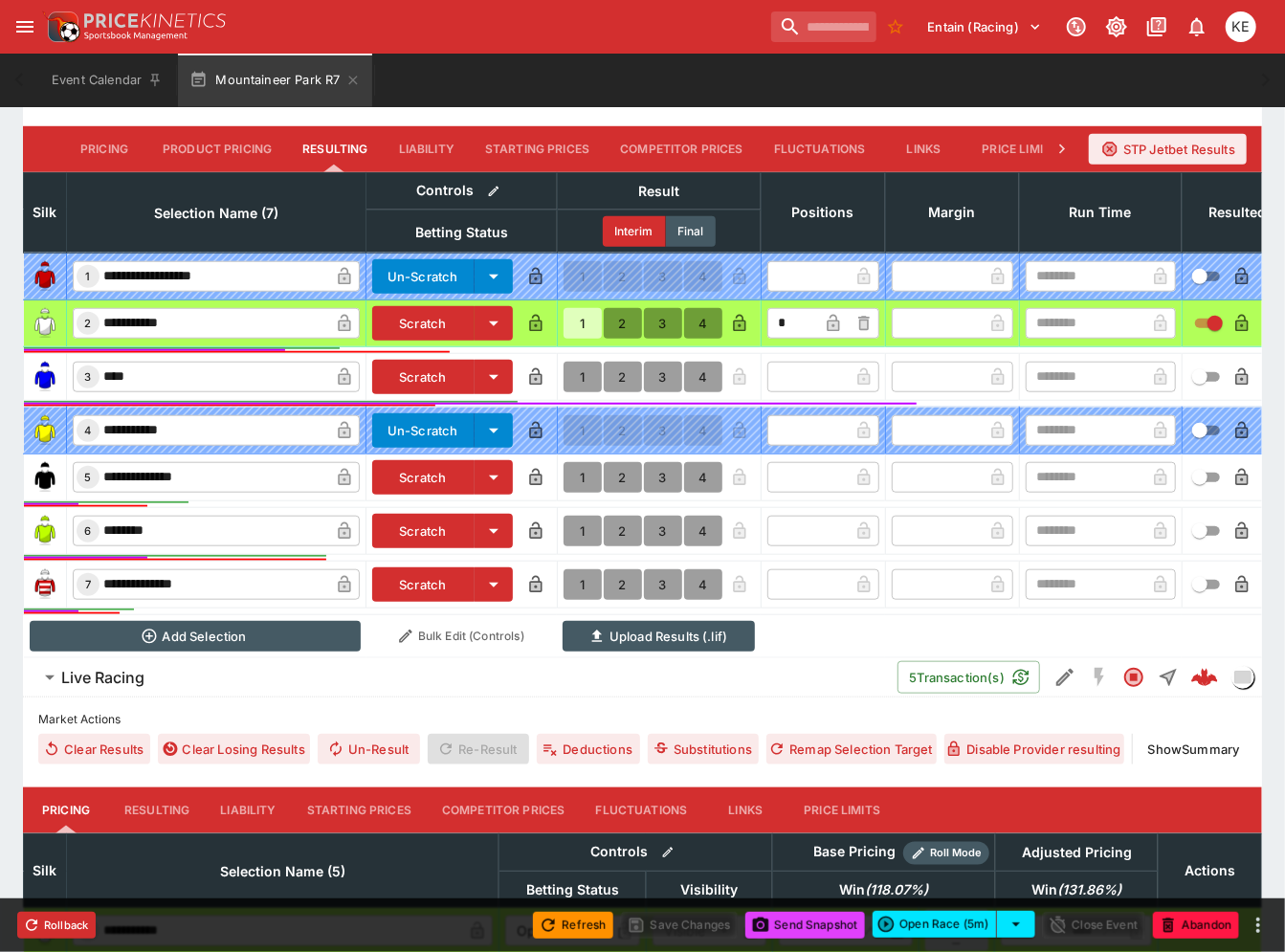scroll, scrollTop: 1009, scrollLeft: 0, axis: vertical 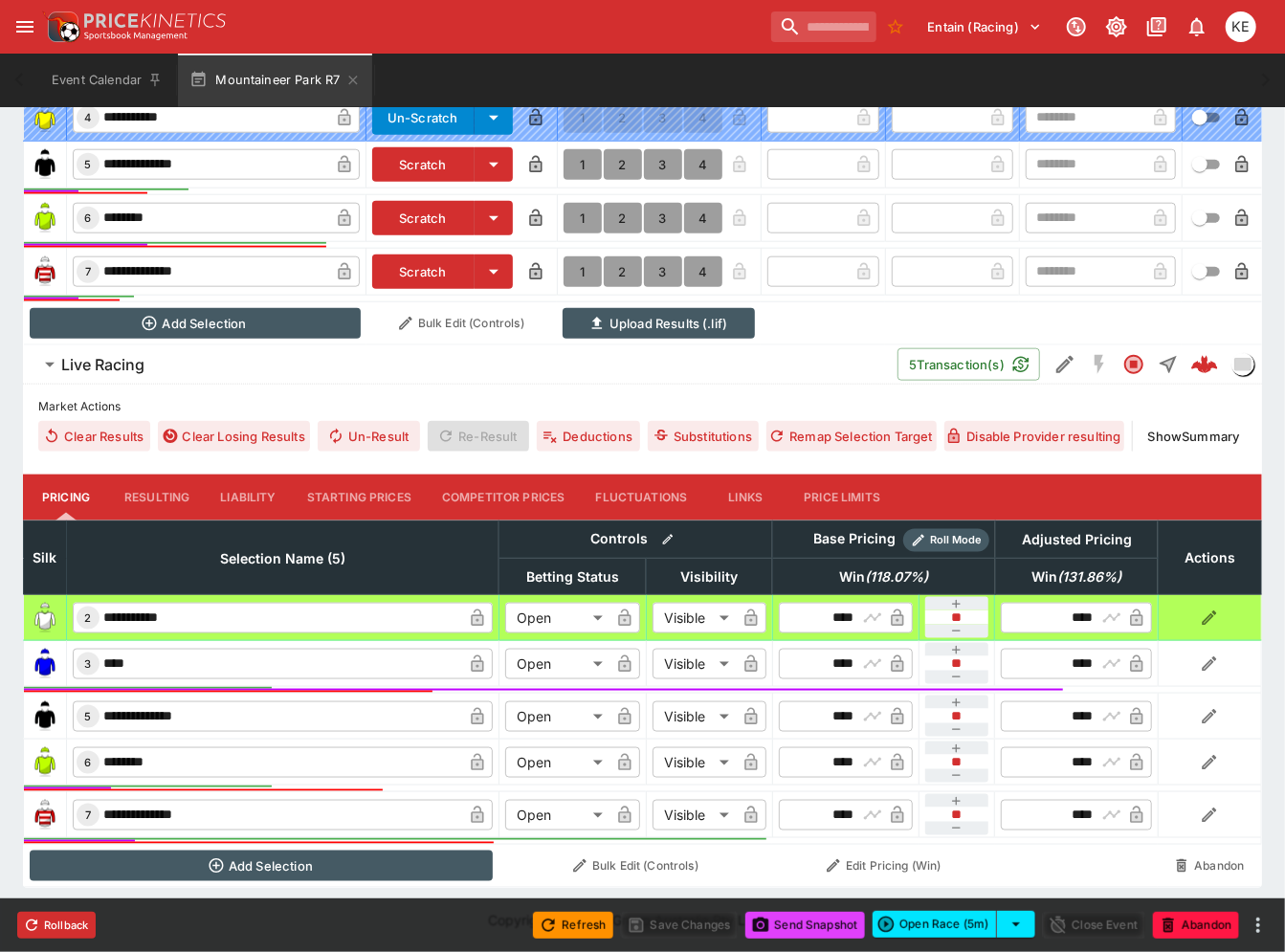 click on "Liability" at bounding box center [248, 498] 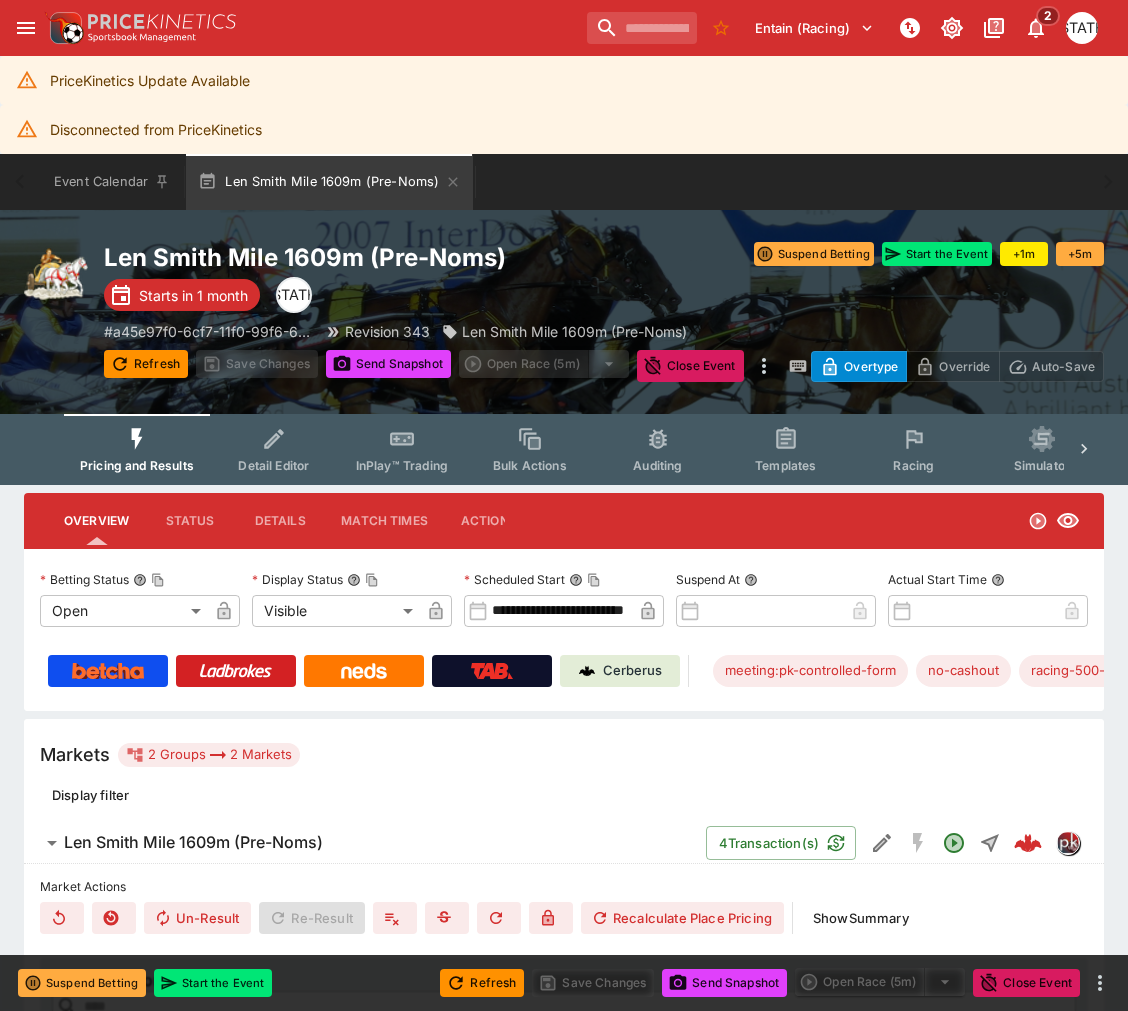 scroll, scrollTop: 1767, scrollLeft: 0, axis: vertical 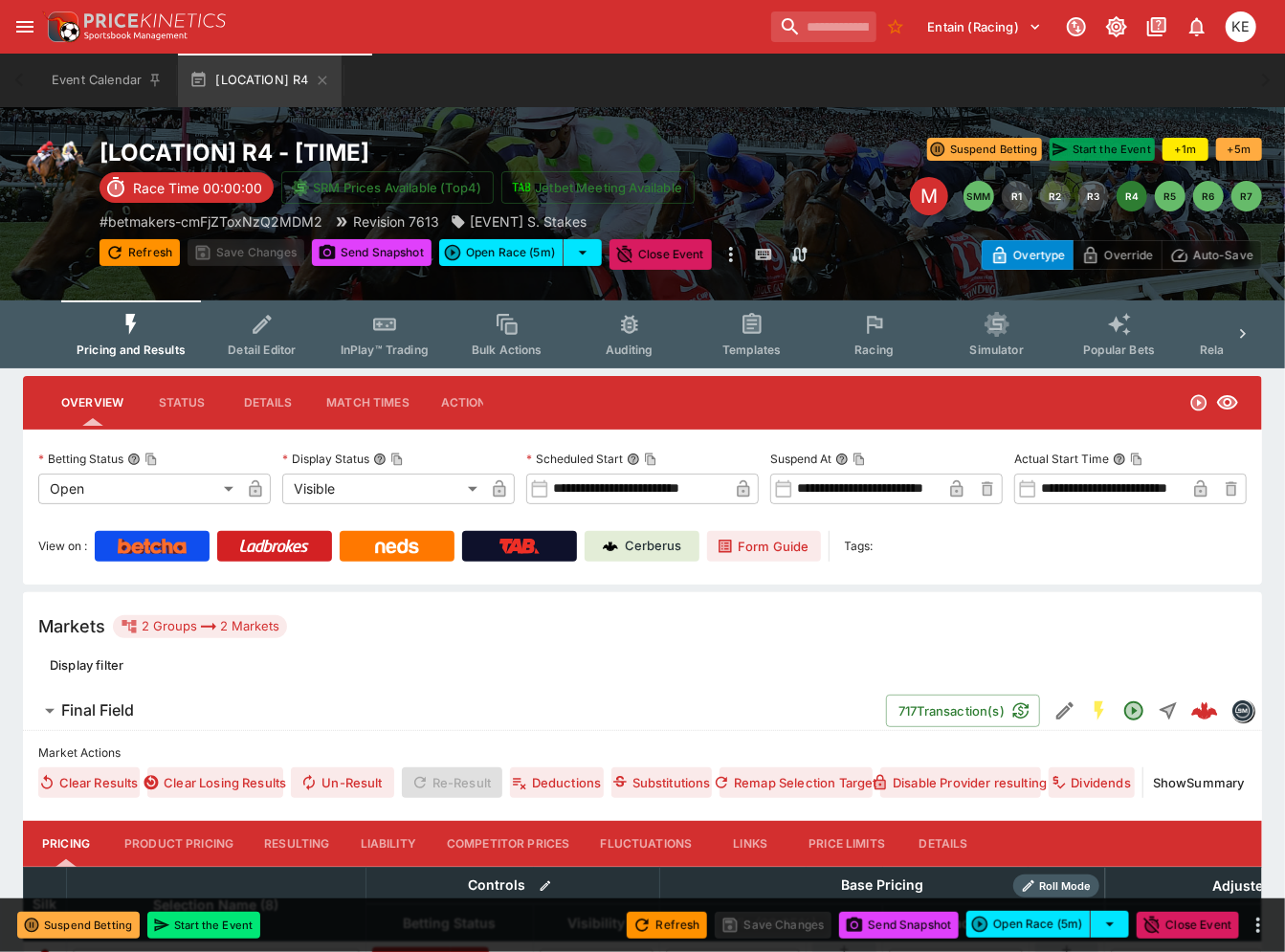click on "Start the Event" at bounding box center (1102, 149) 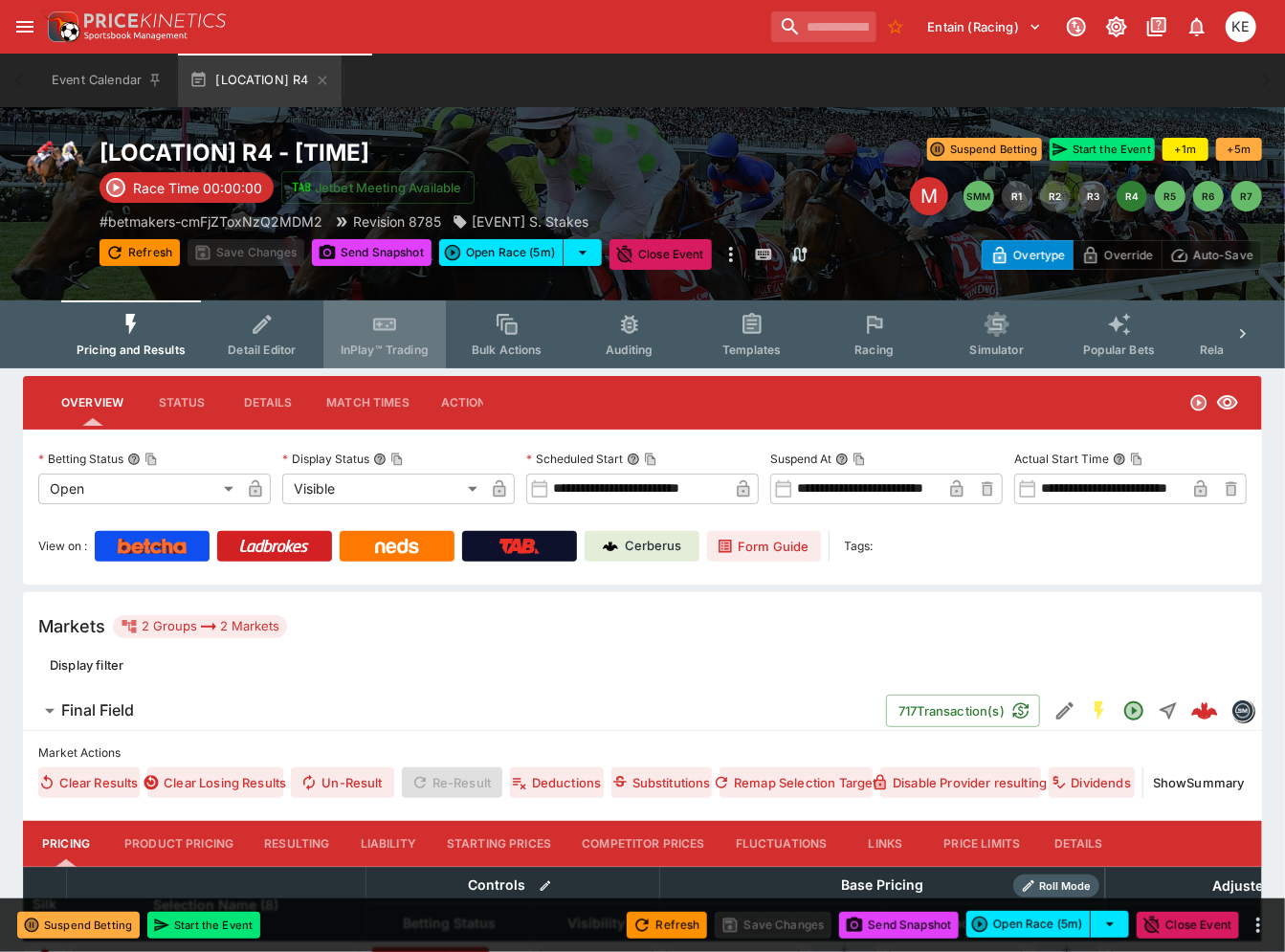 click on "InPlay™ Trading" at bounding box center (385, 334) 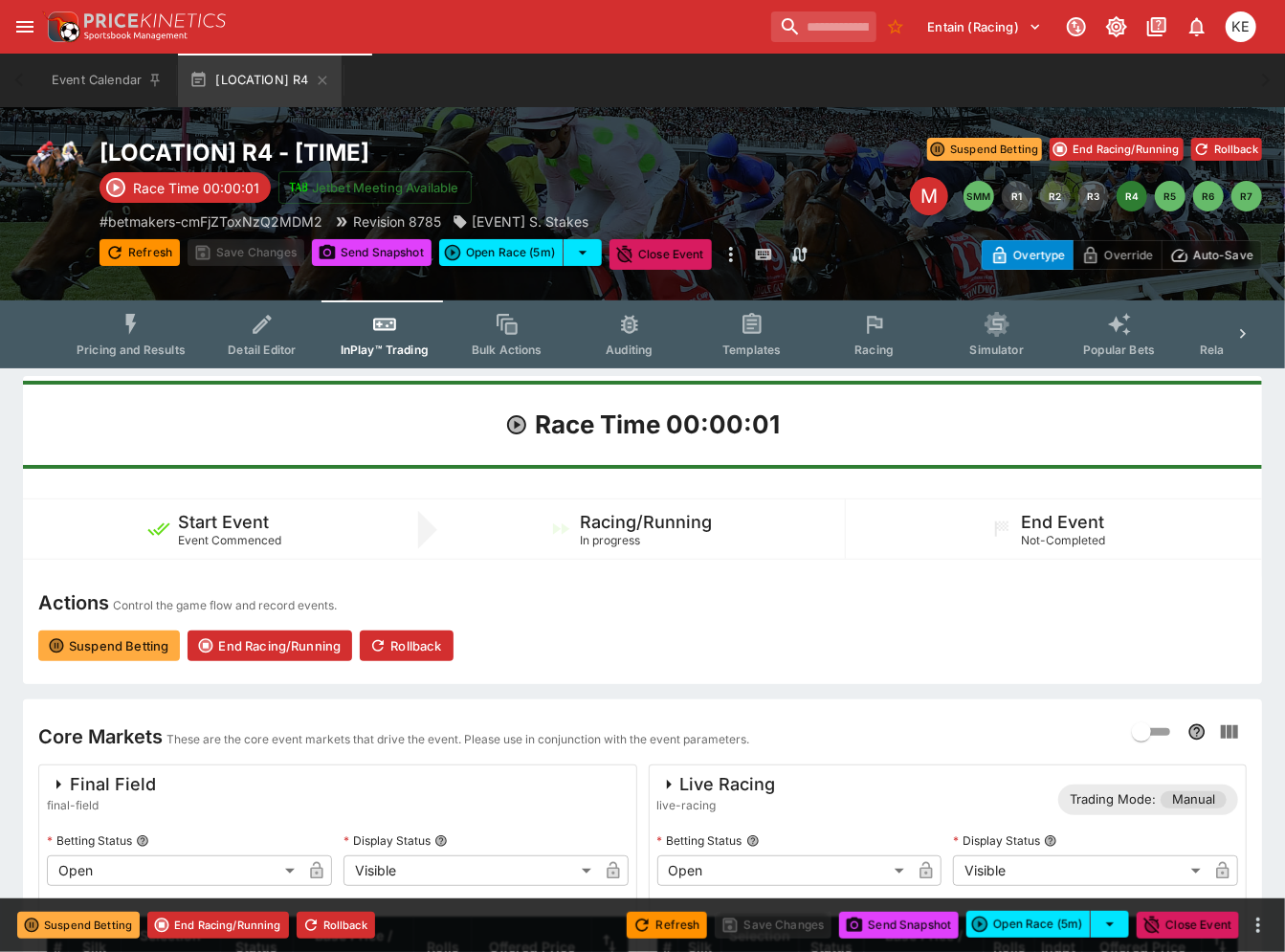 click on "Auto-Save" at bounding box center [1223, 255] 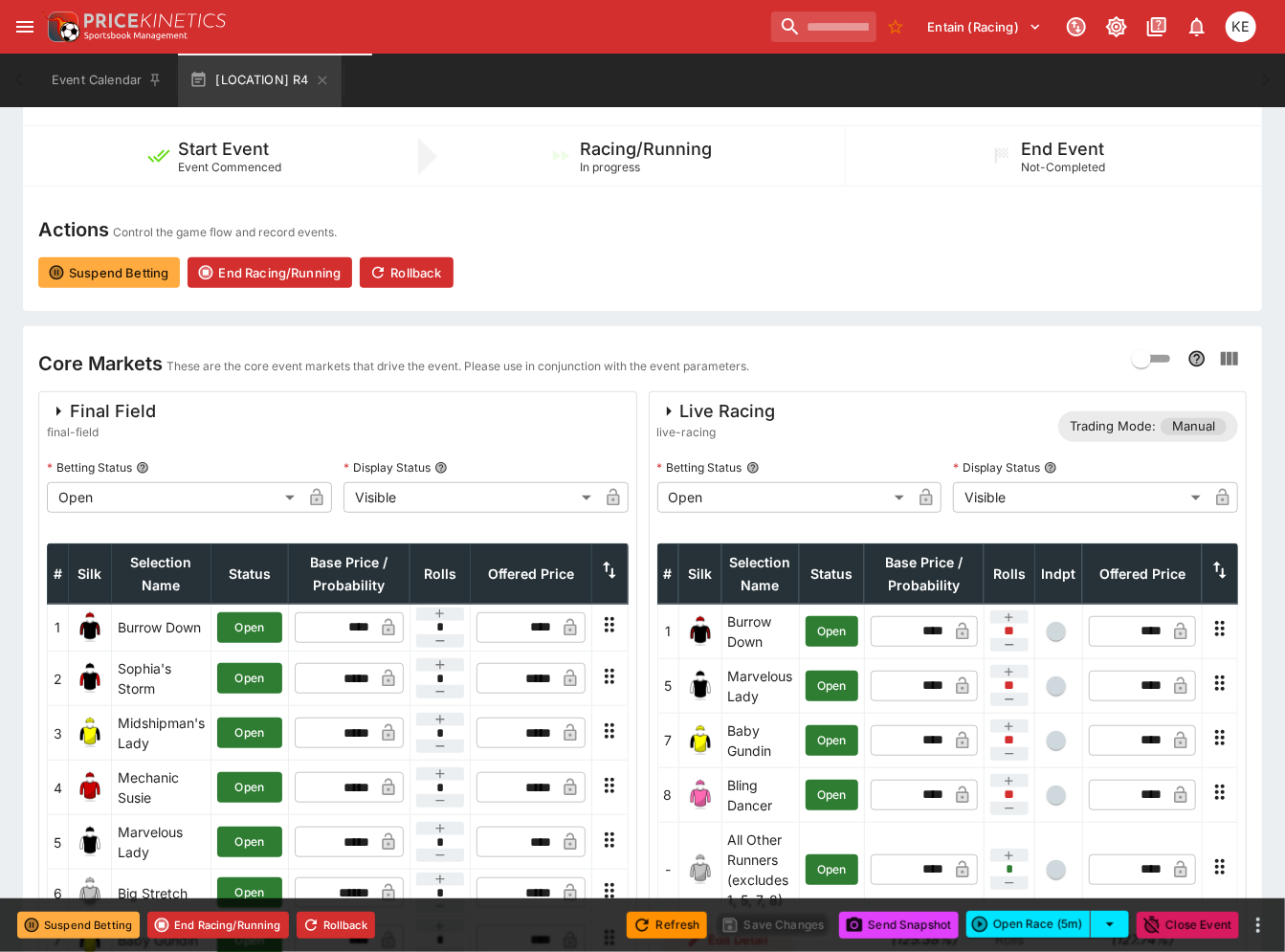 scroll, scrollTop: 531, scrollLeft: 0, axis: vertical 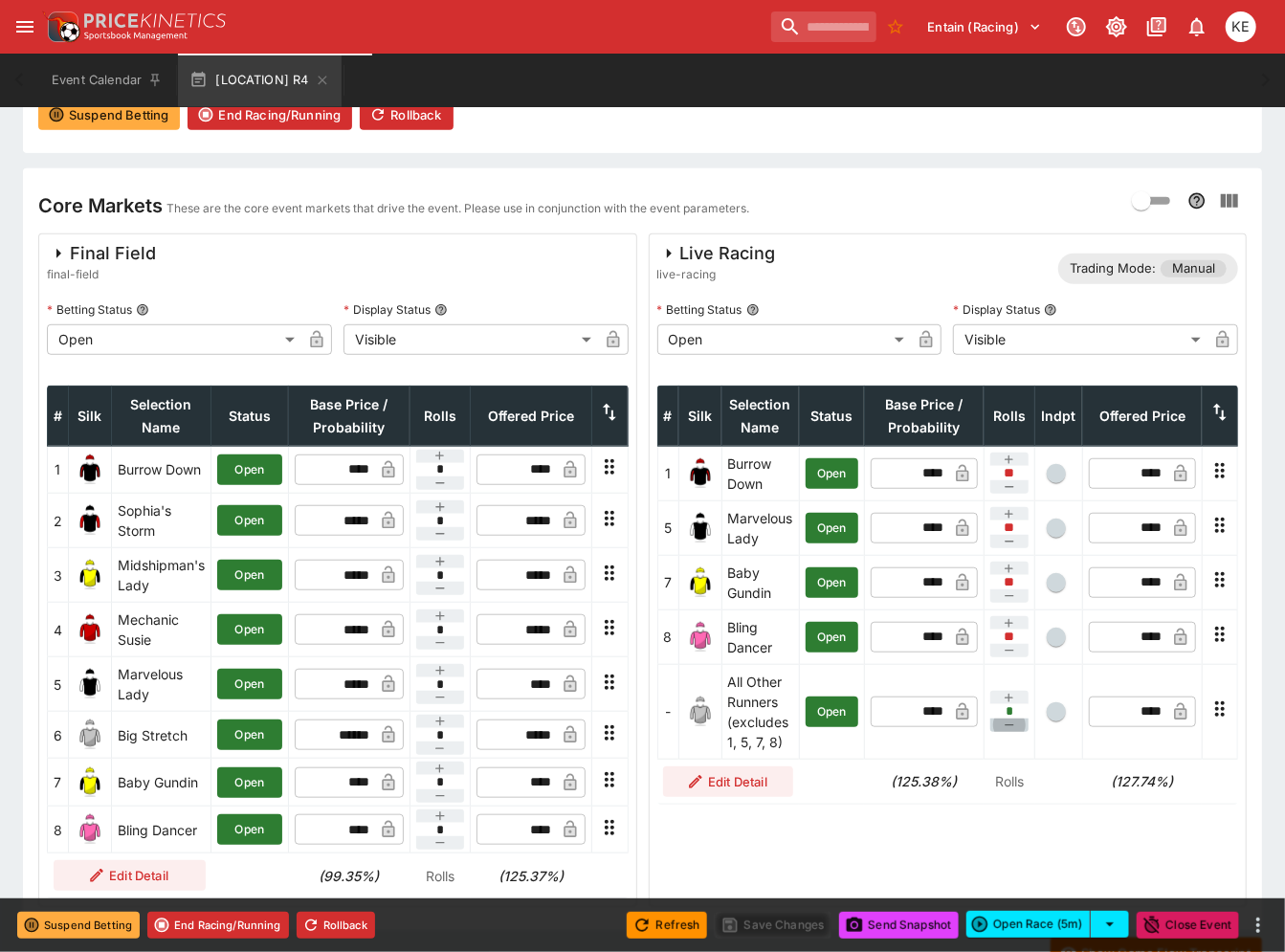click at bounding box center [1009, 725] 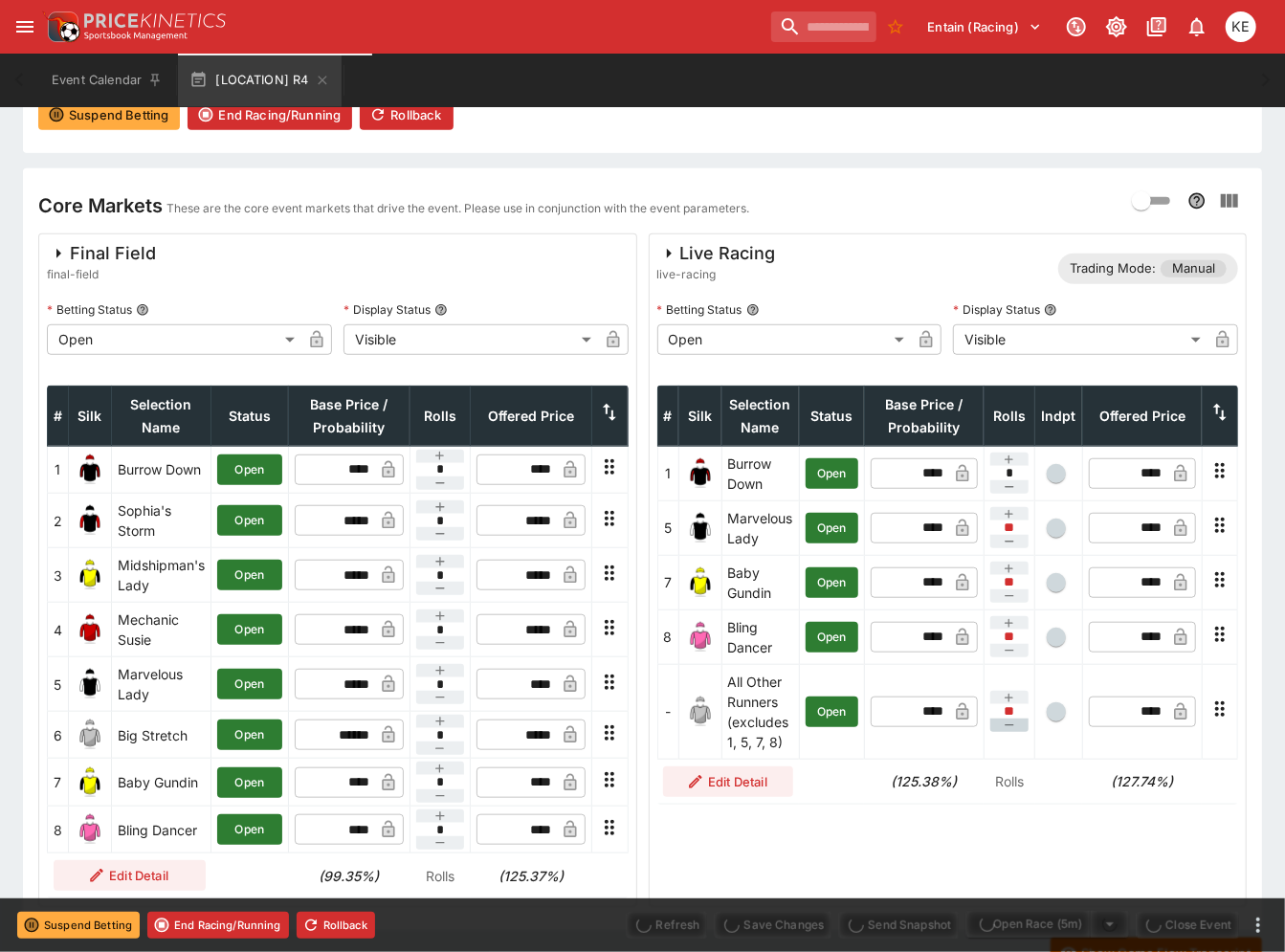 type on "****" 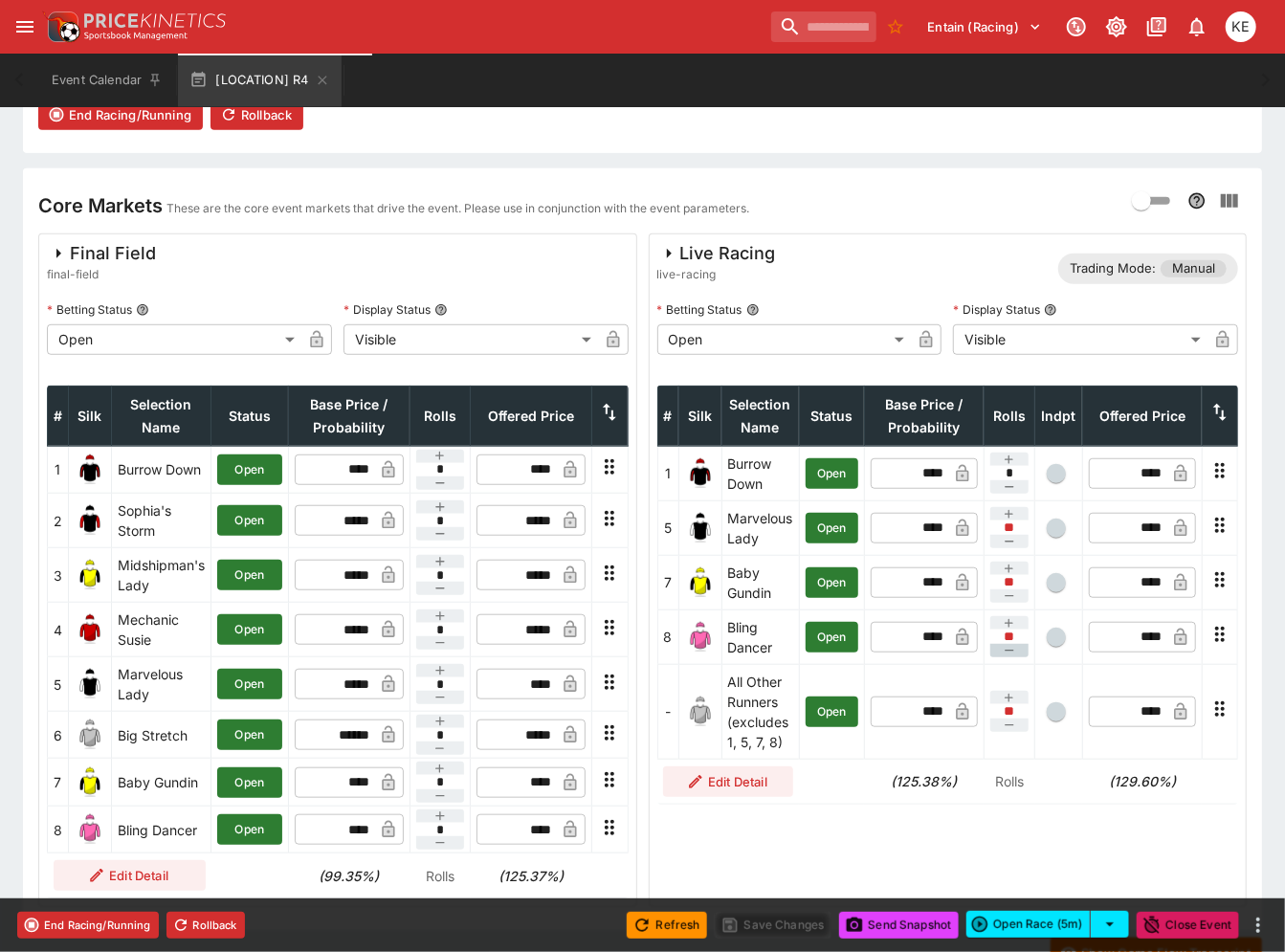 click 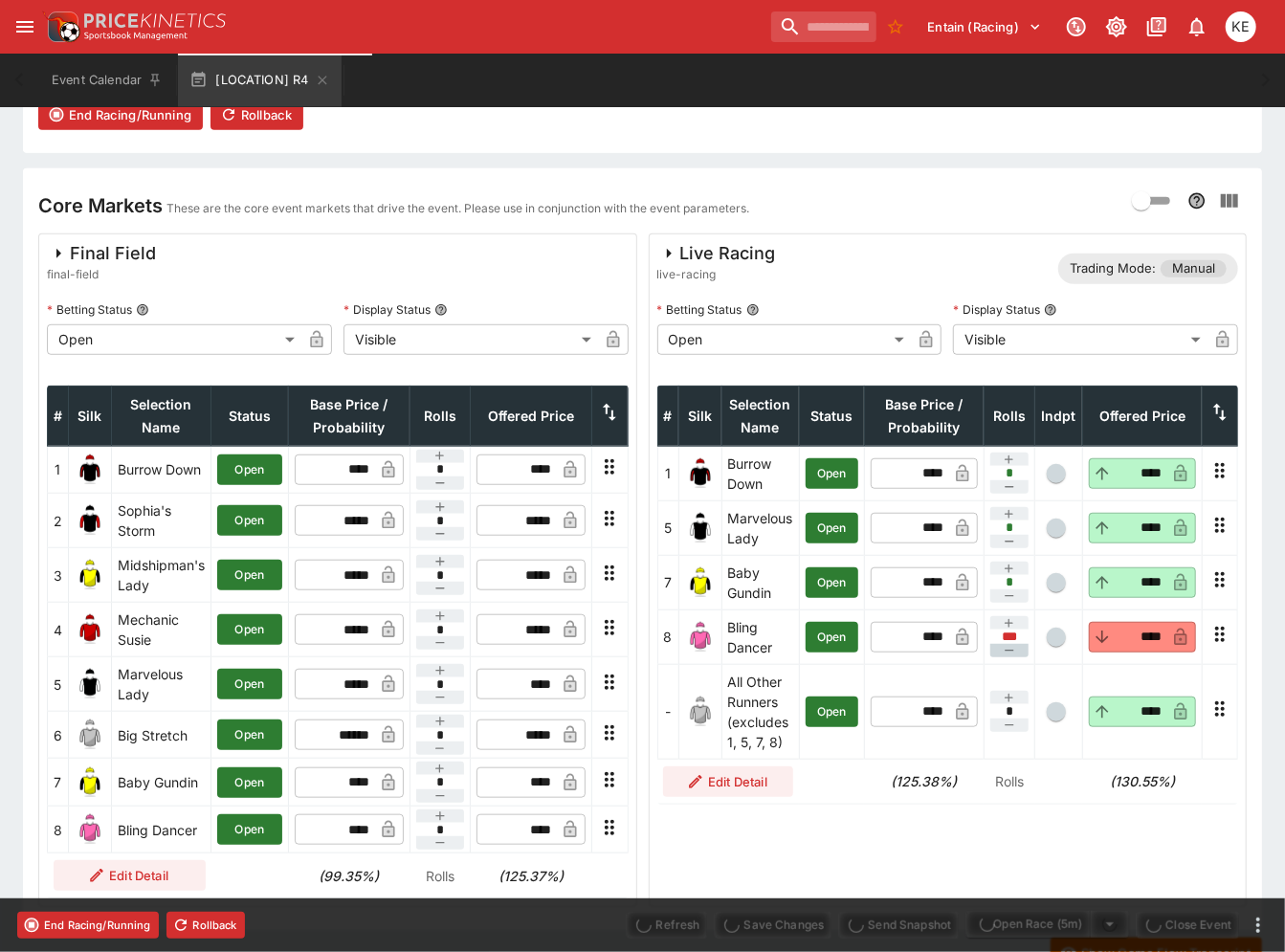 type on "****" 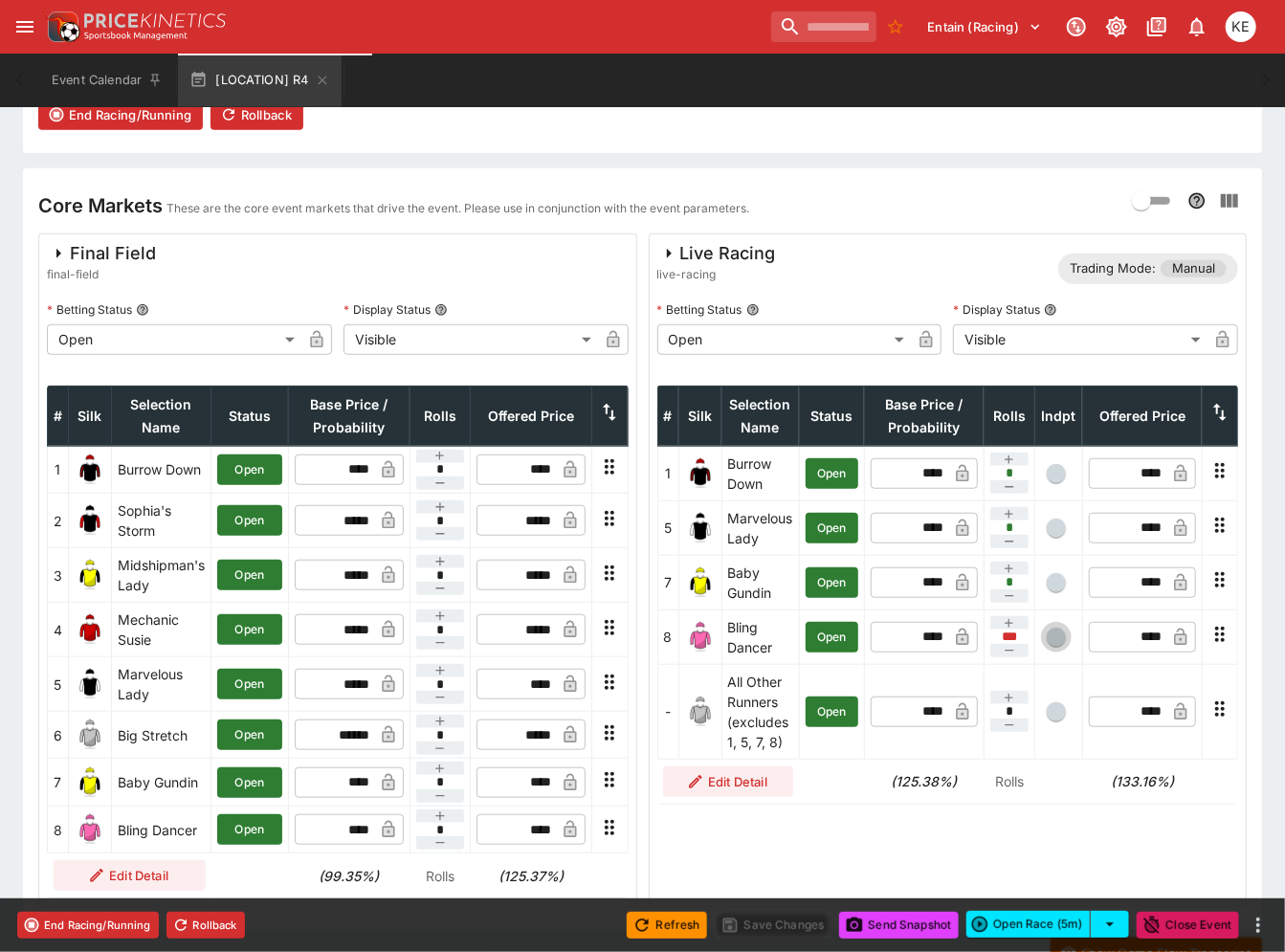 click at bounding box center (1056, 637) 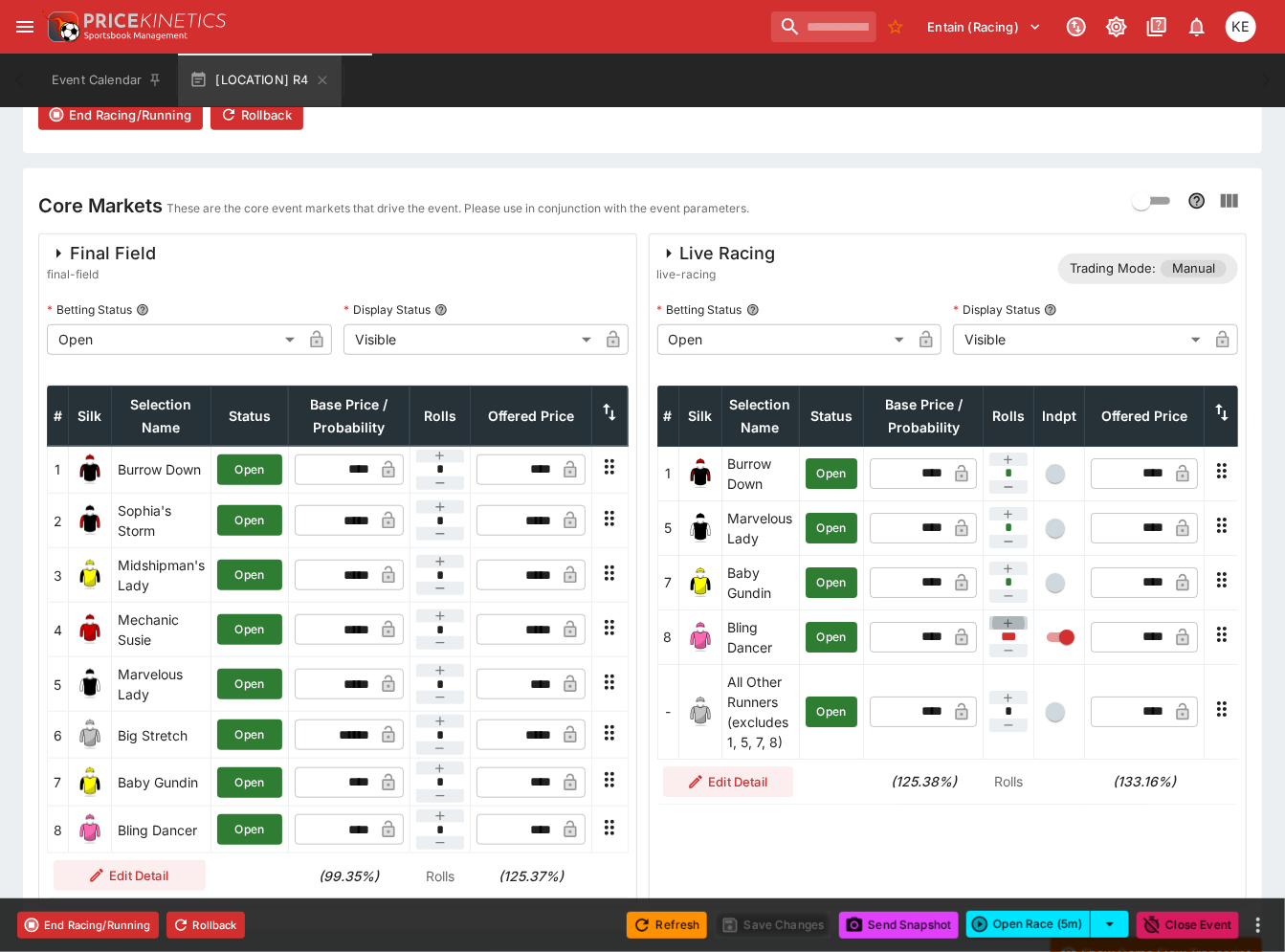 click at bounding box center [1008, 623] 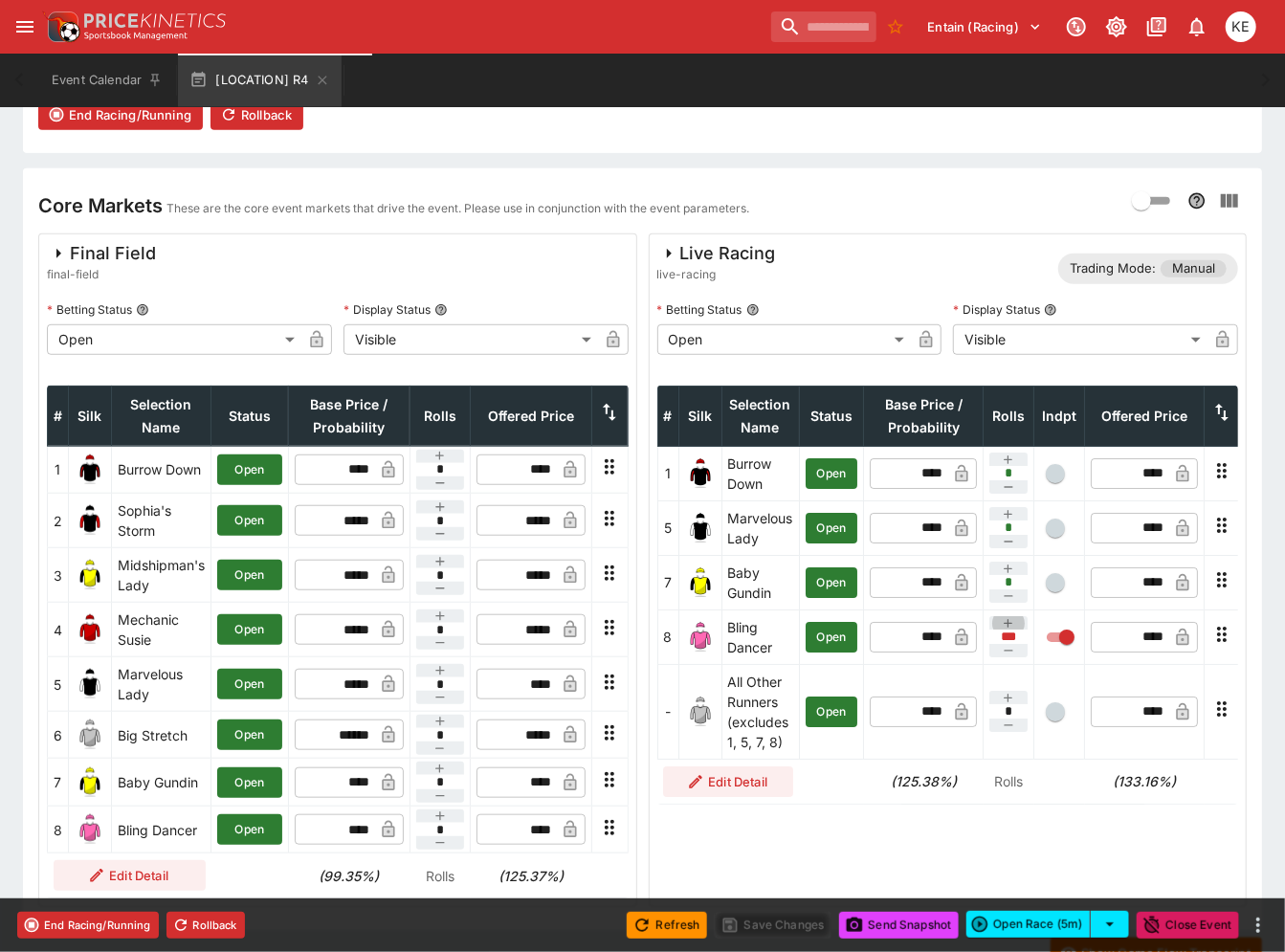 type on "***" 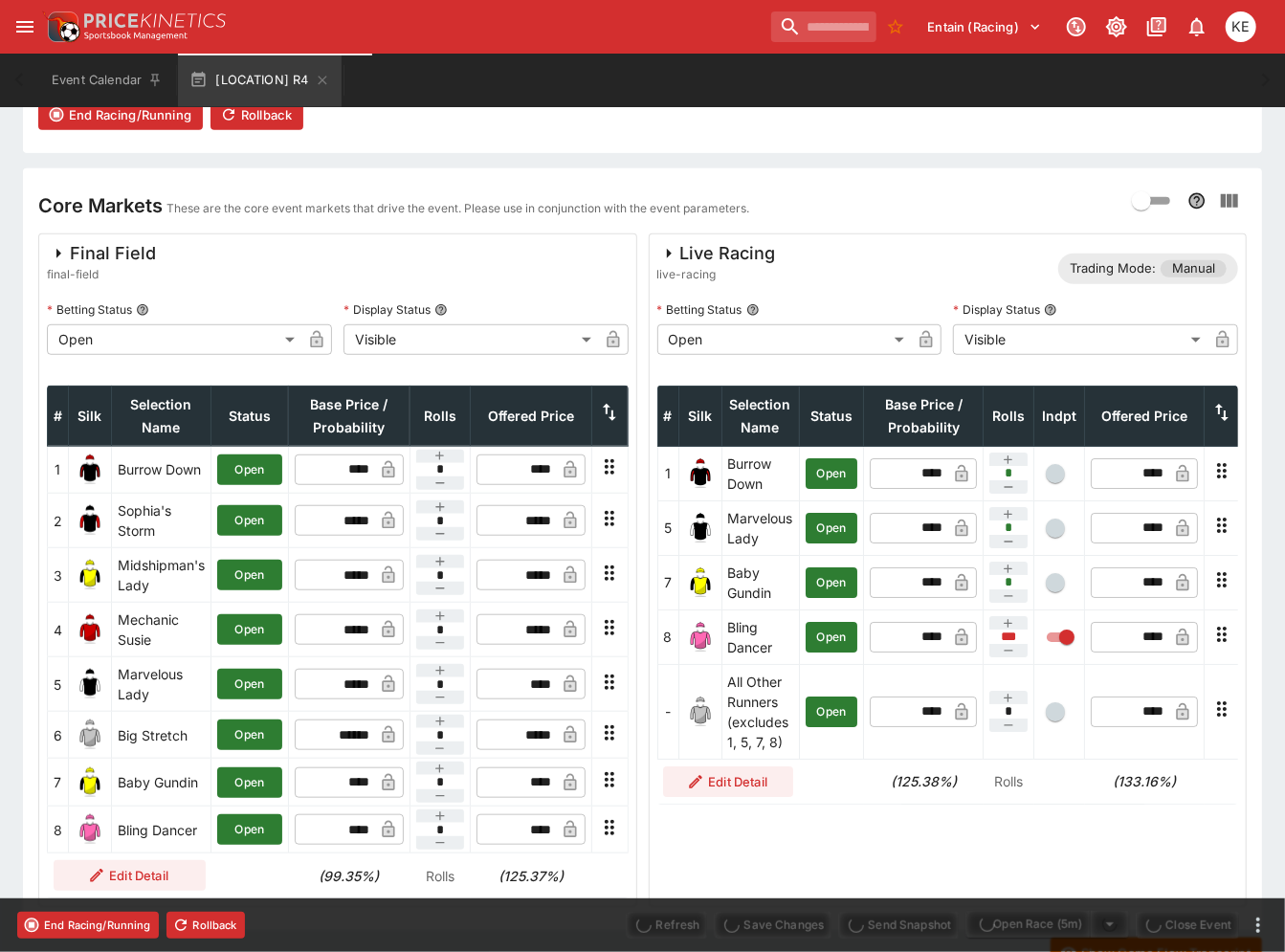 type on "****" 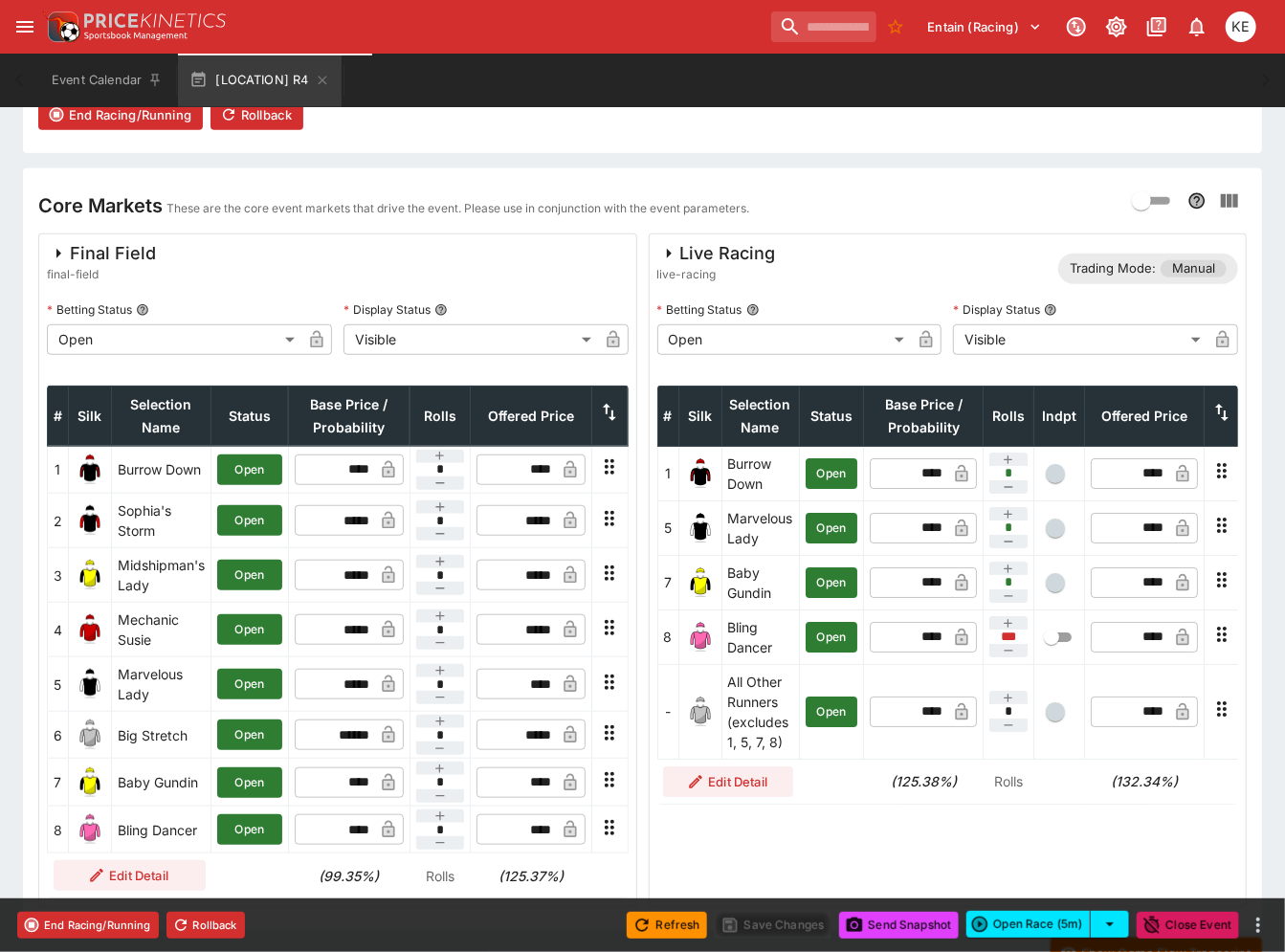drag, startPoint x: 1020, startPoint y: 653, endPoint x: 1030, endPoint y: 483, distance: 170.29386 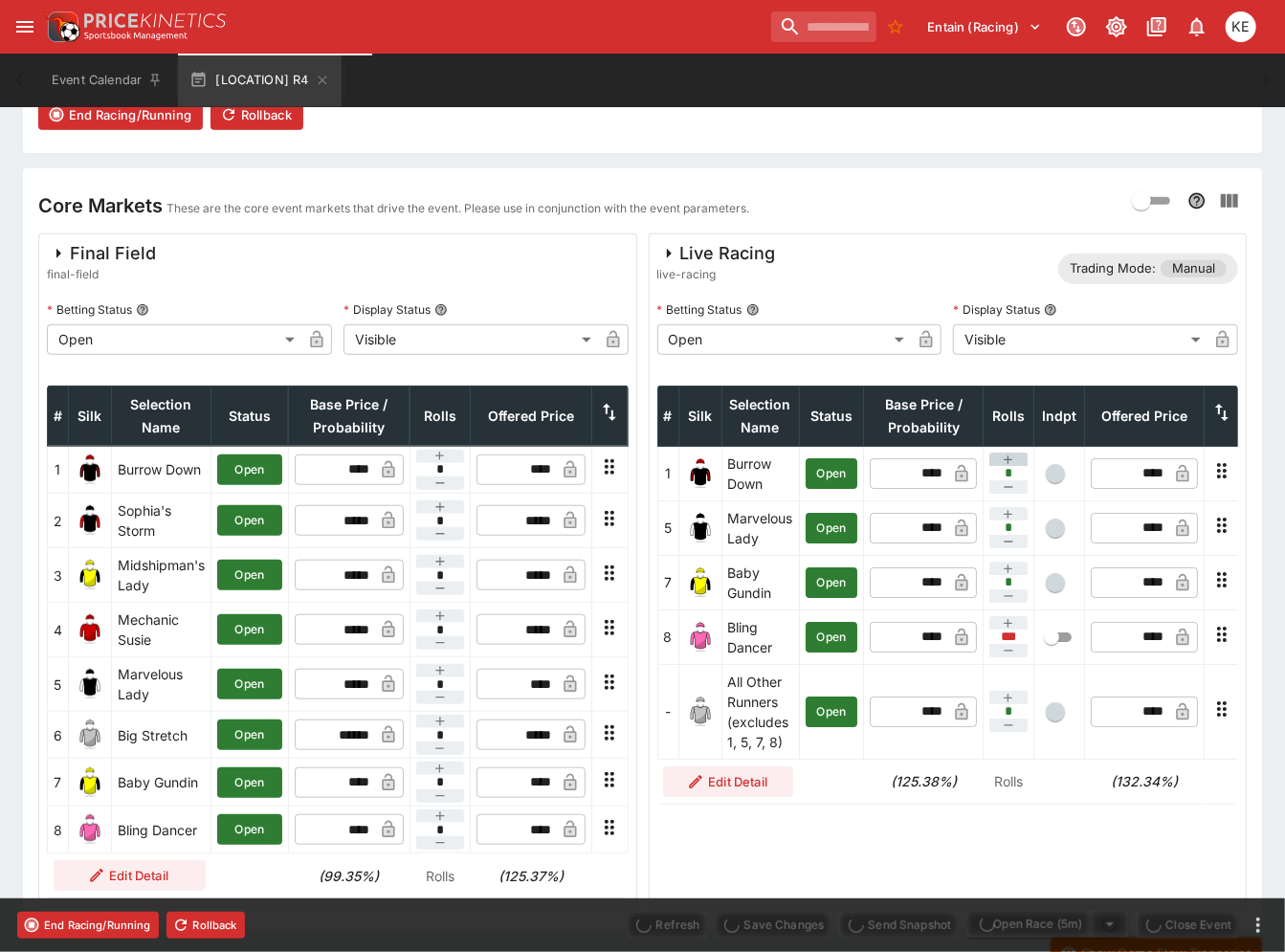 type on "****" 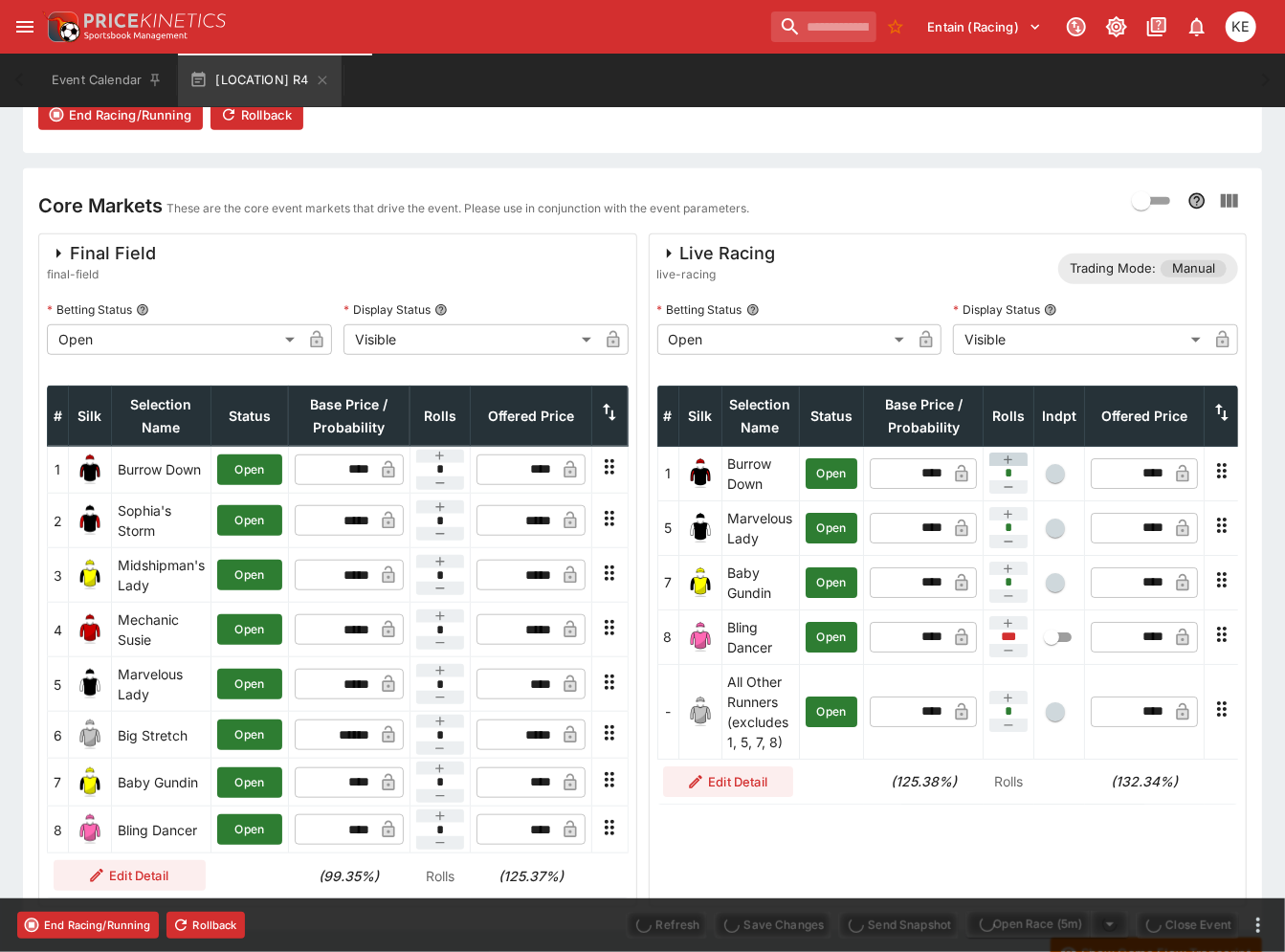 type on "****" 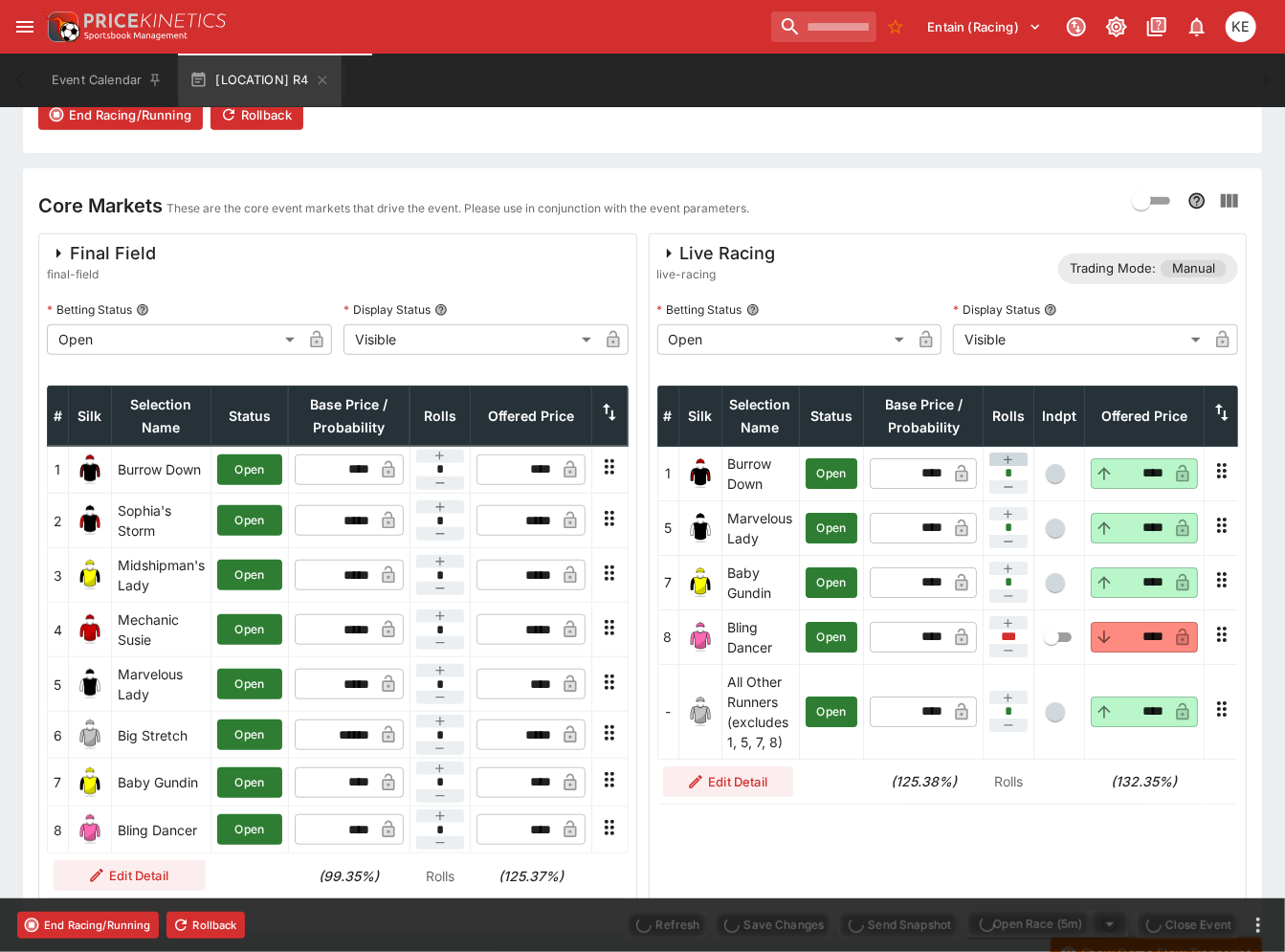 click at bounding box center (1008, 459) 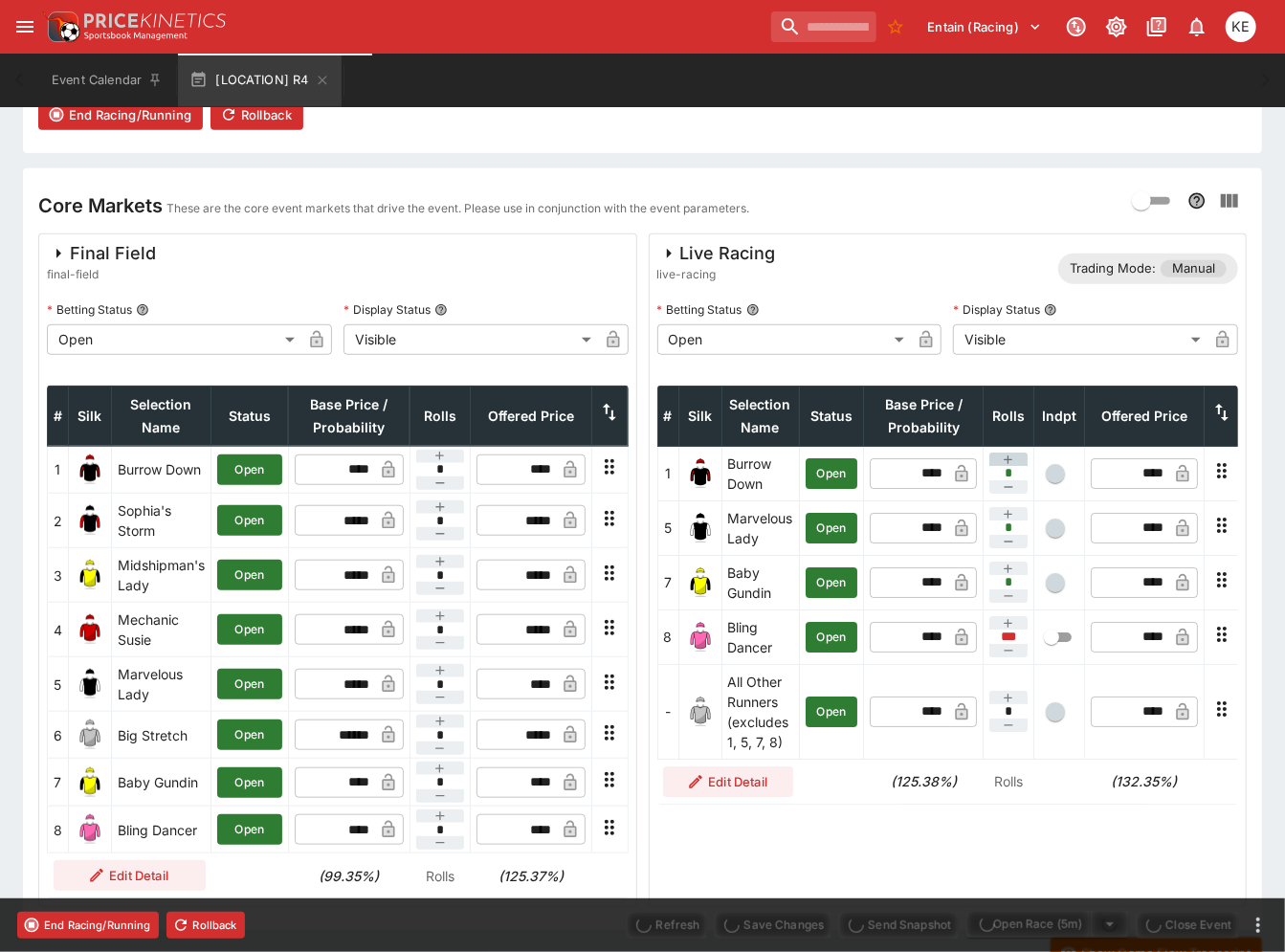 type on "****" 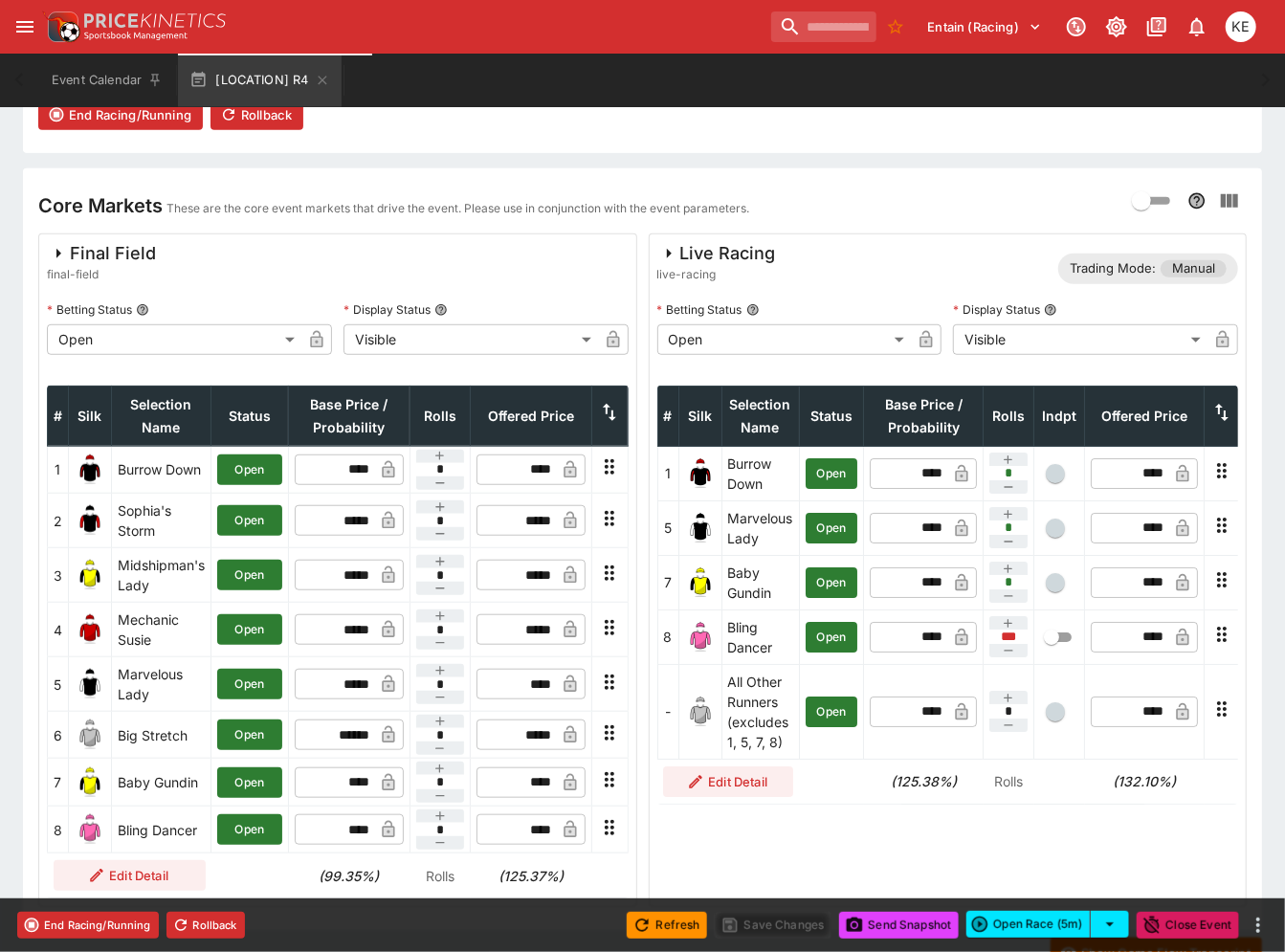click at bounding box center (1055, 474) 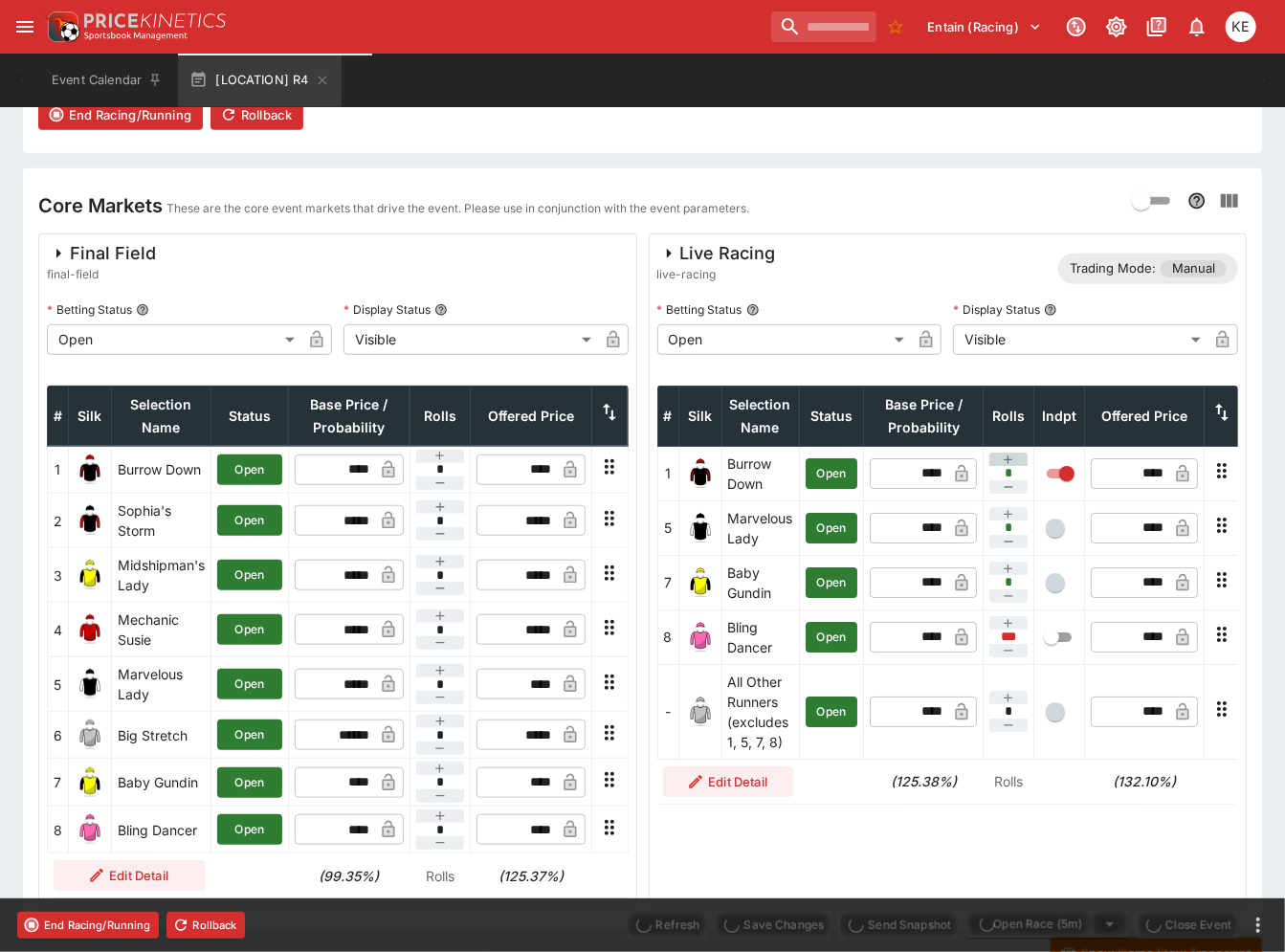 click at bounding box center (1008, 459) 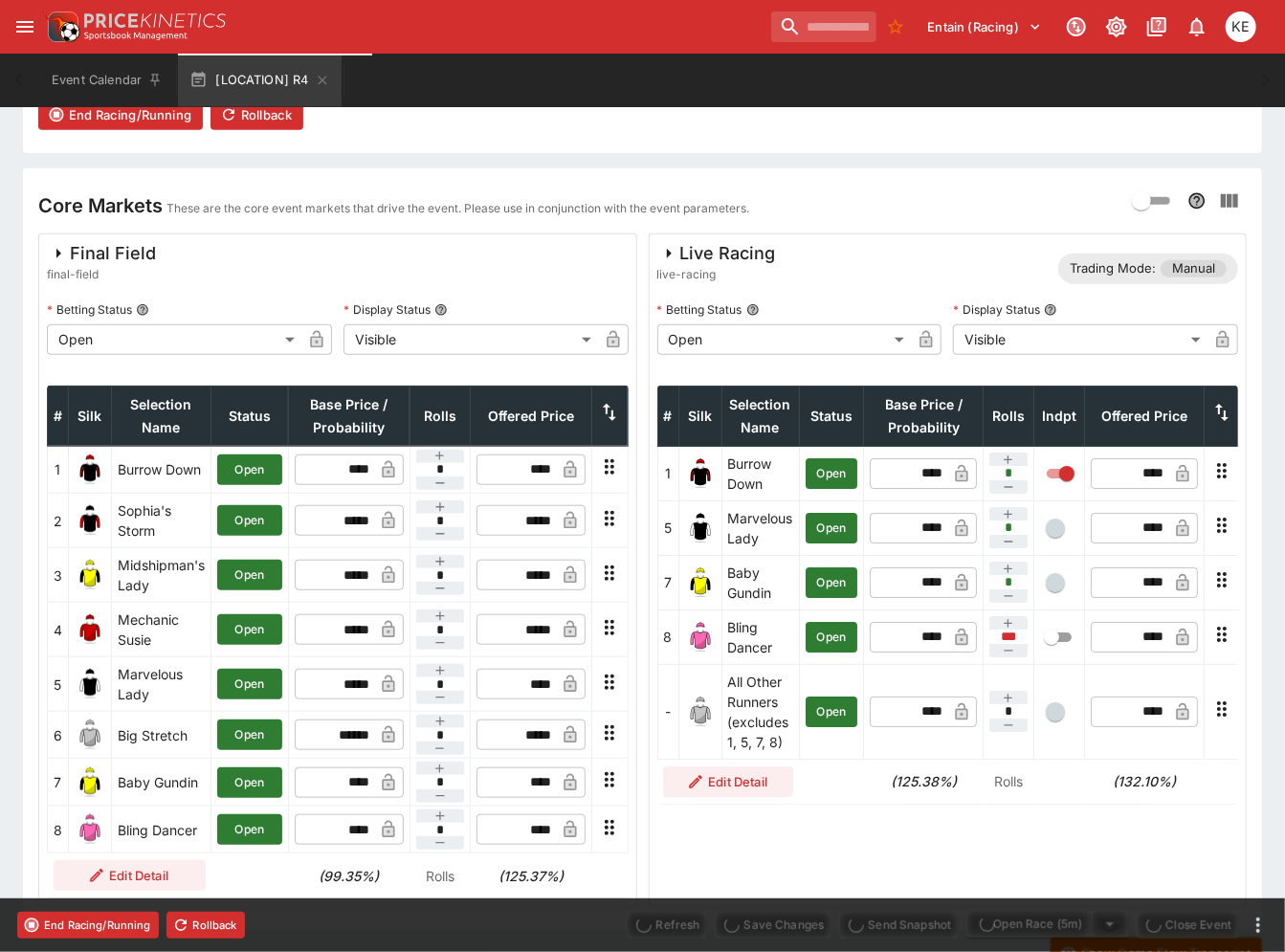 type on "****" 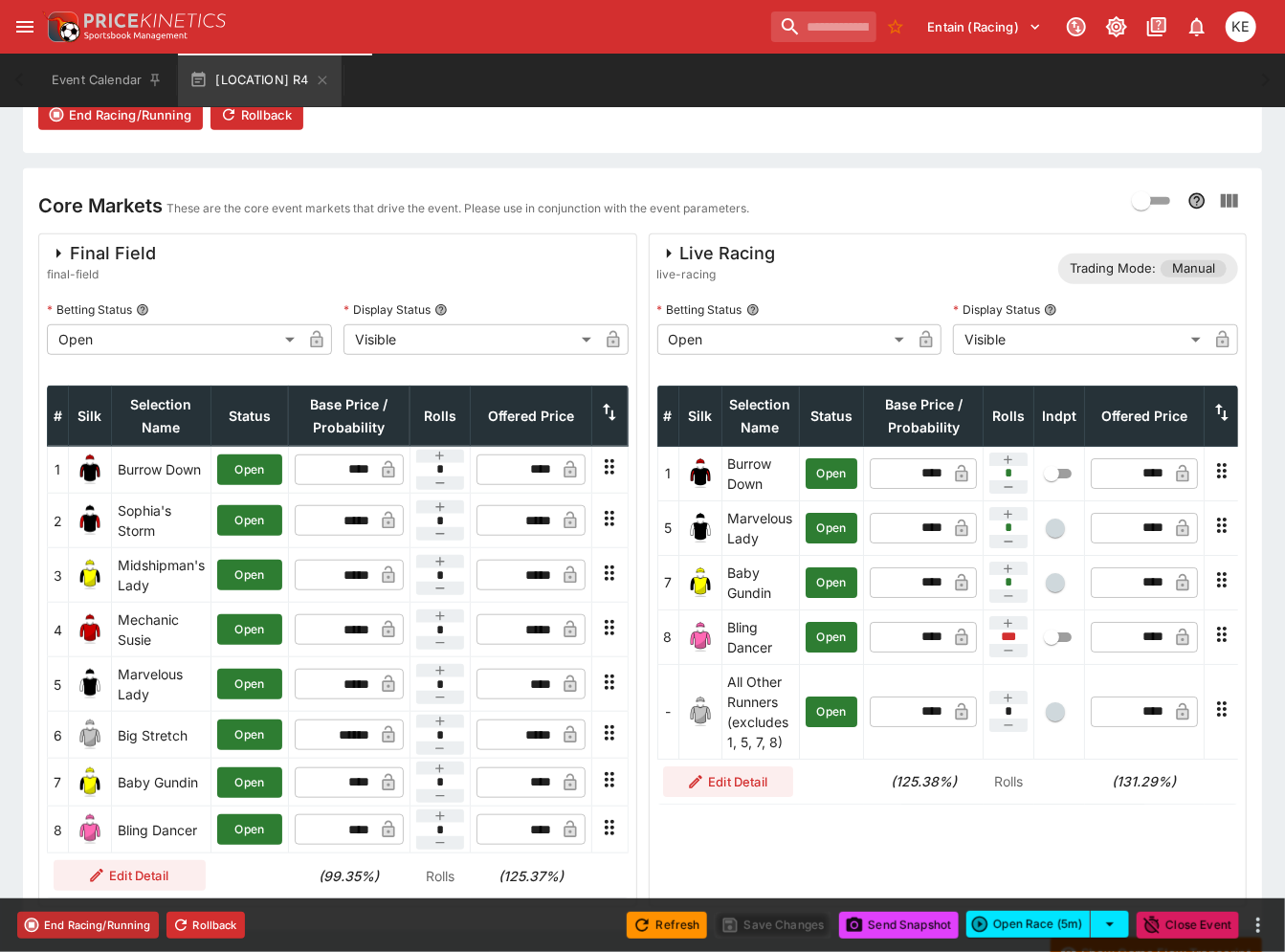 click on "End Racing/Running" at bounding box center [88, 925] 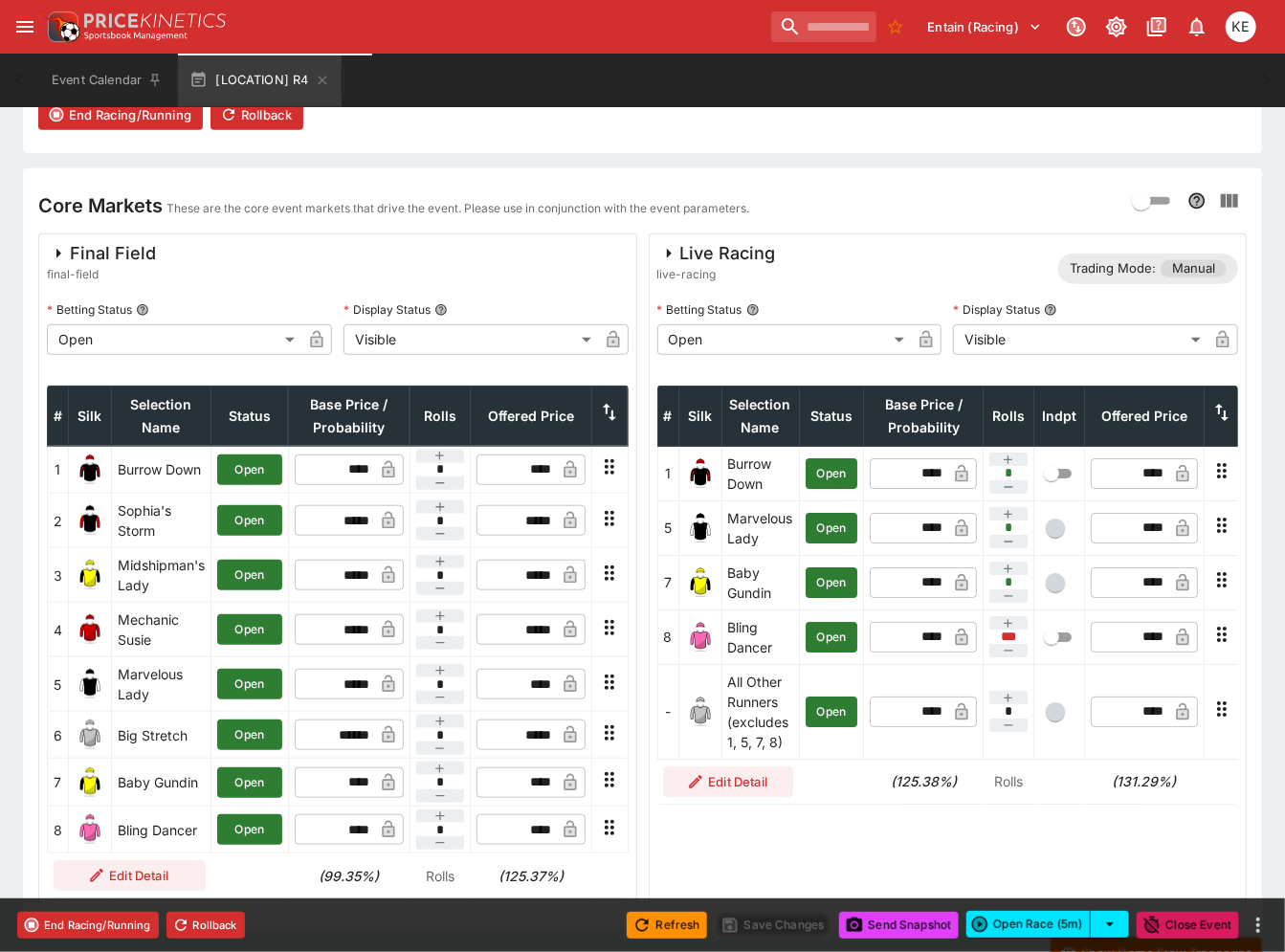 type on "**********" 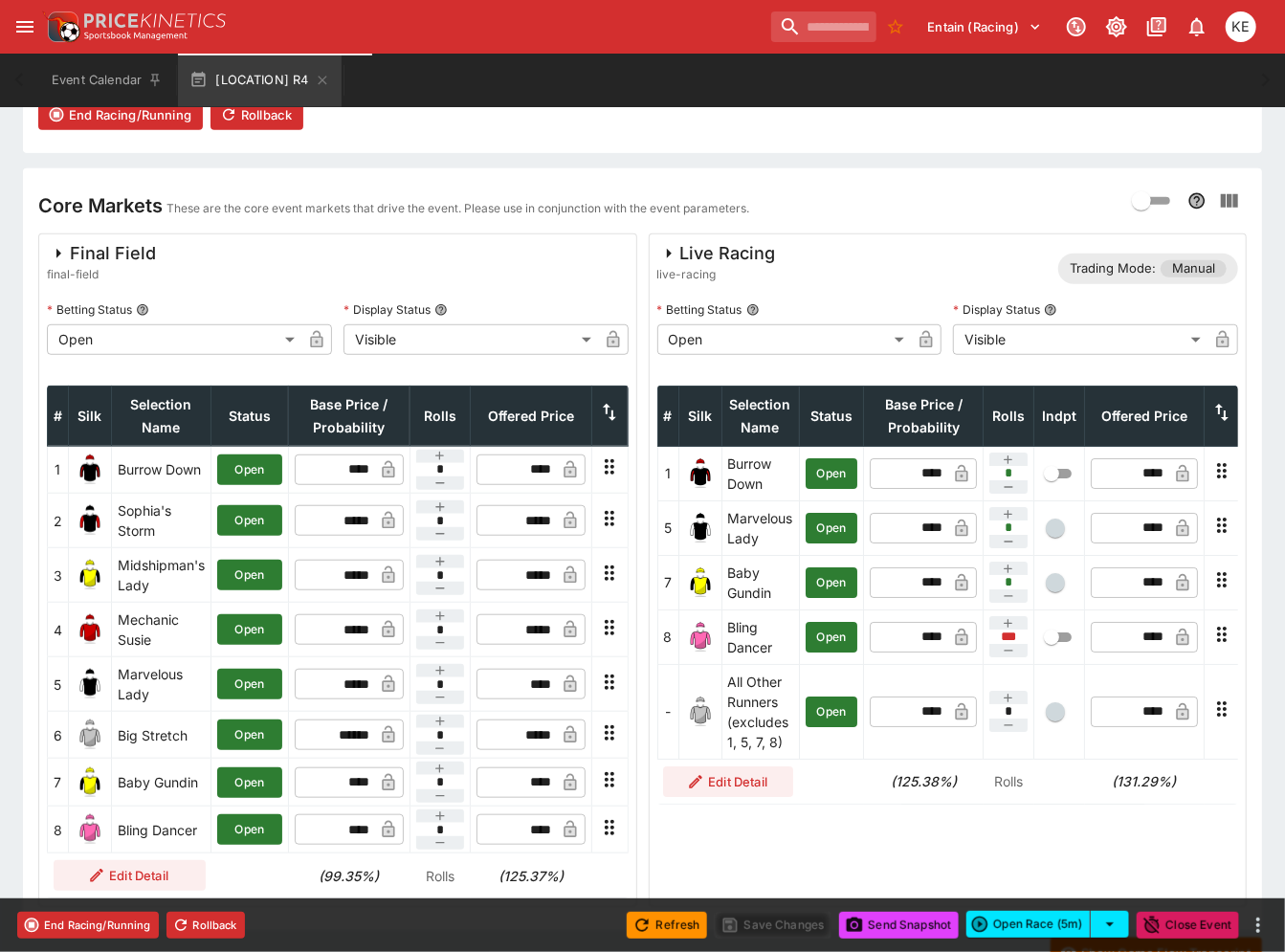 type on "**********" 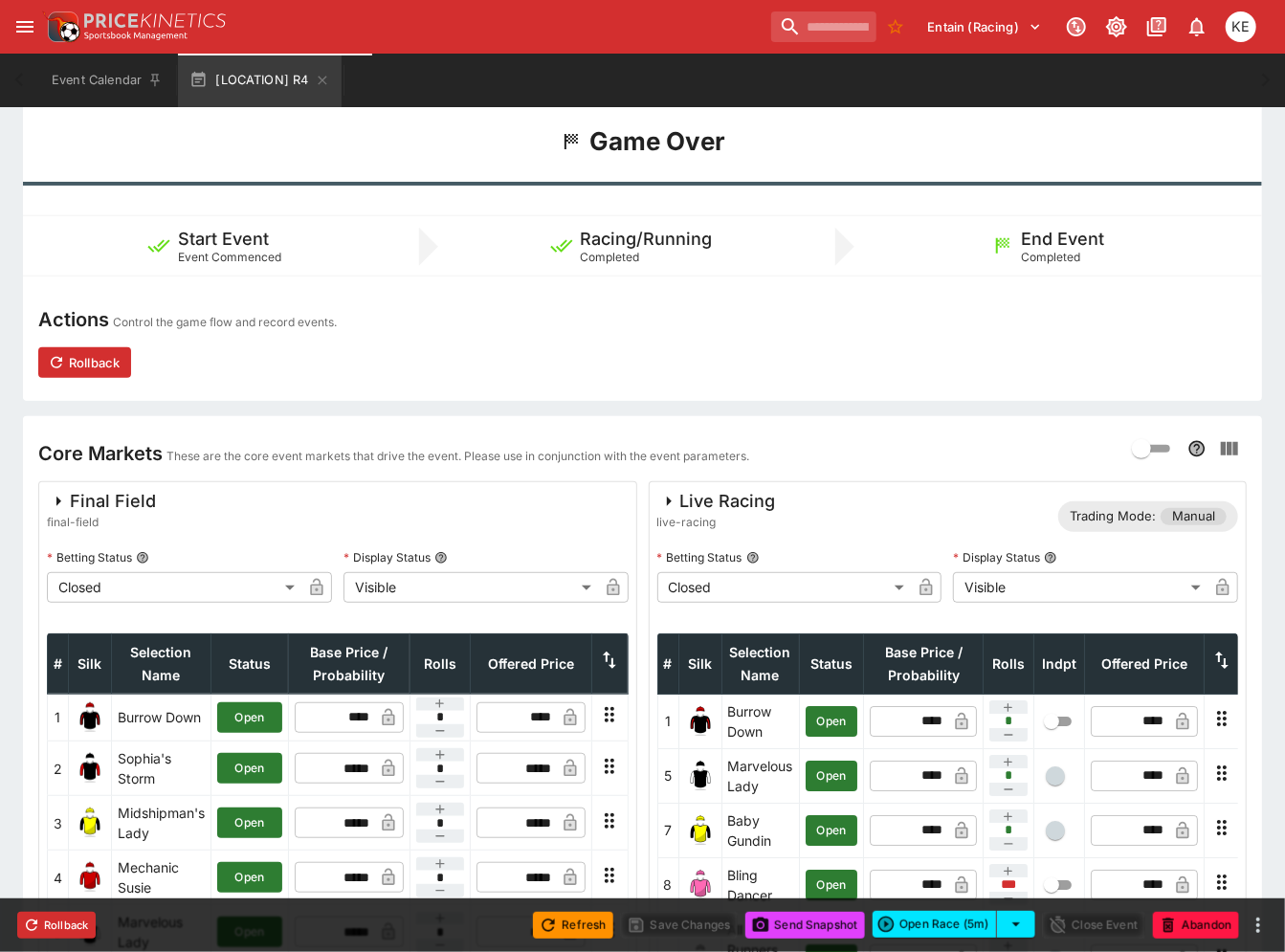 scroll, scrollTop: 0, scrollLeft: 0, axis: both 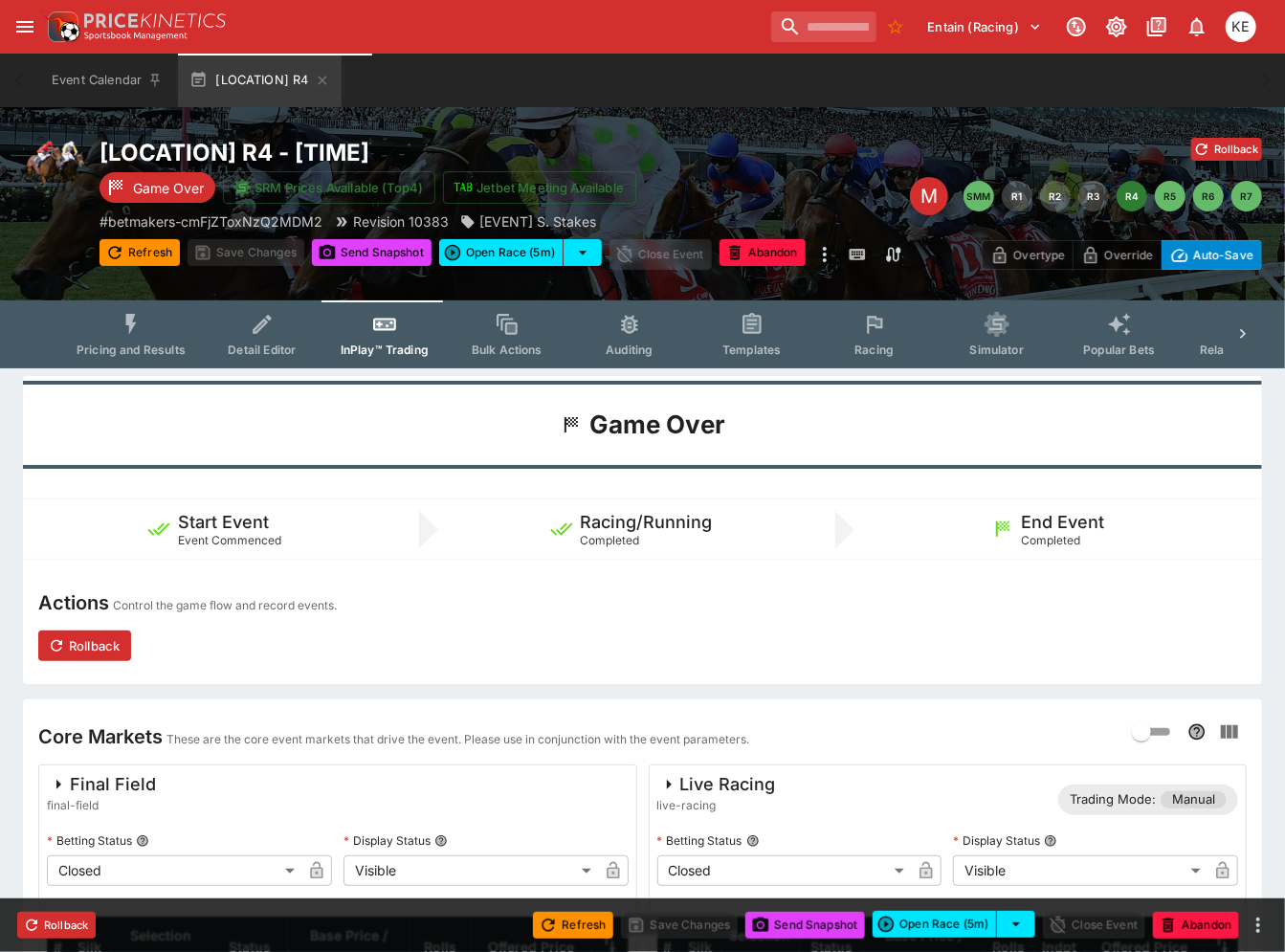 click 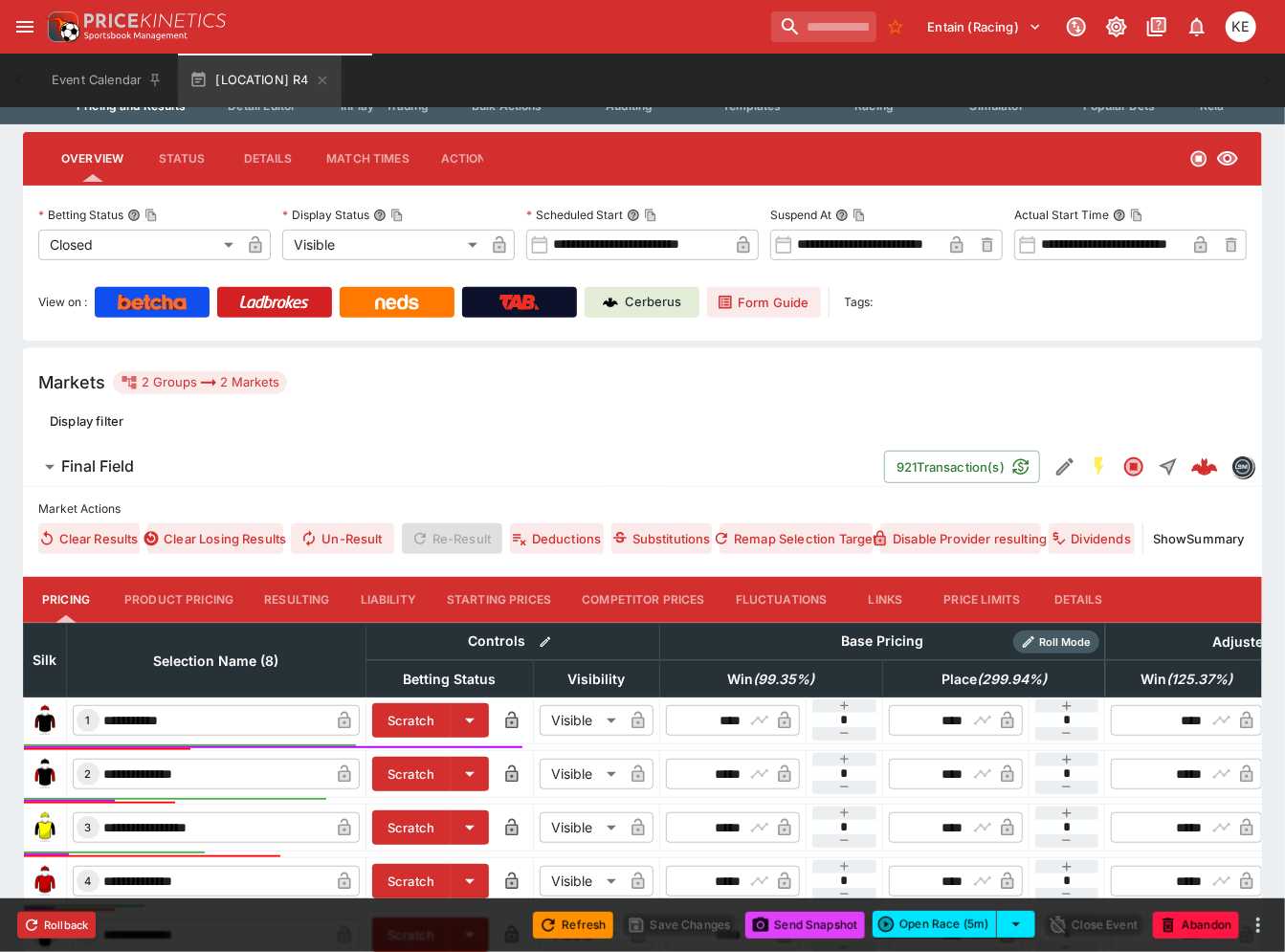 scroll, scrollTop: 531, scrollLeft: 0, axis: vertical 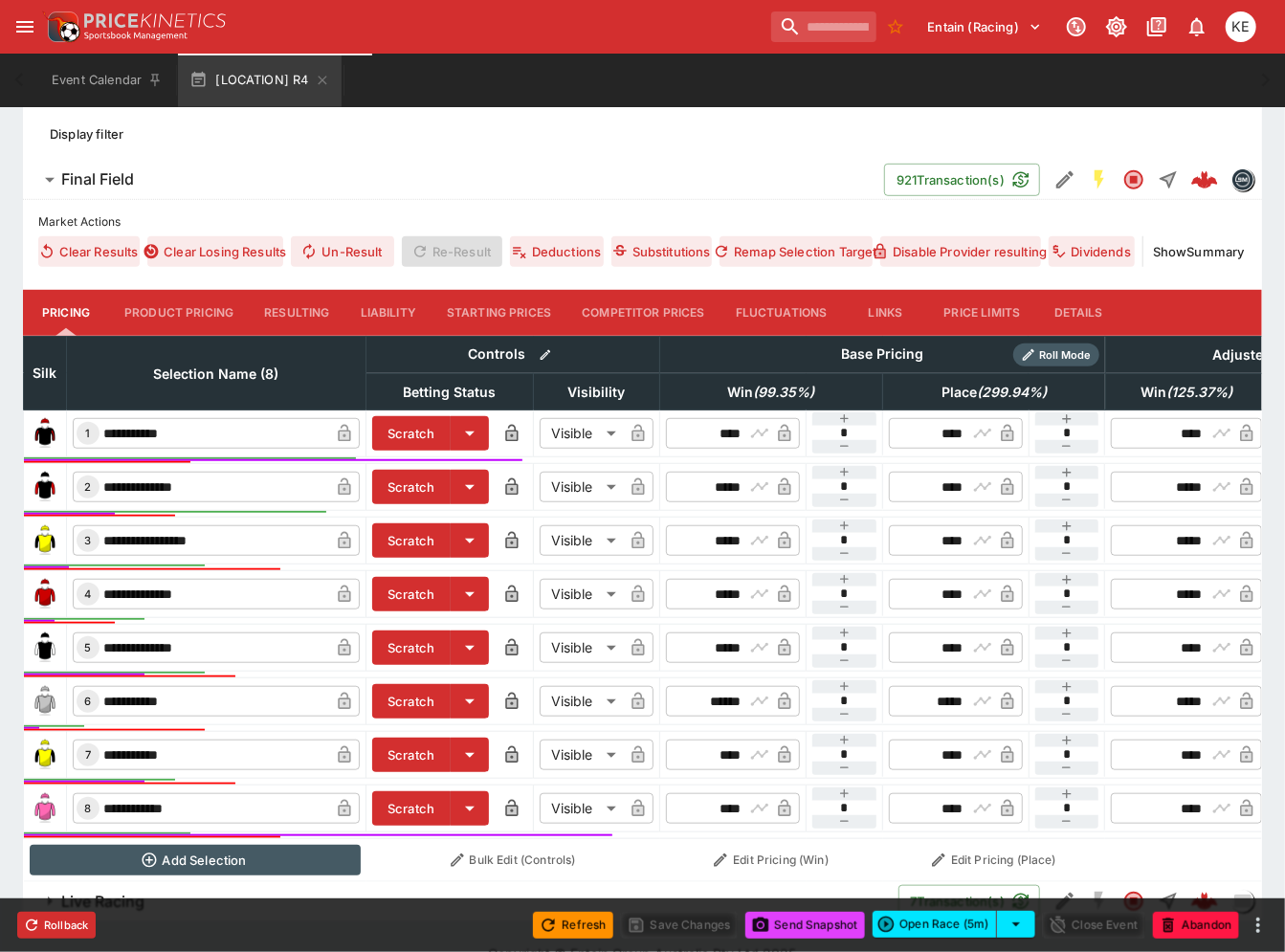 click on "Resulting" at bounding box center [297, 313] 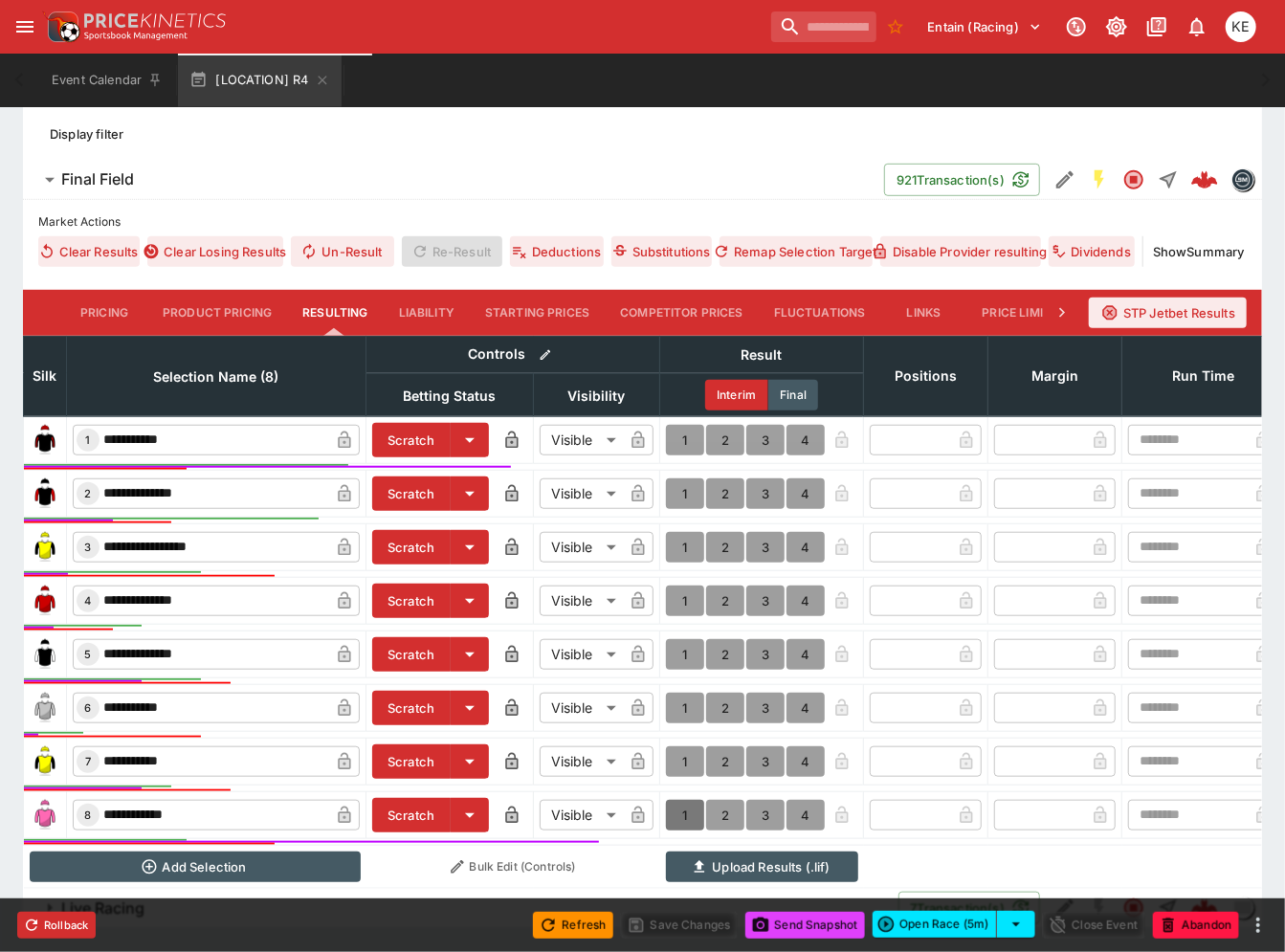 click on "1" at bounding box center (685, 815) 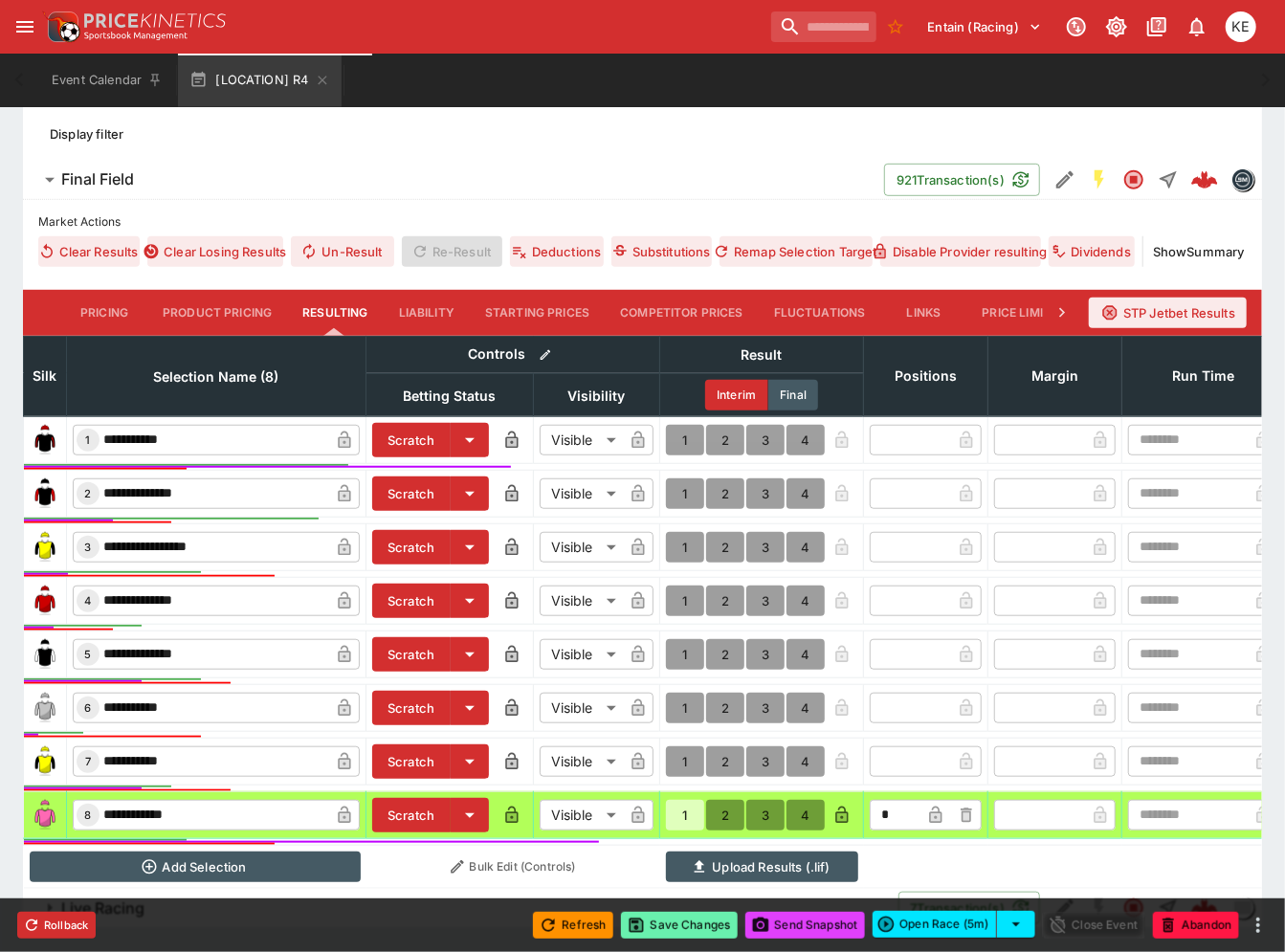 click on "Save Changes" at bounding box center (679, 925) 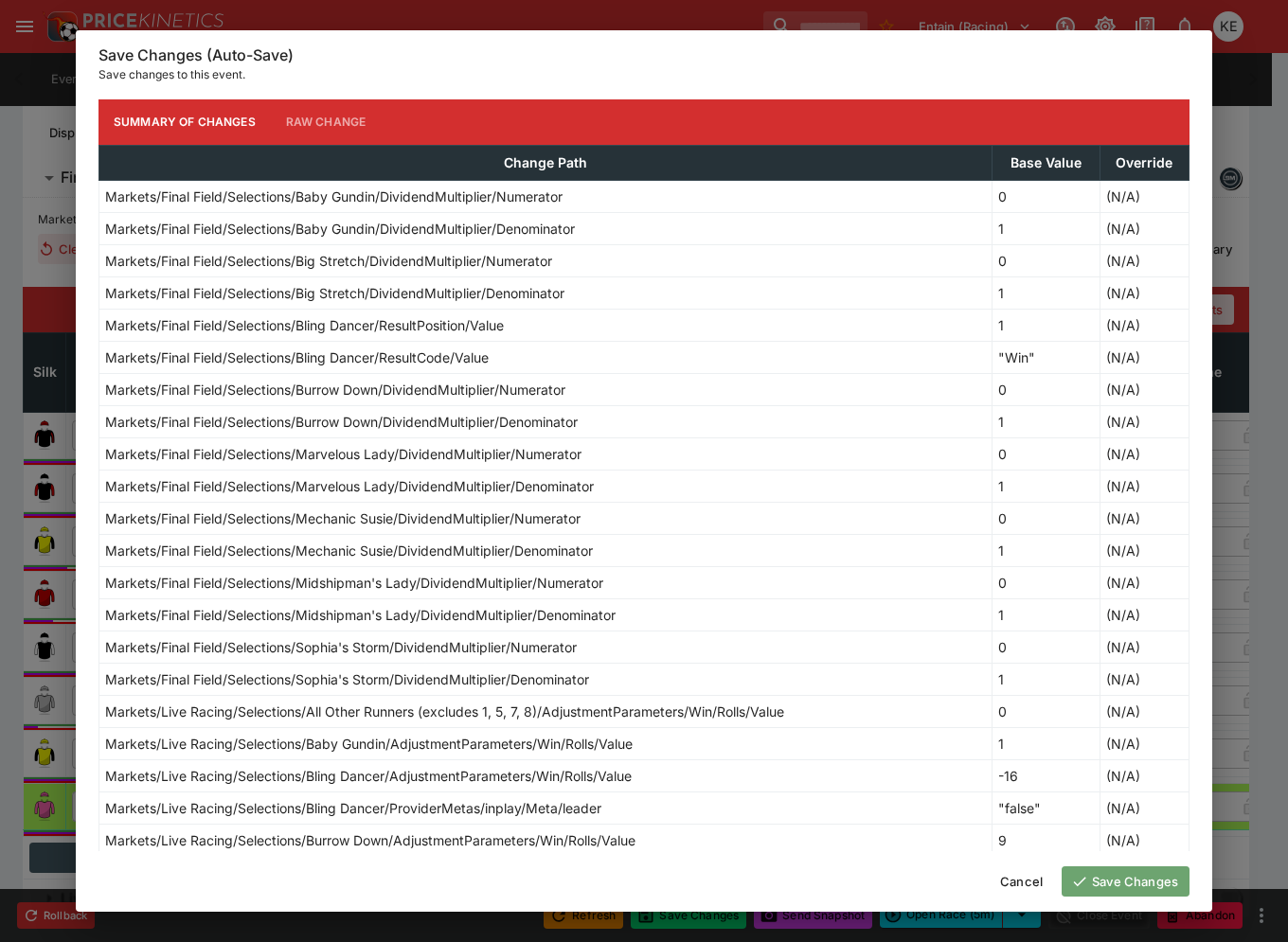 click on "Save Changes" at bounding box center [1125, 881] 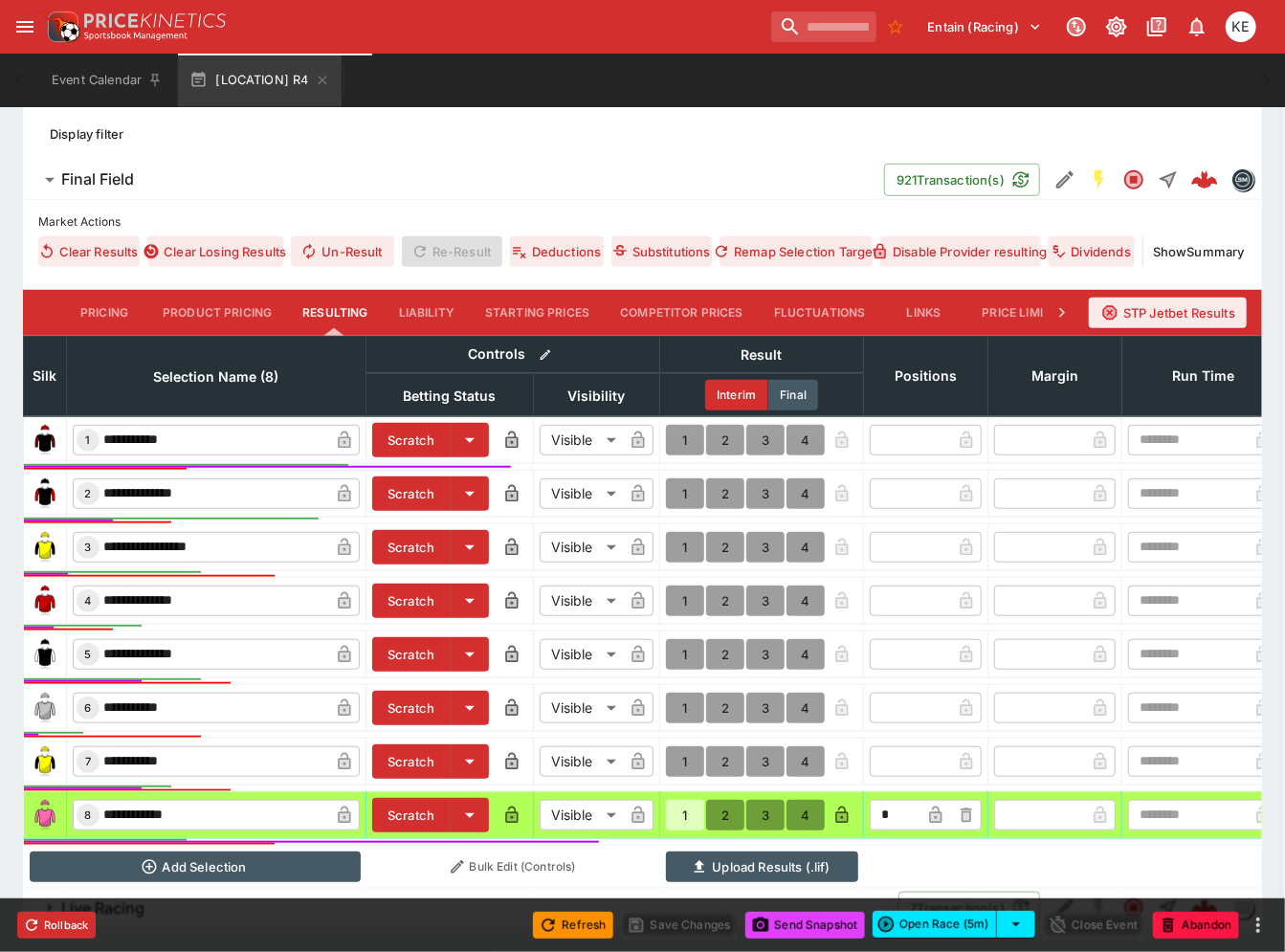 type on "**********" 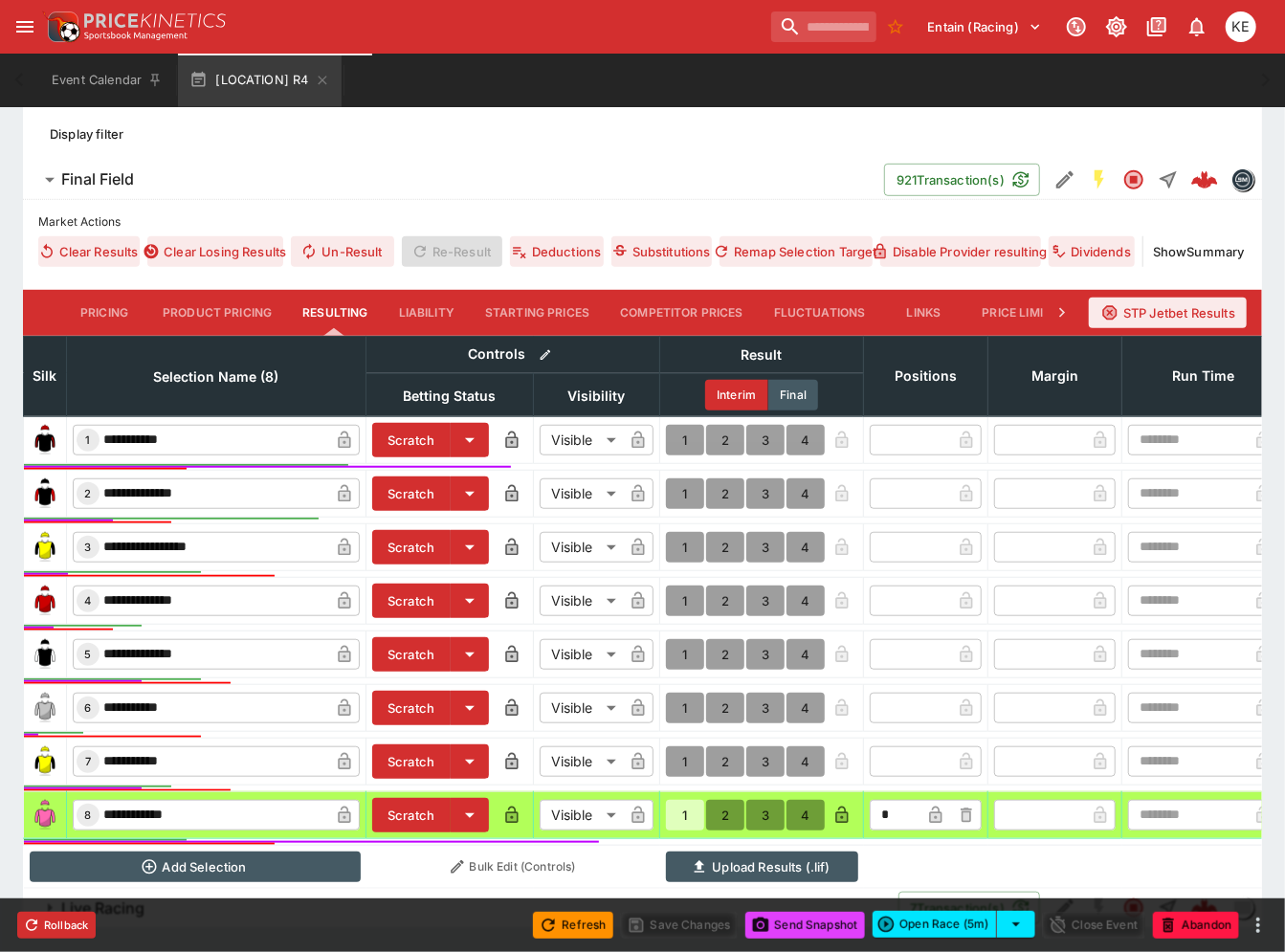 type on "**********" 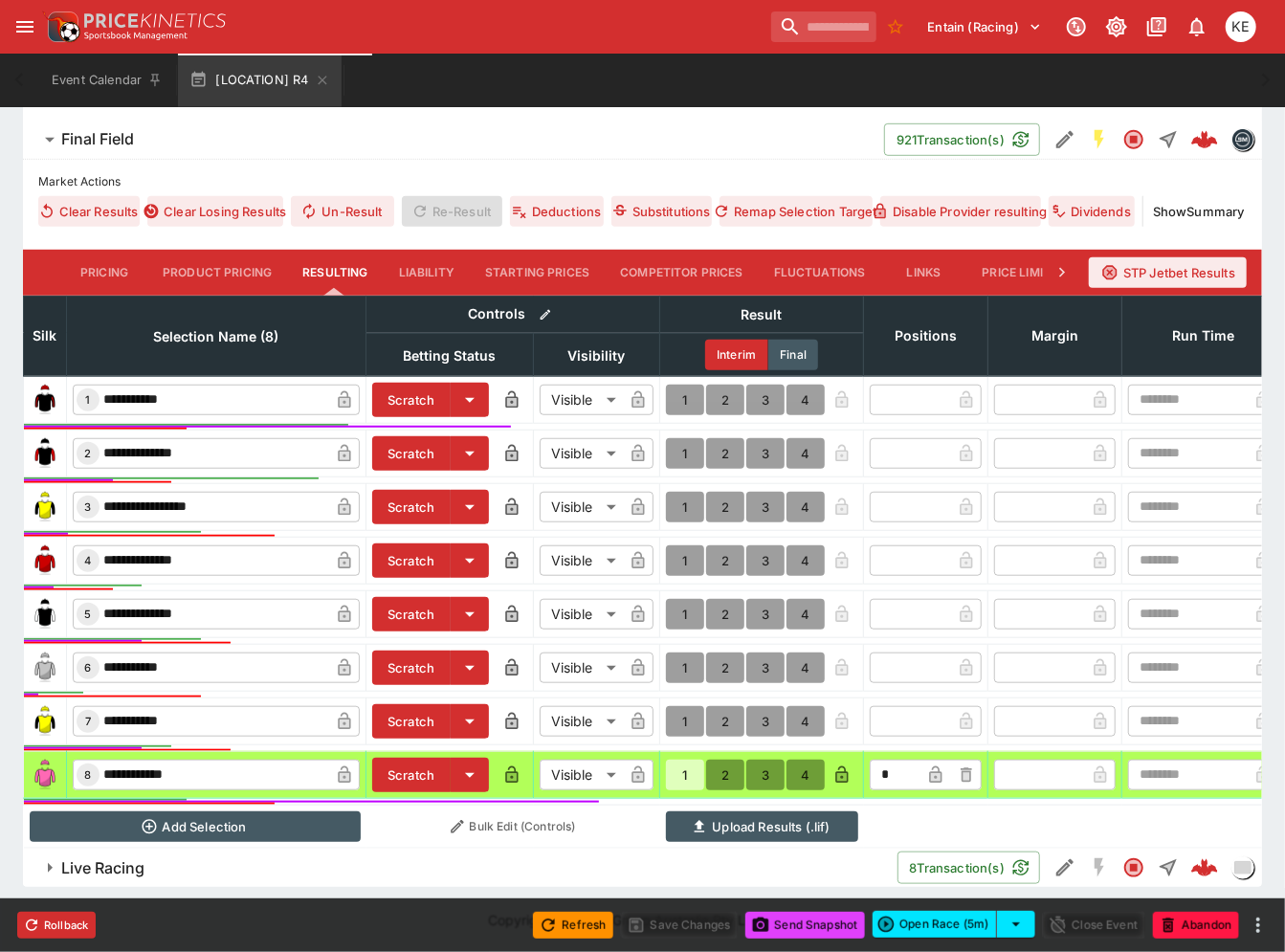 scroll, scrollTop: 588, scrollLeft: 0, axis: vertical 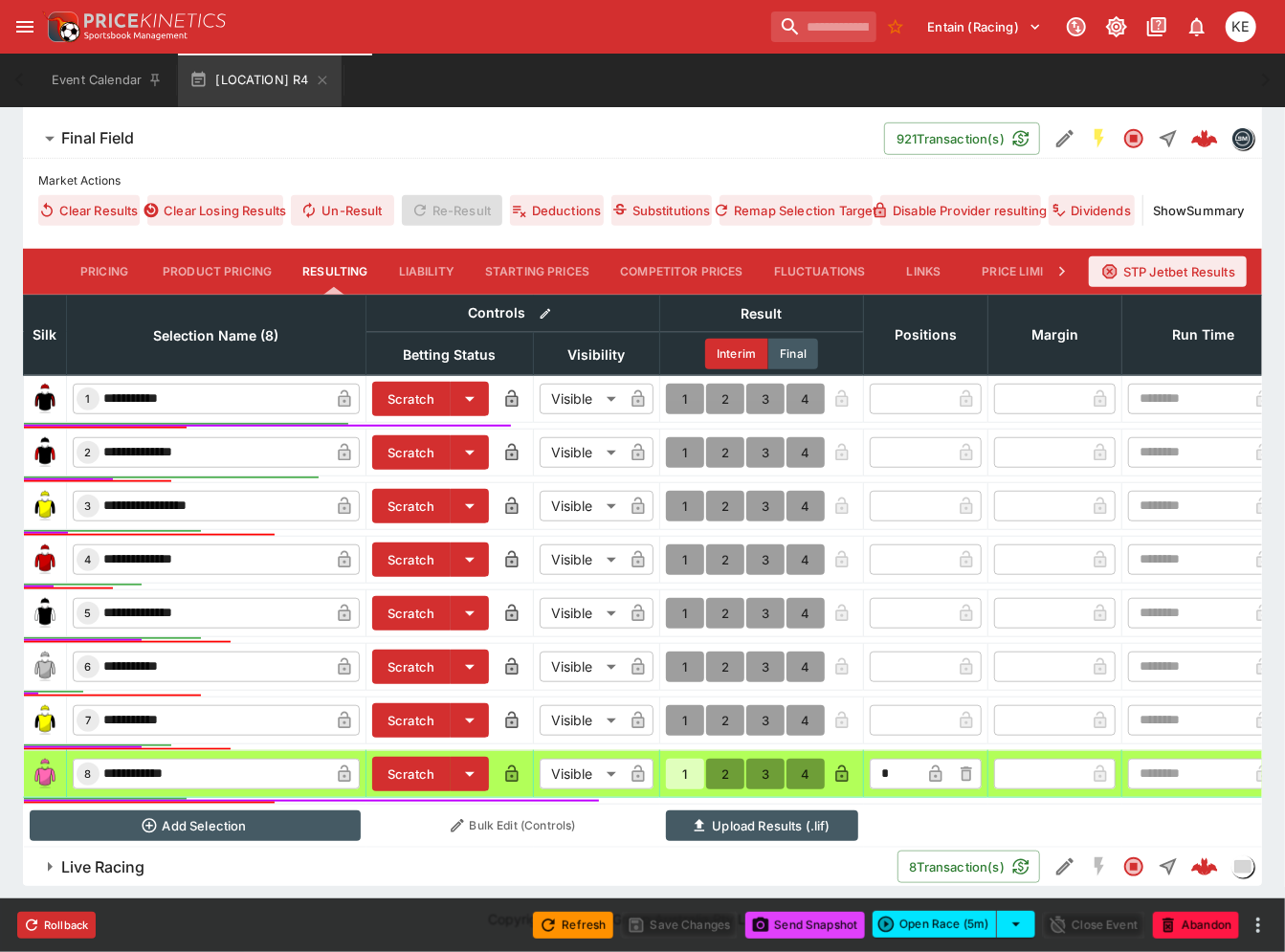 click on "Live Racing" at bounding box center [472, 867] 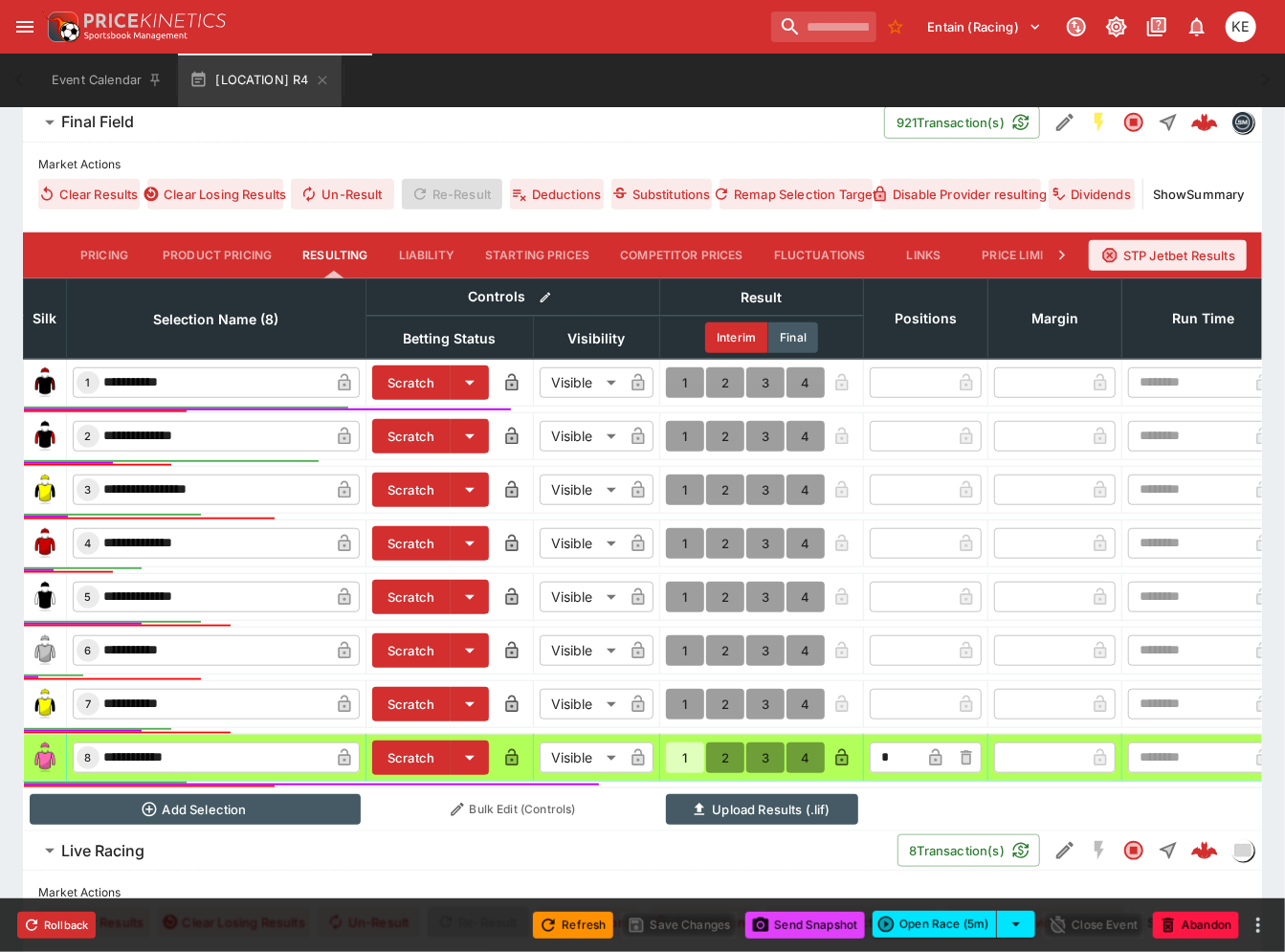 scroll, scrollTop: 1029, scrollLeft: 0, axis: vertical 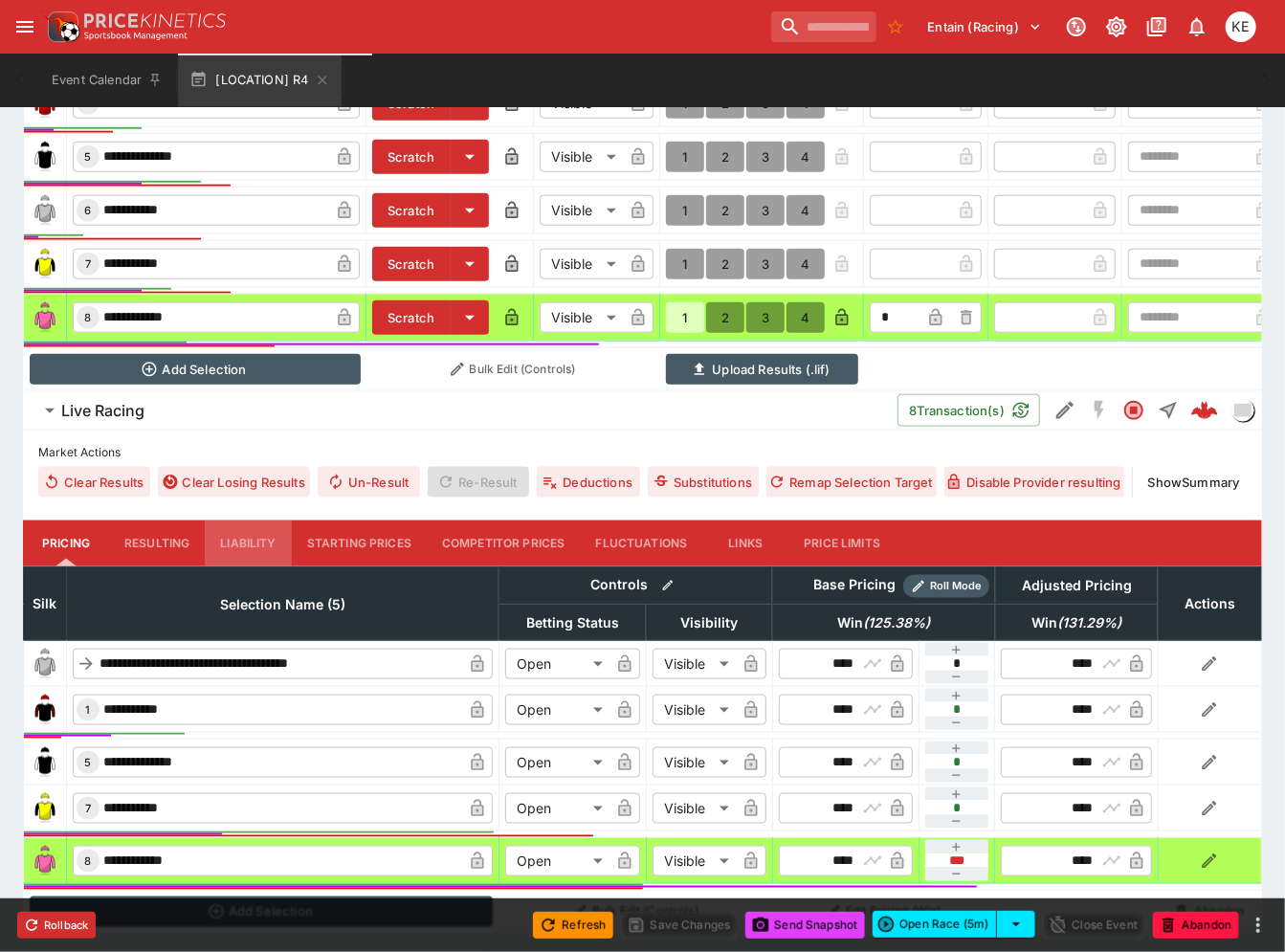 click on "Liability" at bounding box center (248, 543) 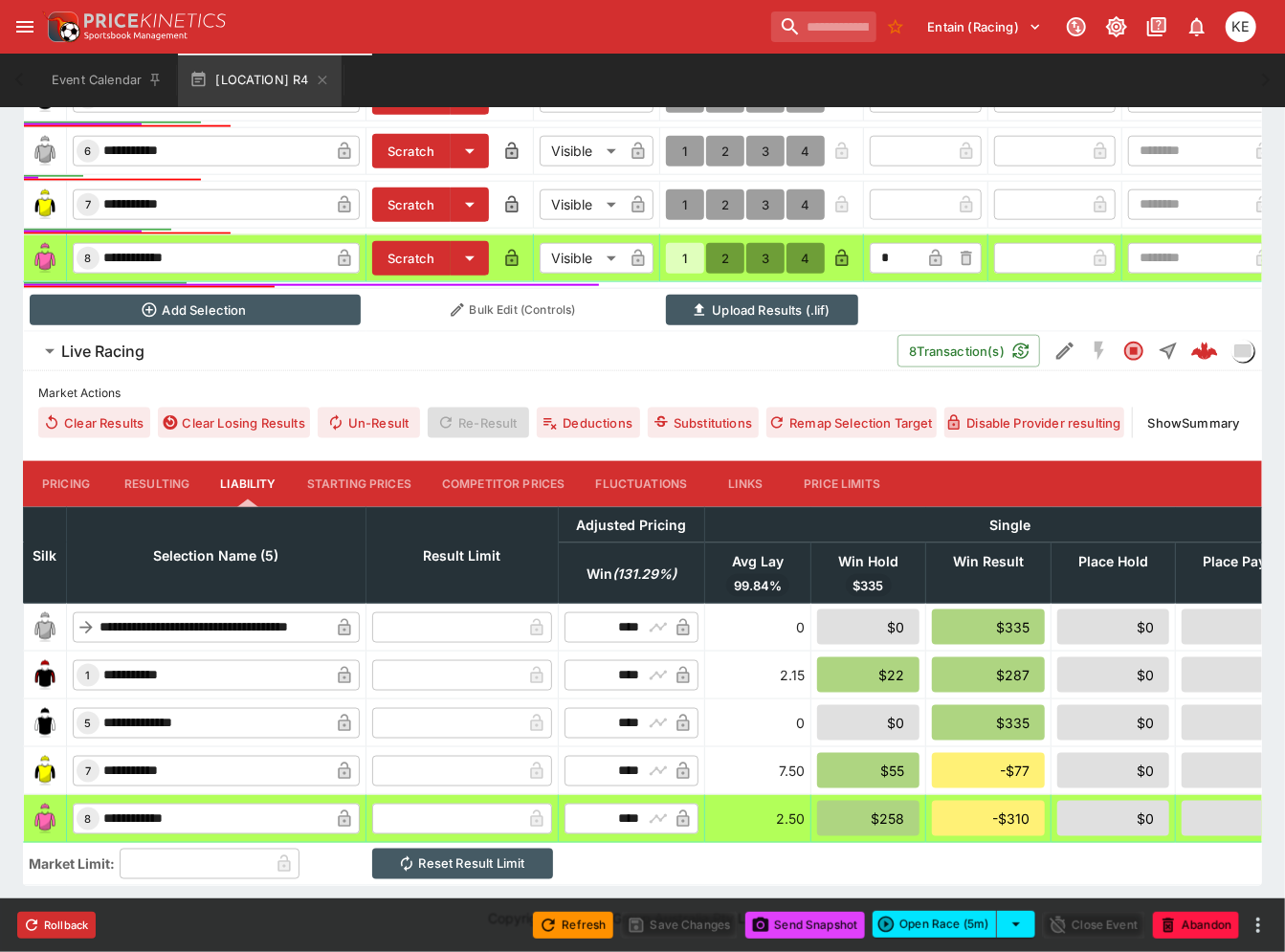 scroll, scrollTop: 1120, scrollLeft: 0, axis: vertical 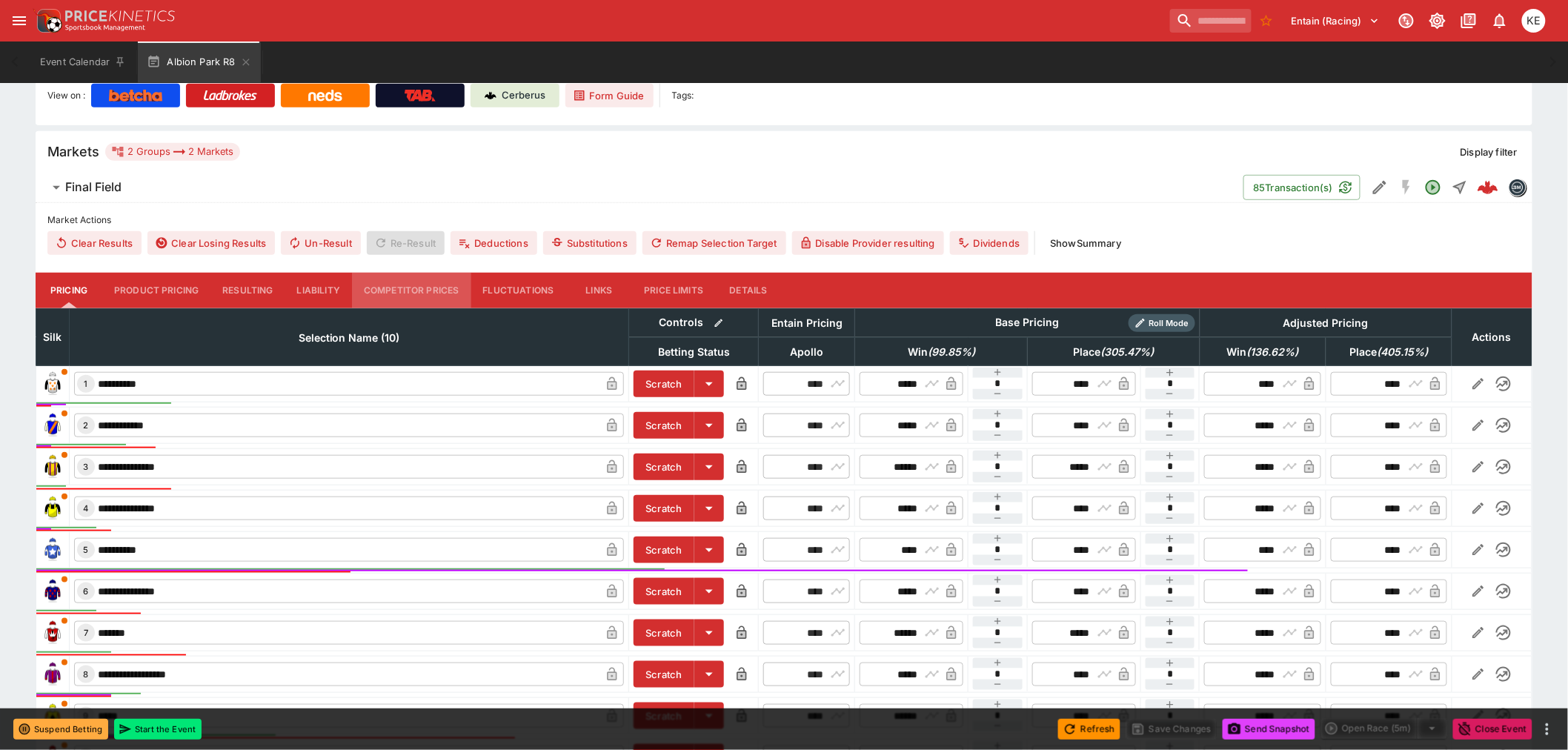 click on "Competitor Prices" at bounding box center (411, 291) 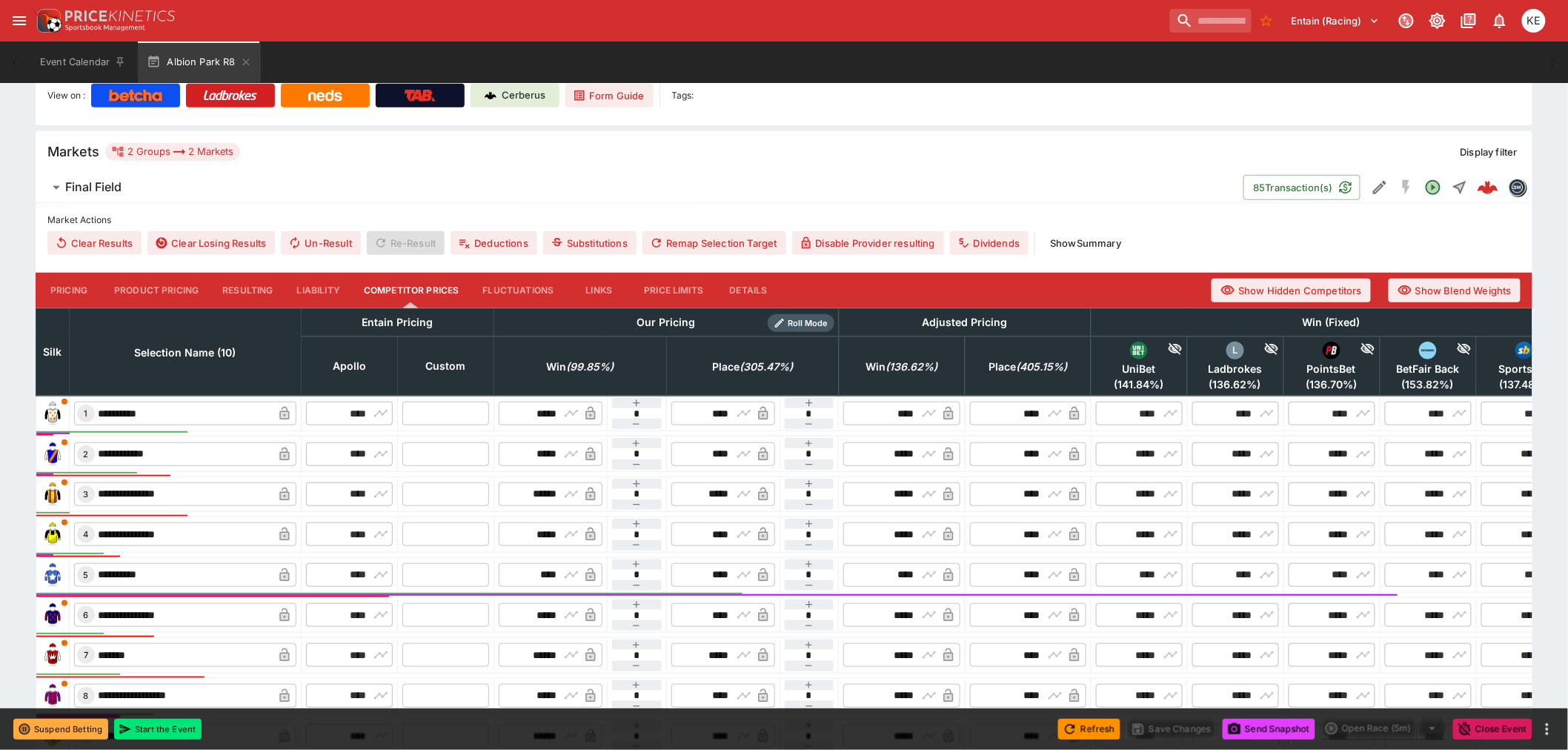 scroll, scrollTop: 471, scrollLeft: 0, axis: vertical 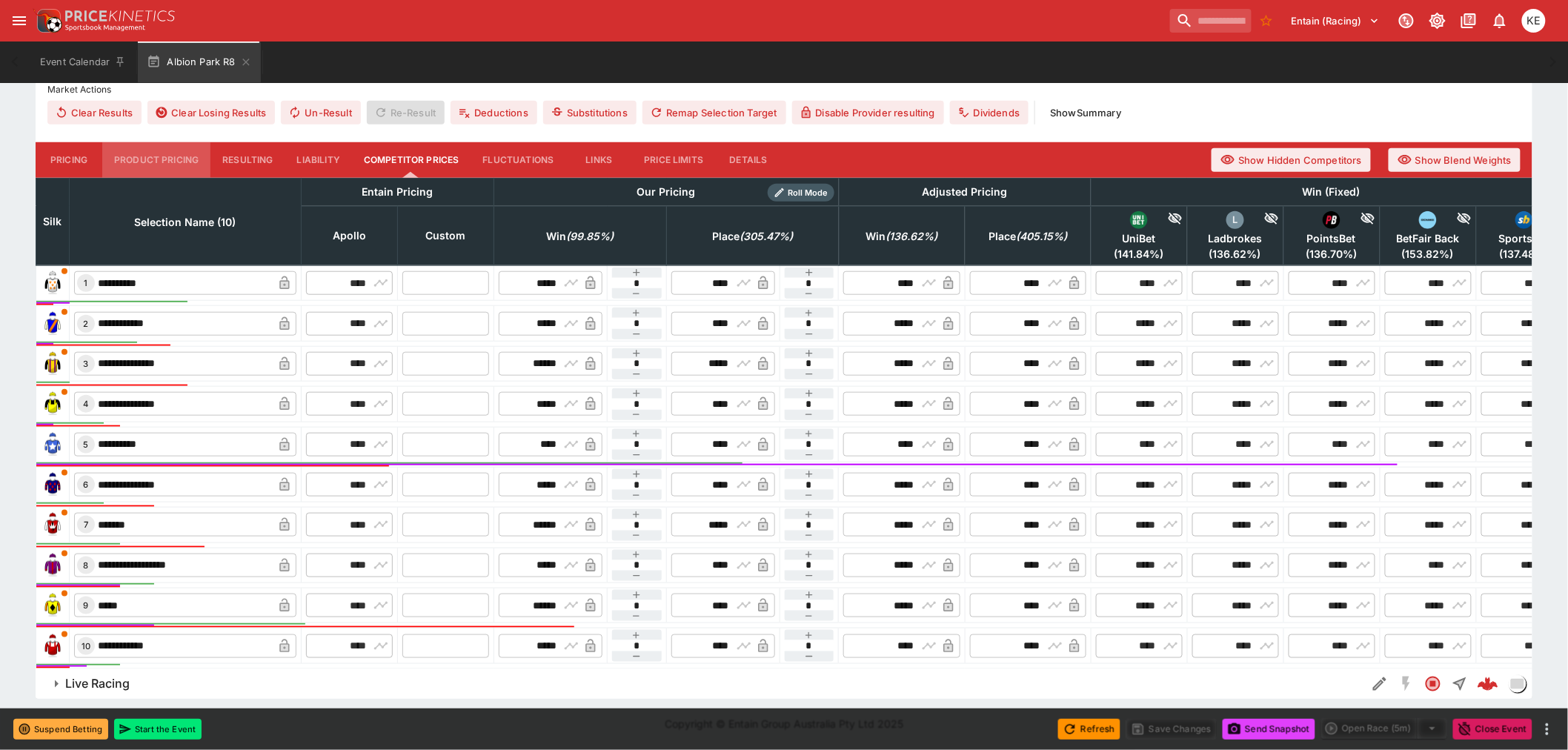 click on "Product Pricing" at bounding box center (156, 160) 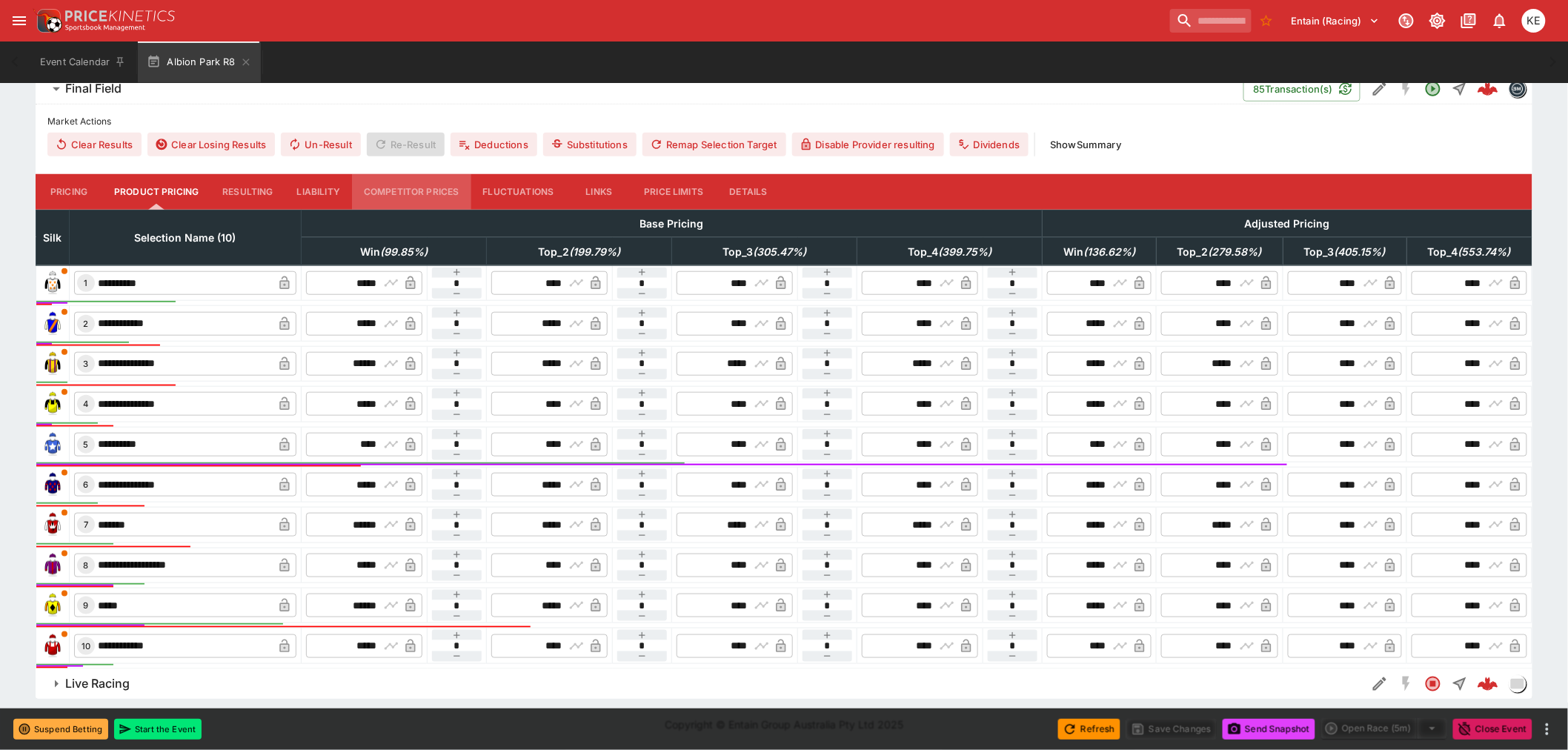 click on "Competitor Prices" at bounding box center (411, 192) 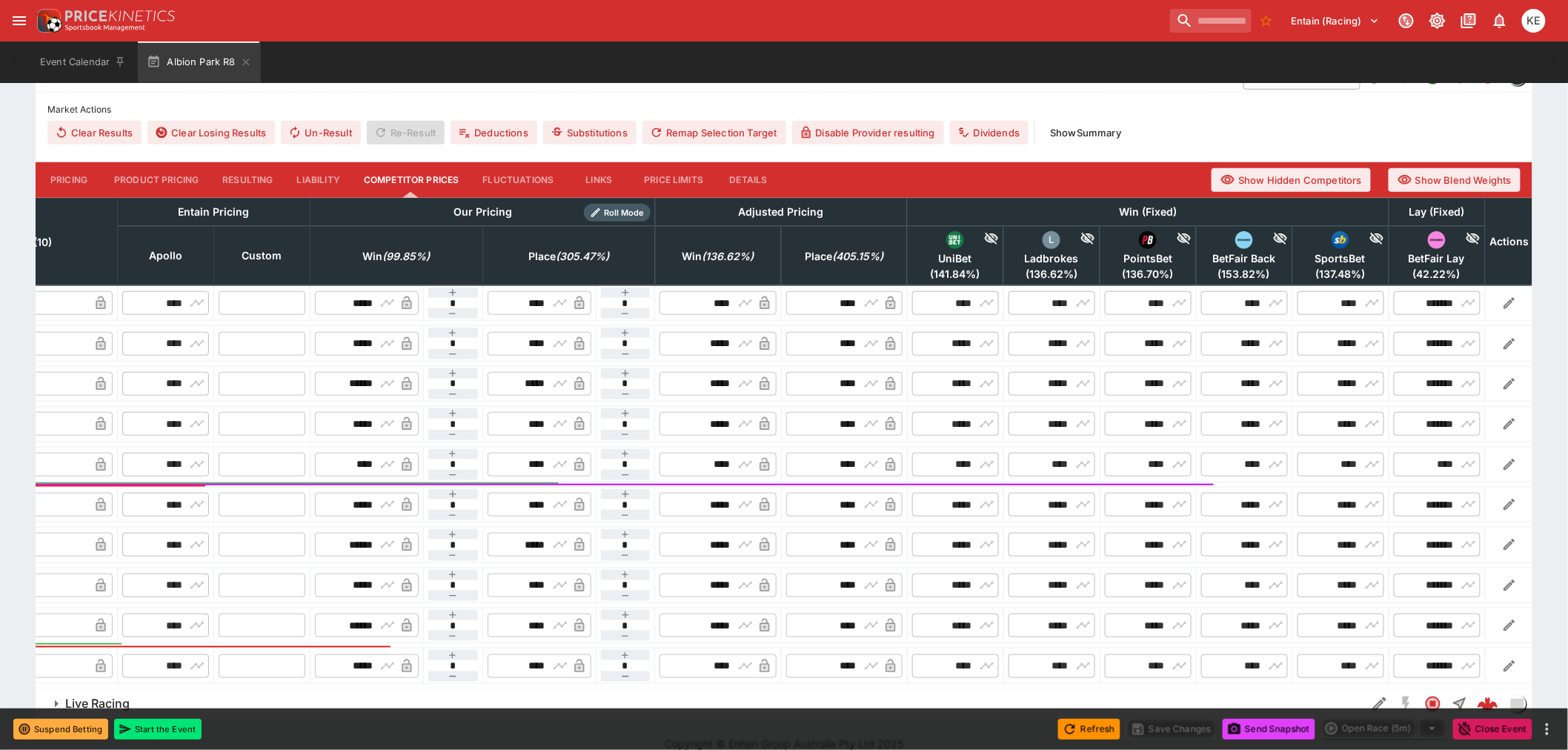scroll, scrollTop: 0, scrollLeft: 0, axis: both 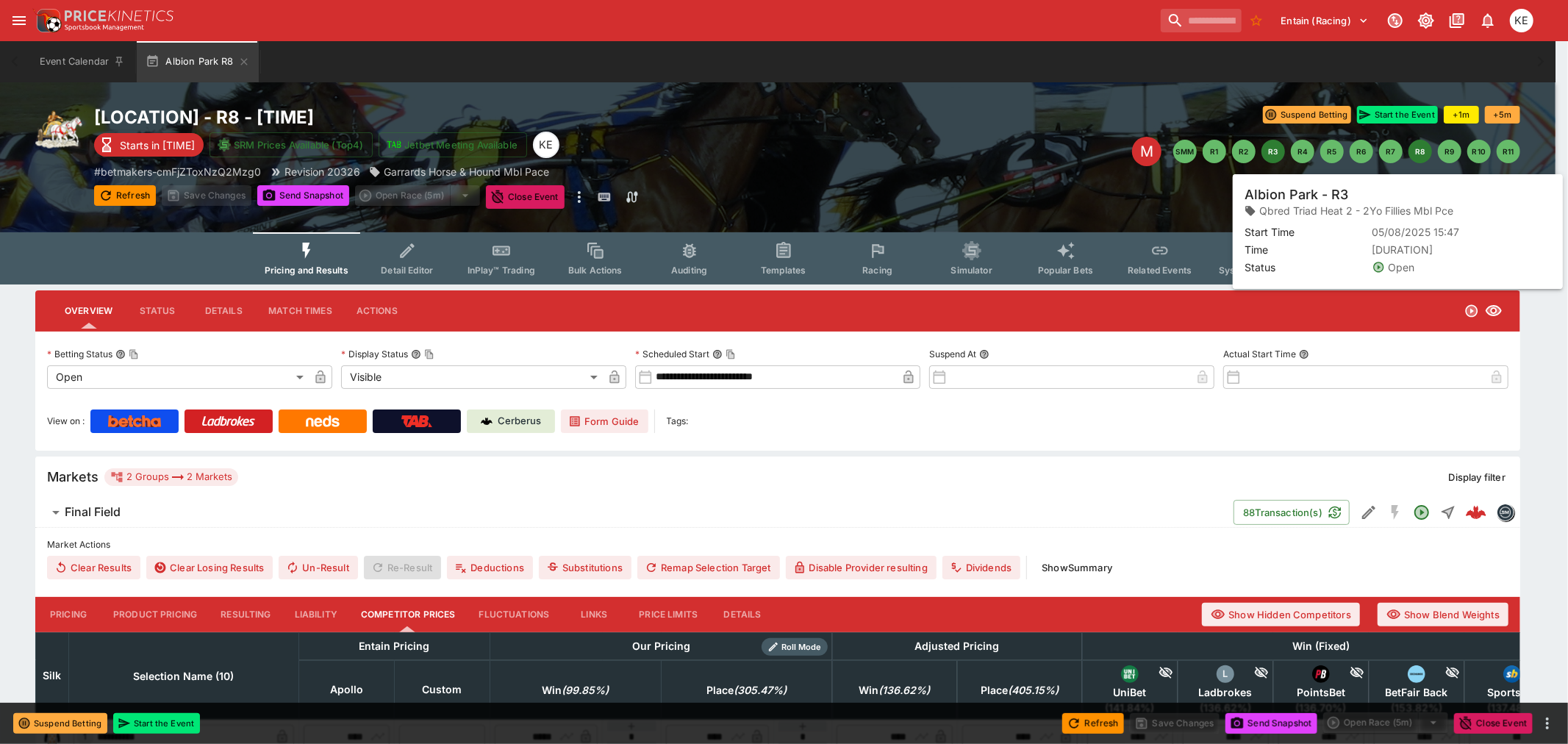 click on "R3" at bounding box center (1273, 151) 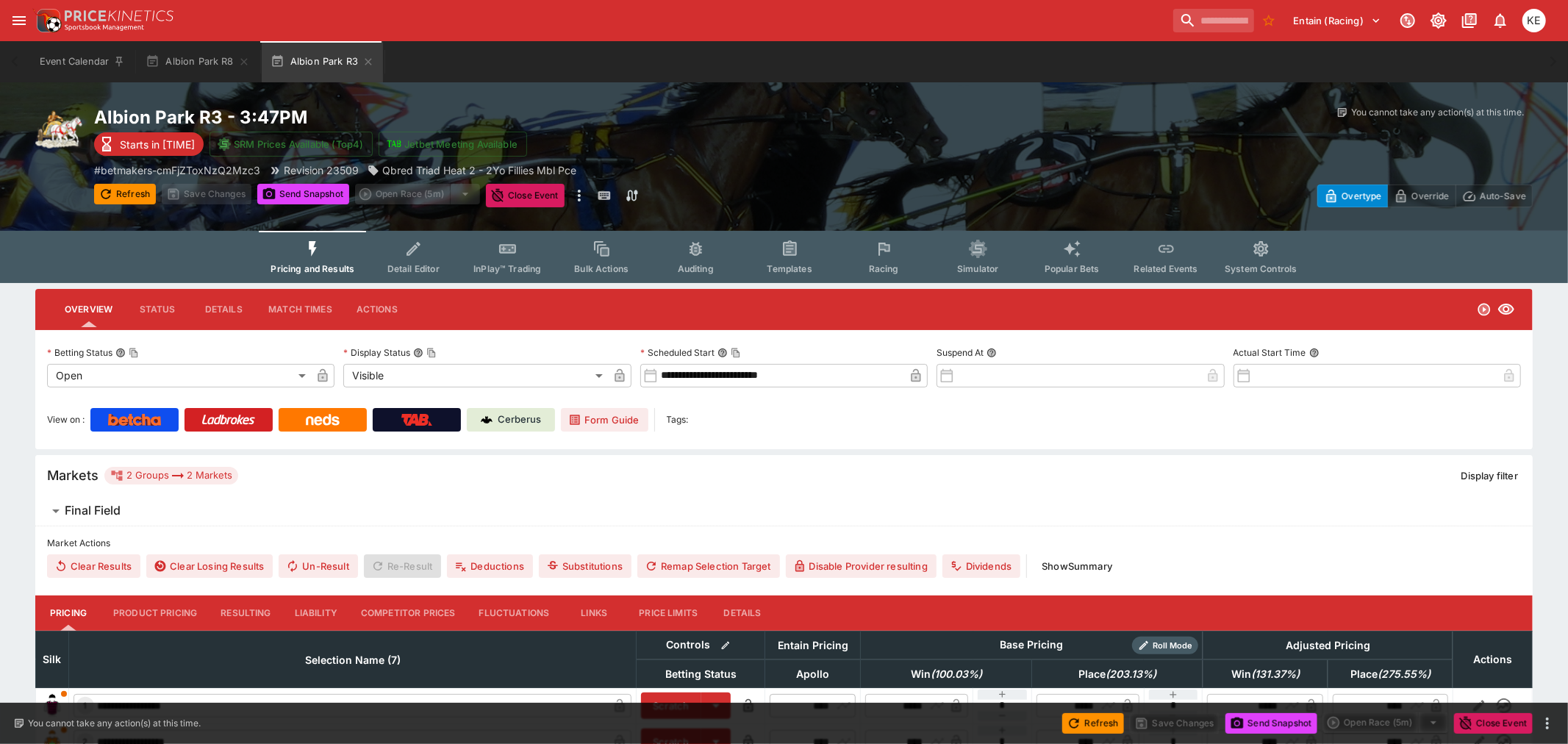 type on "**********" 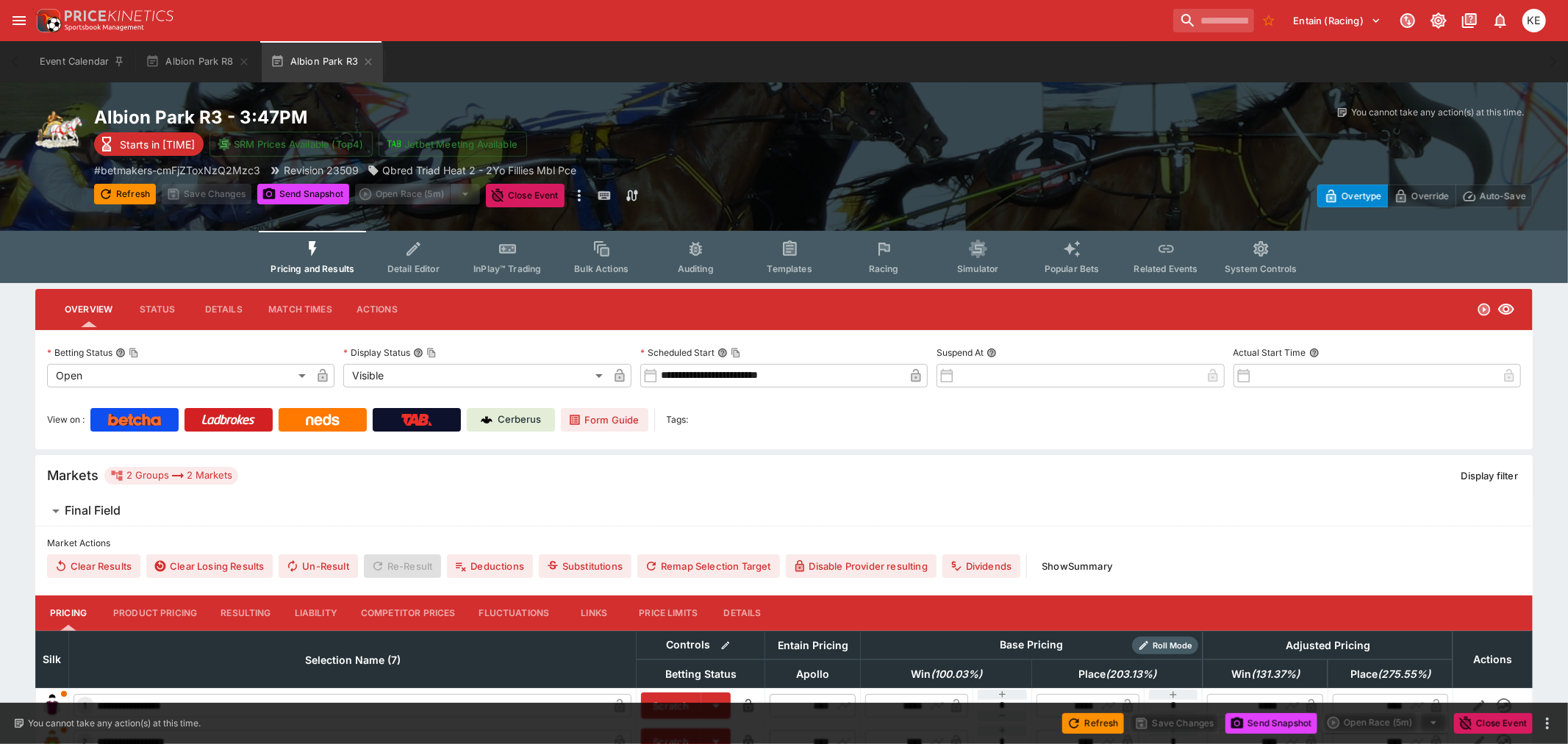 type on "*******" 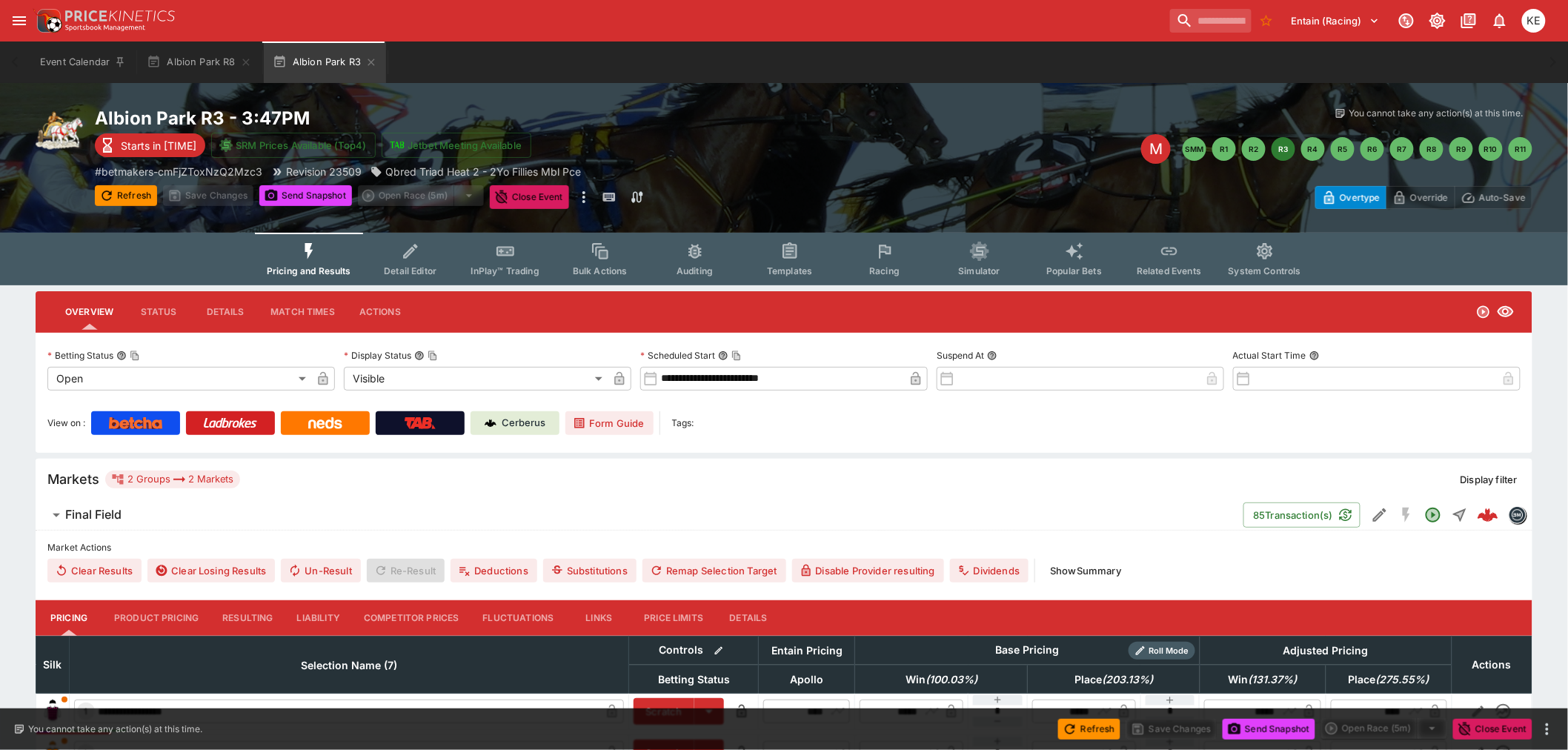 scroll, scrollTop: 329, scrollLeft: 0, axis: vertical 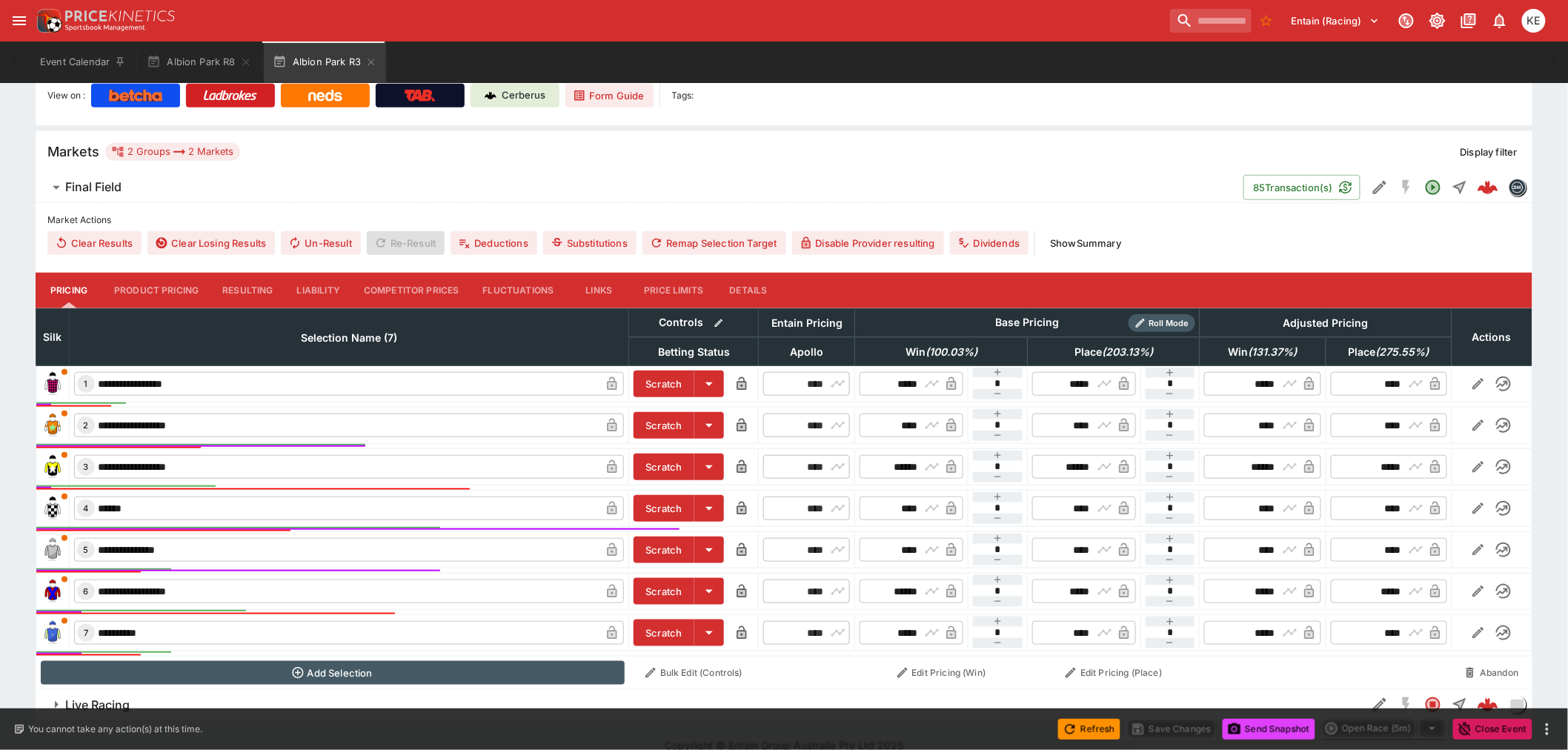 click on "Competitor Prices" at bounding box center (411, 291) 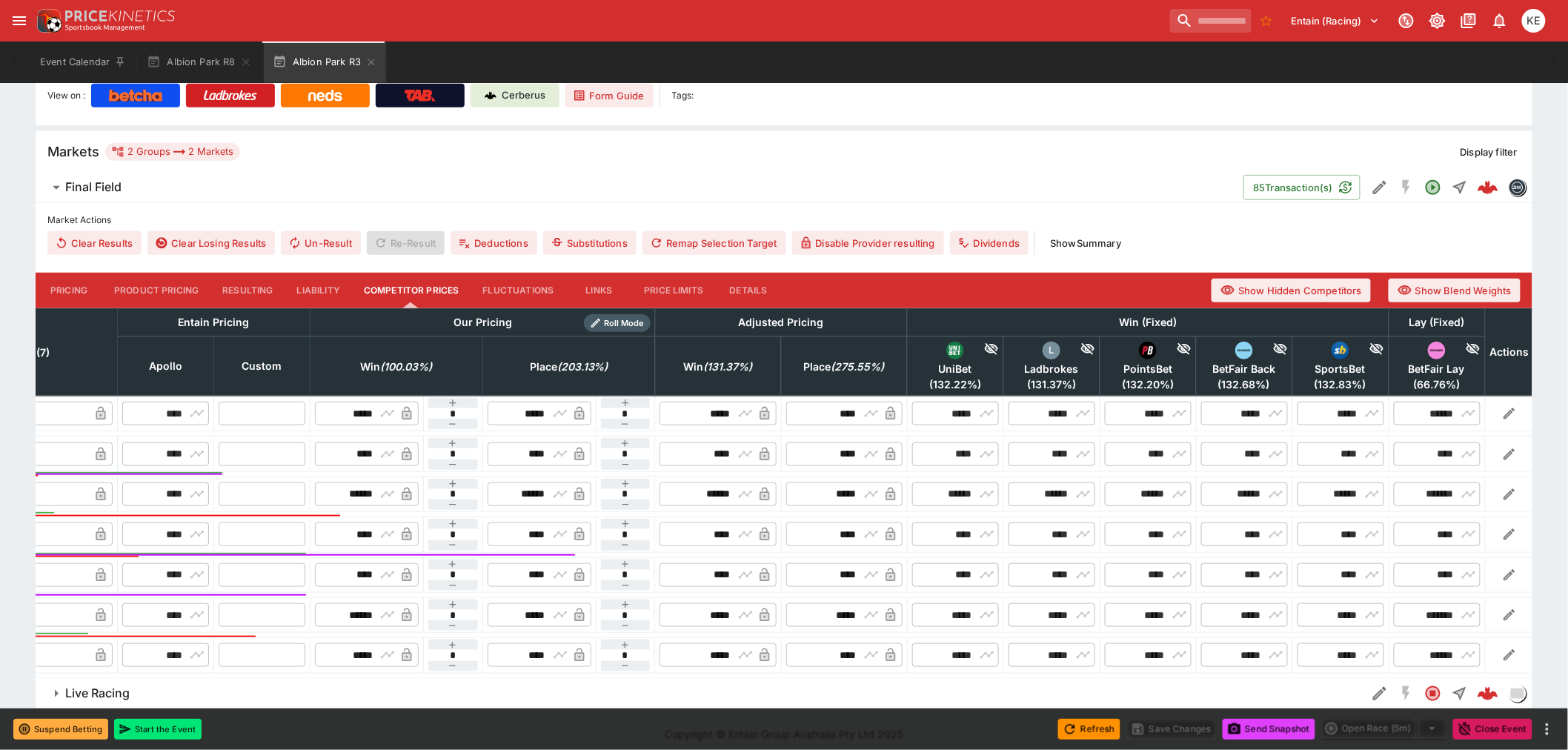 scroll, scrollTop: 0, scrollLeft: 0, axis: both 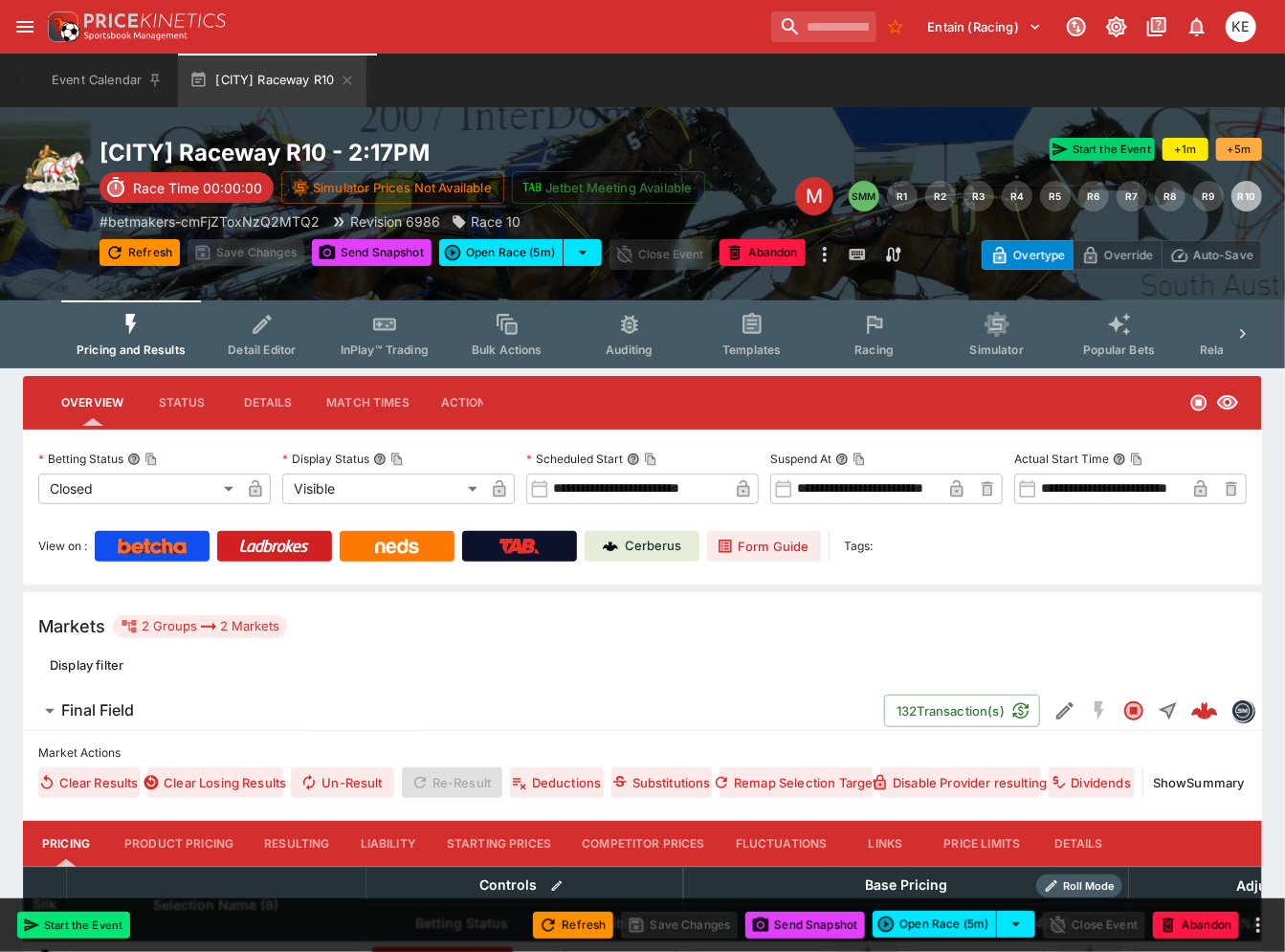 click on "Start the Event" at bounding box center (1102, 149) 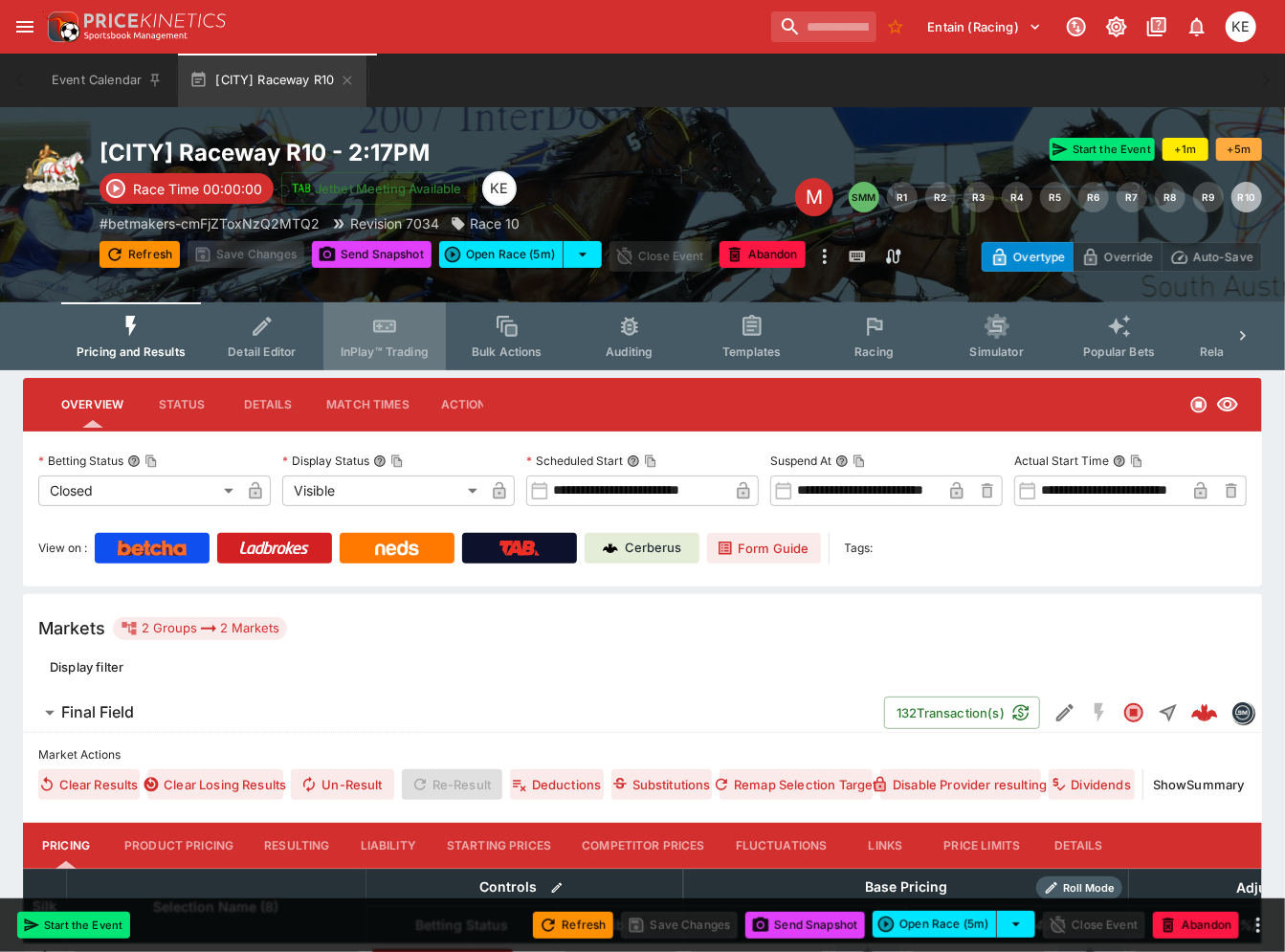 click on "InPlay™ Trading" at bounding box center [385, 351] 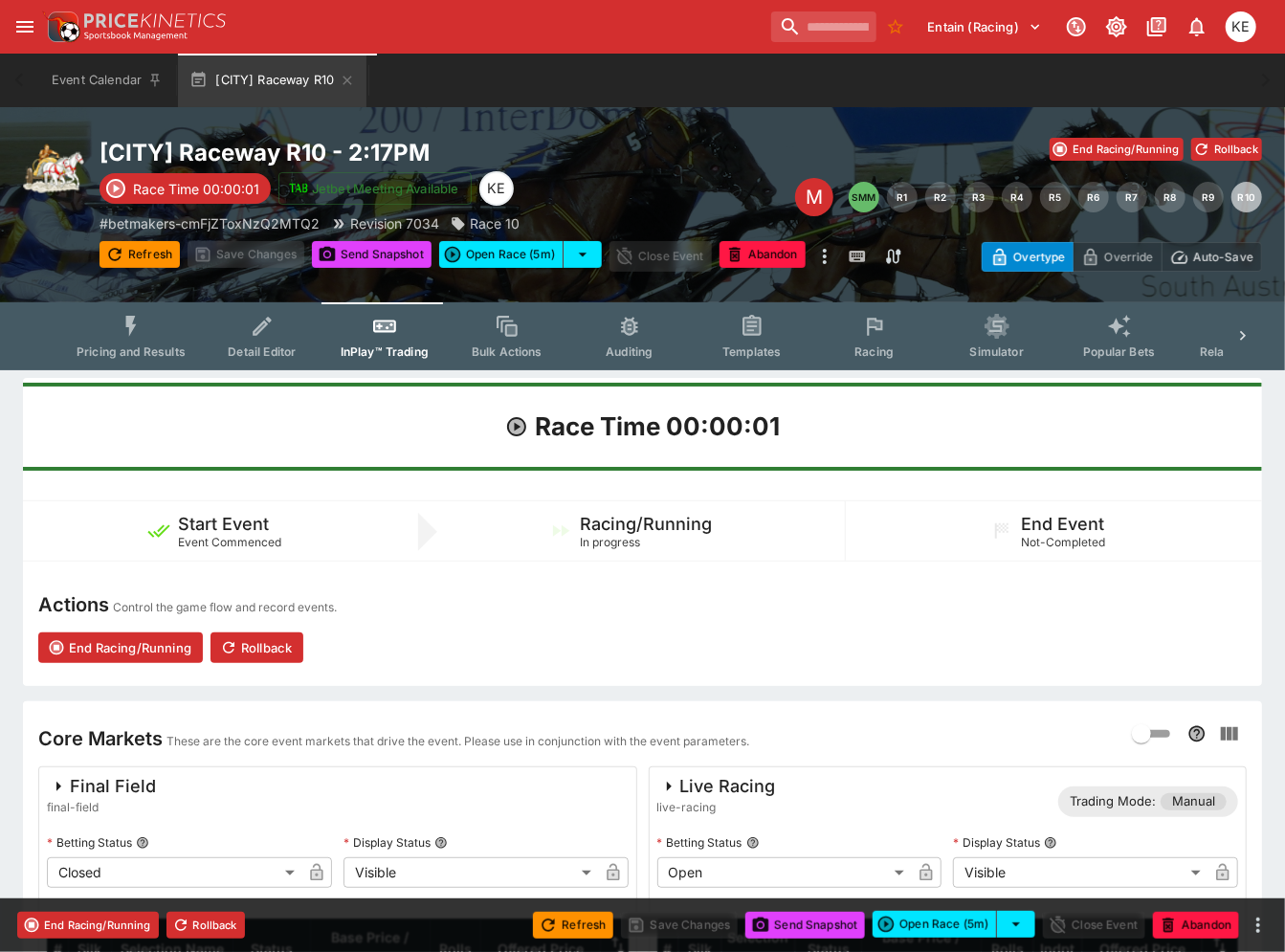 click on "Auto-Save" at bounding box center (1223, 256) 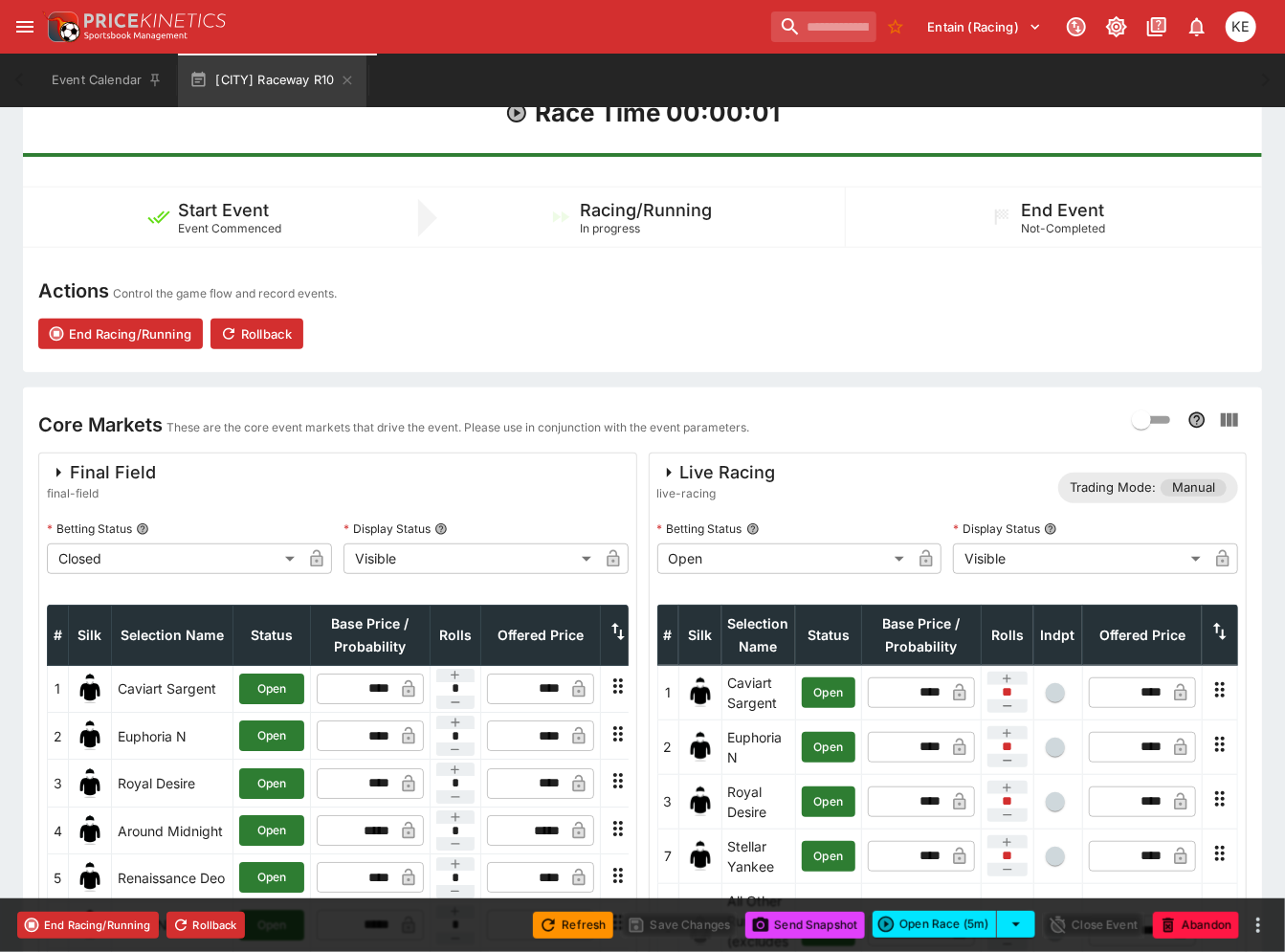 scroll, scrollTop: 531, scrollLeft: 0, axis: vertical 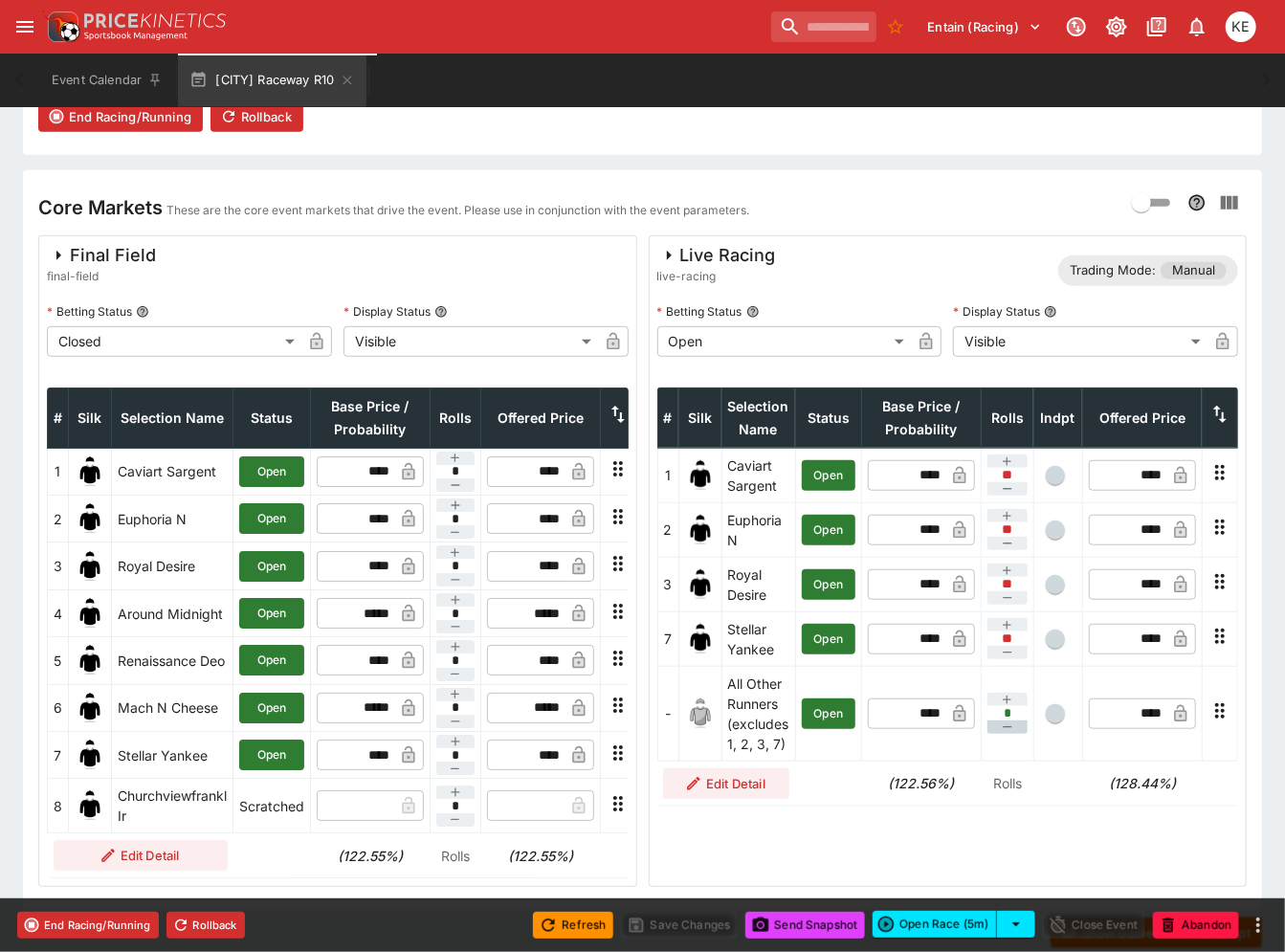 click at bounding box center [1008, 727] 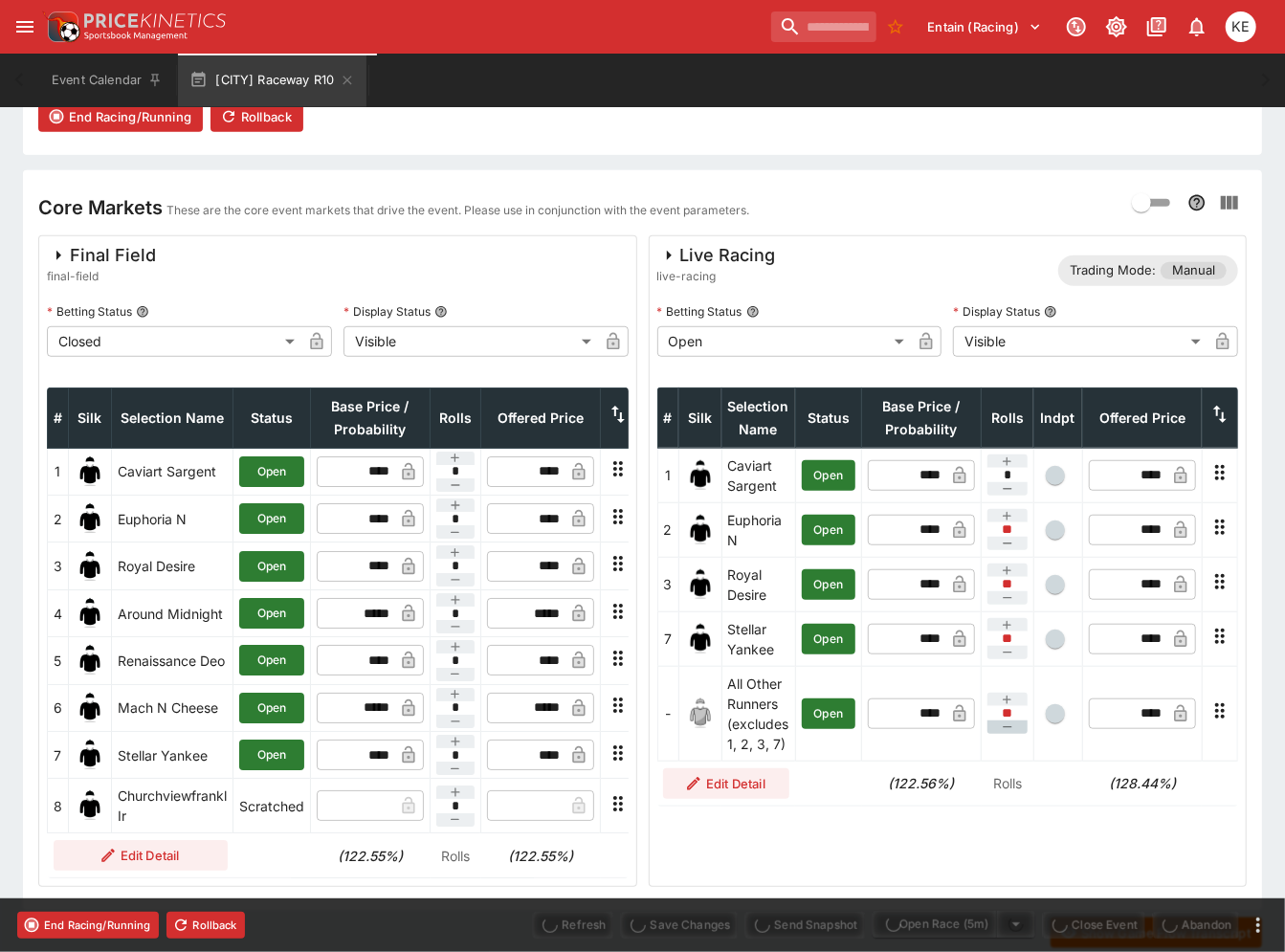 type on "****" 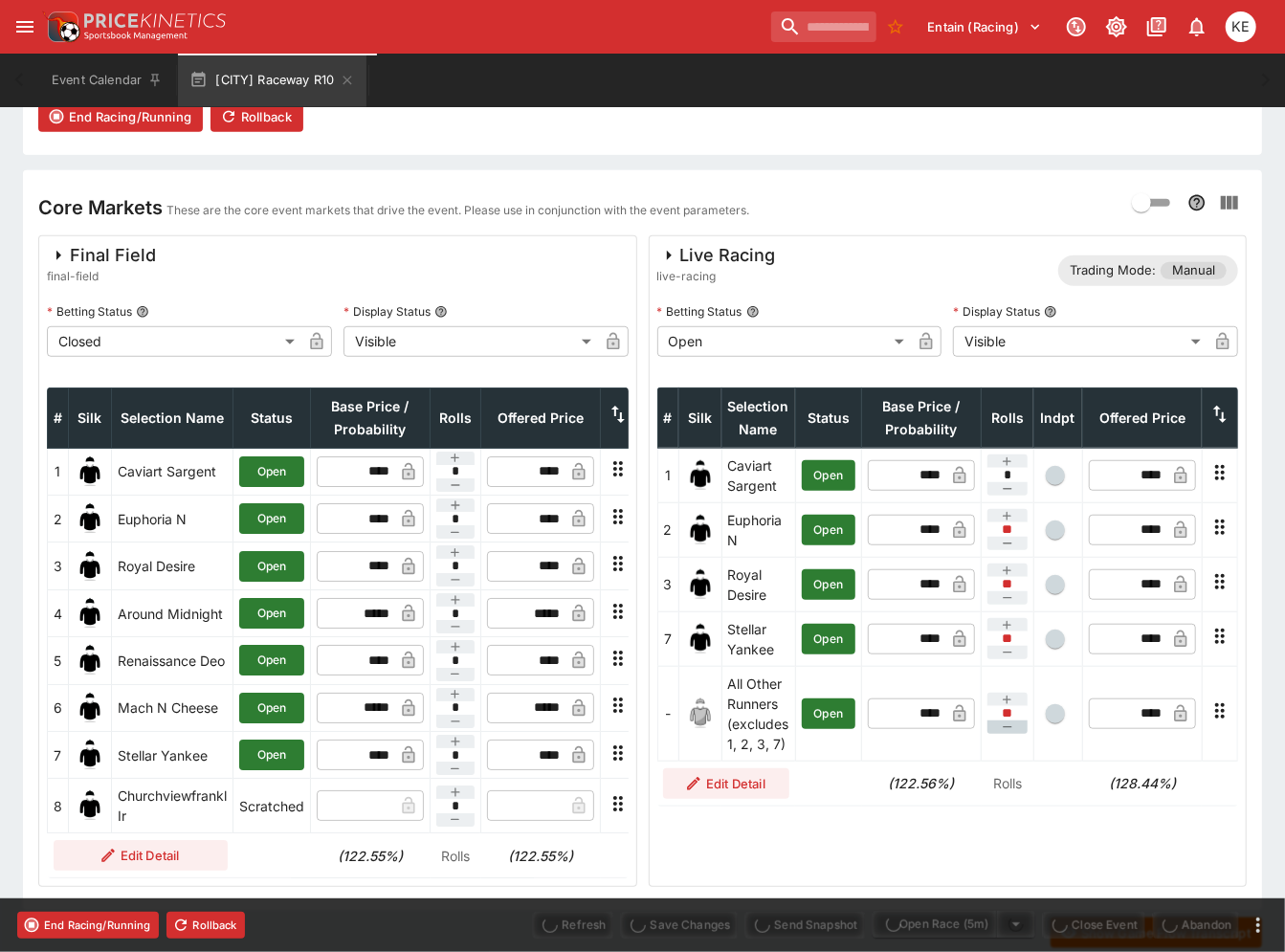 type on "****" 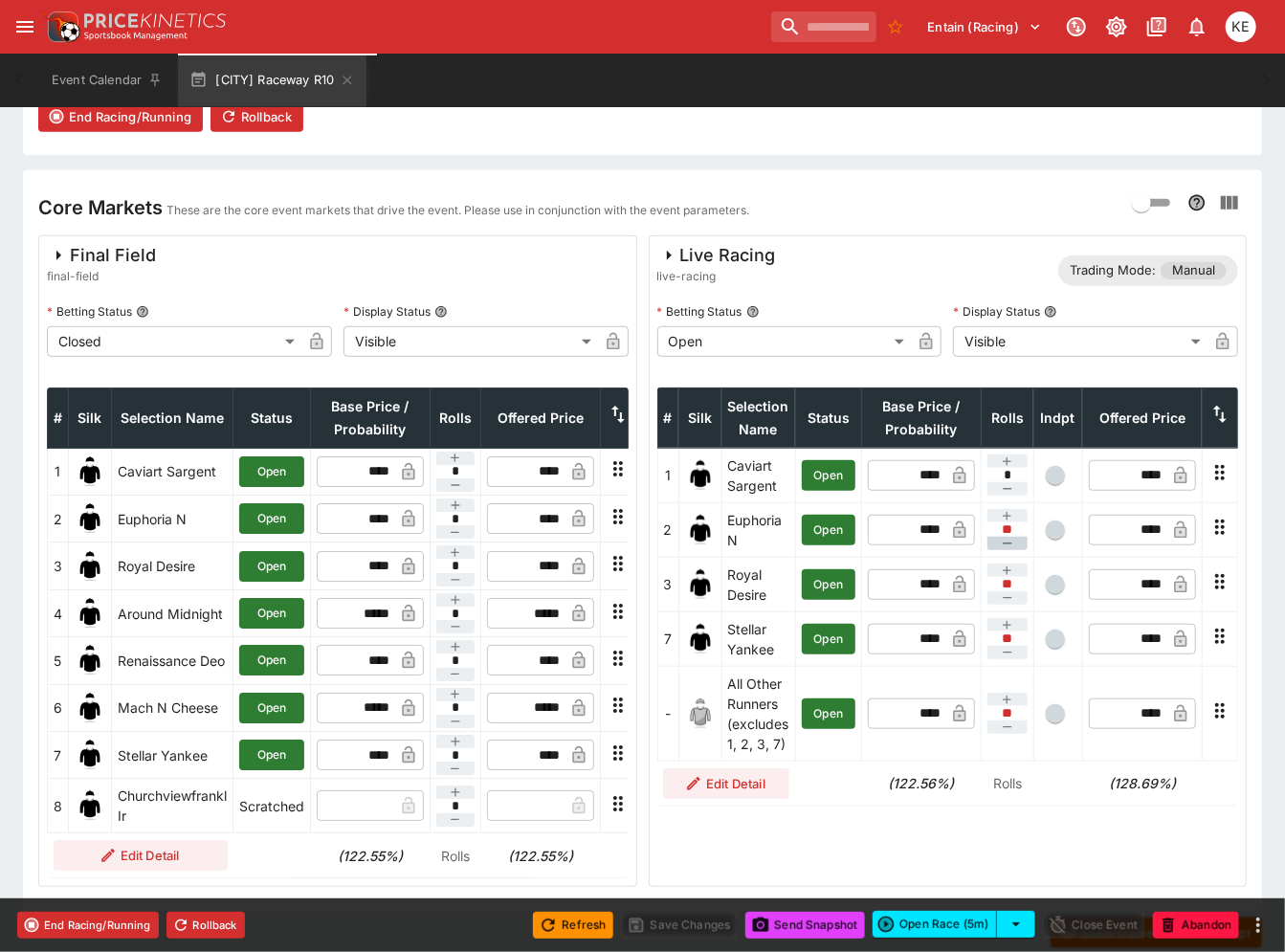 click 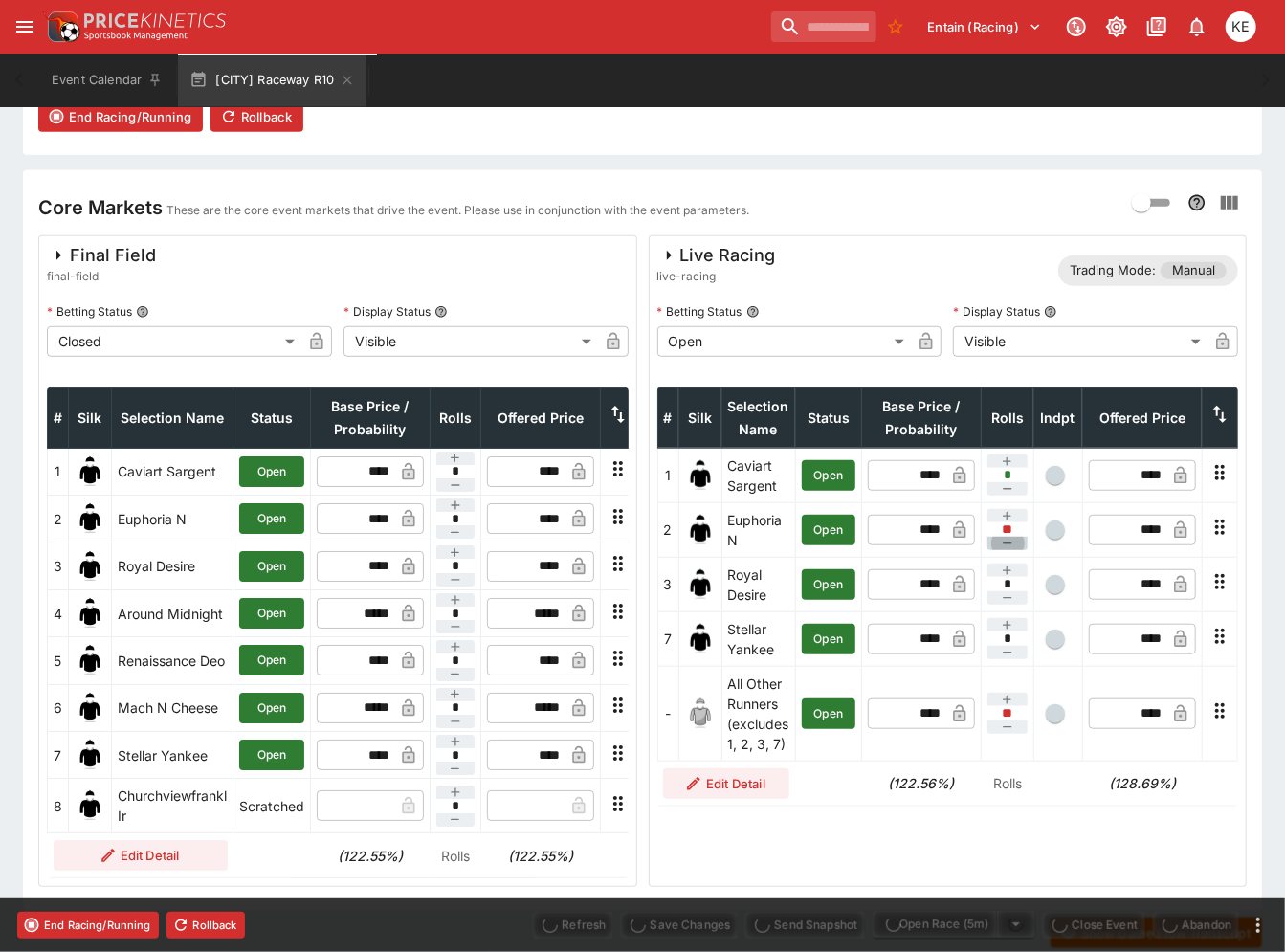 click 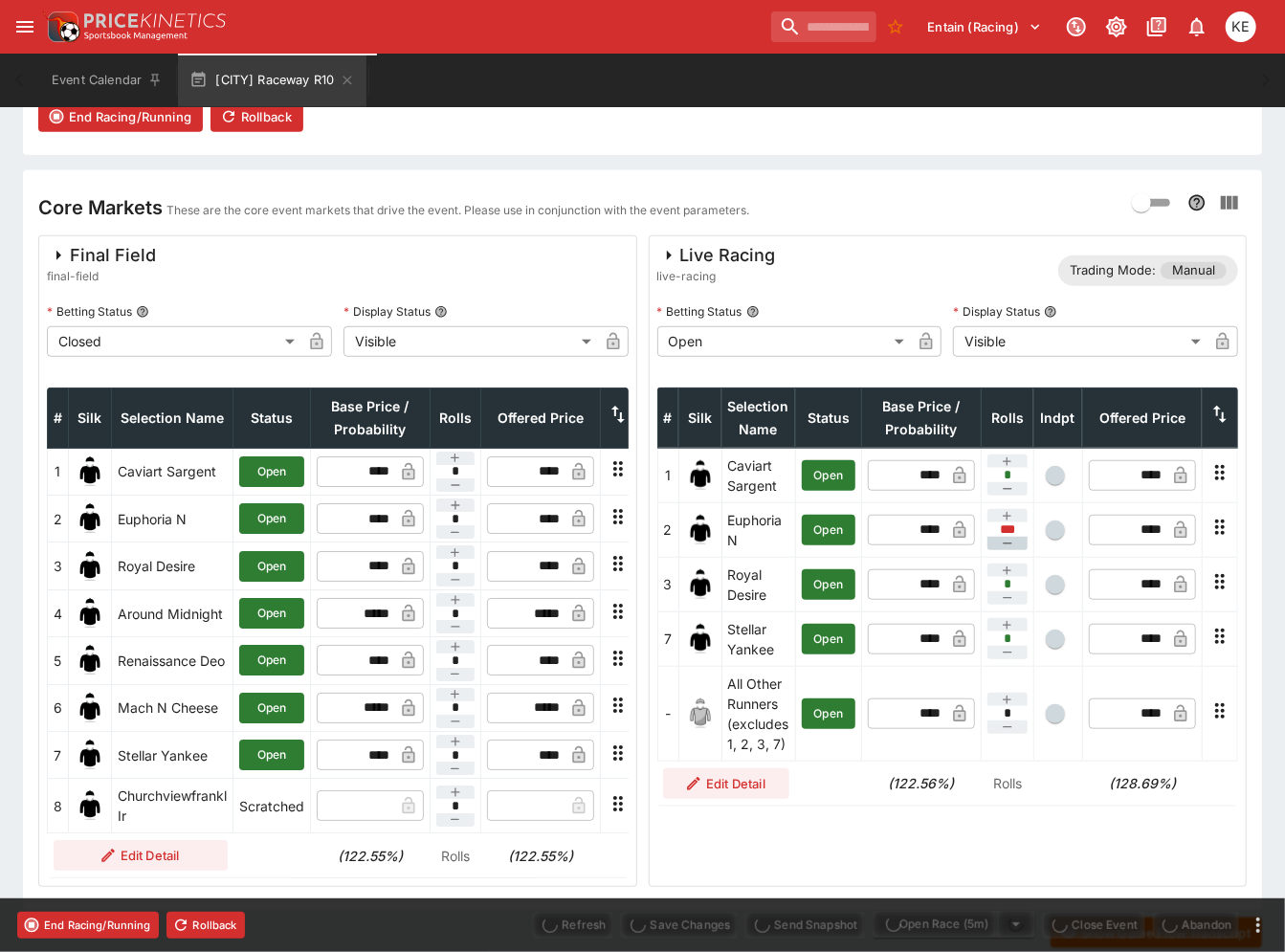 type on "****" 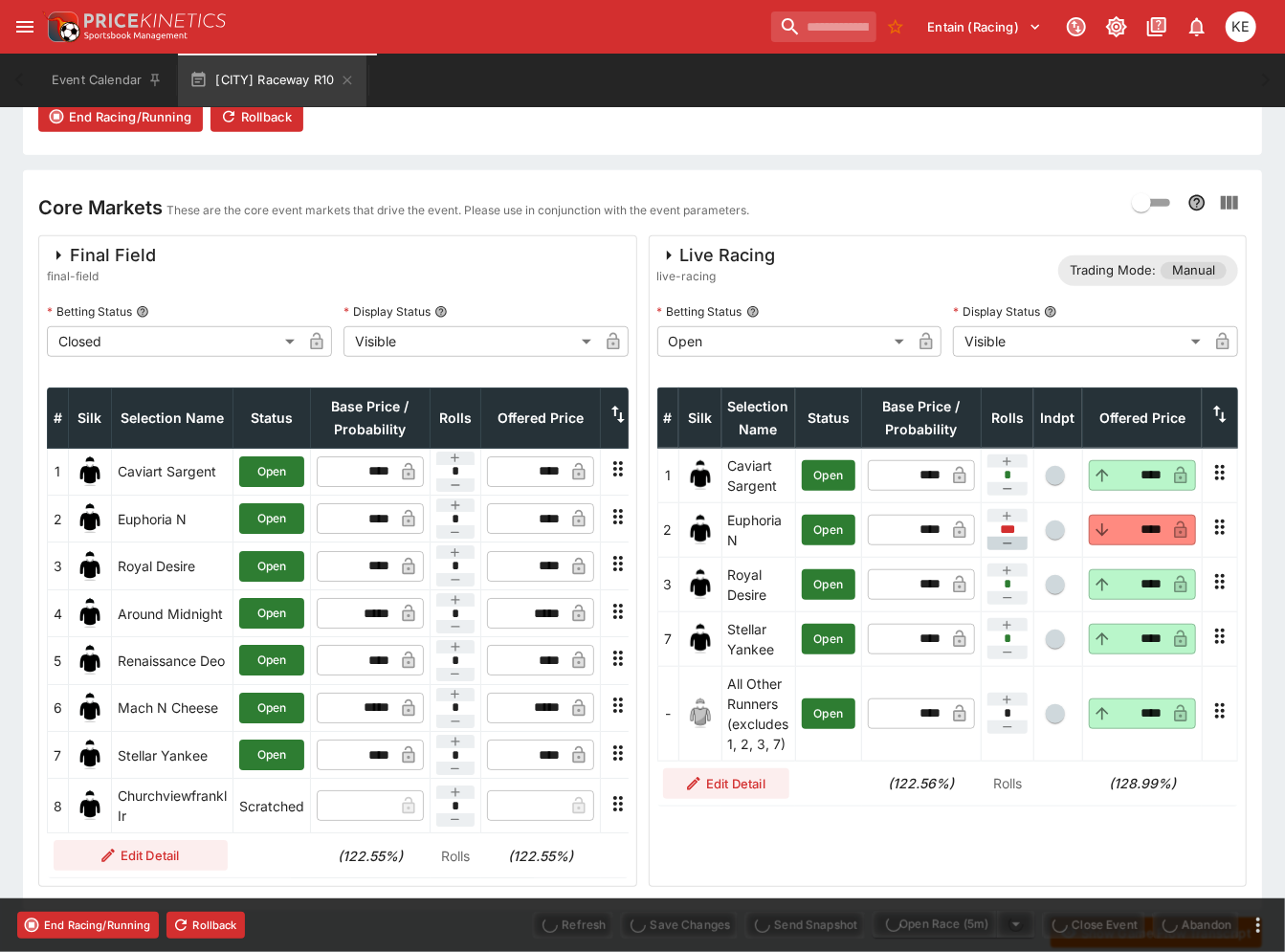 type on "****" 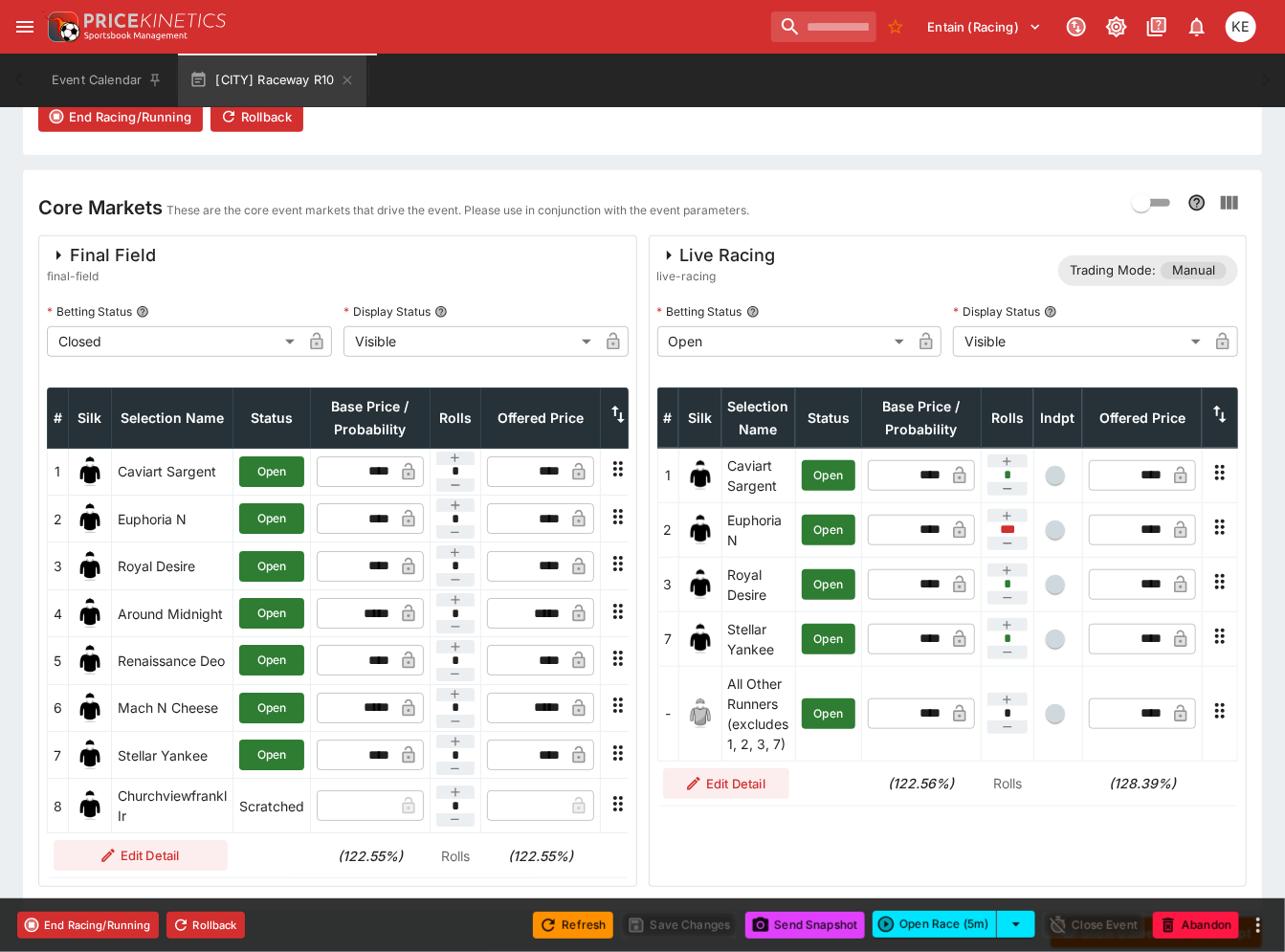 click at bounding box center [1055, 476] 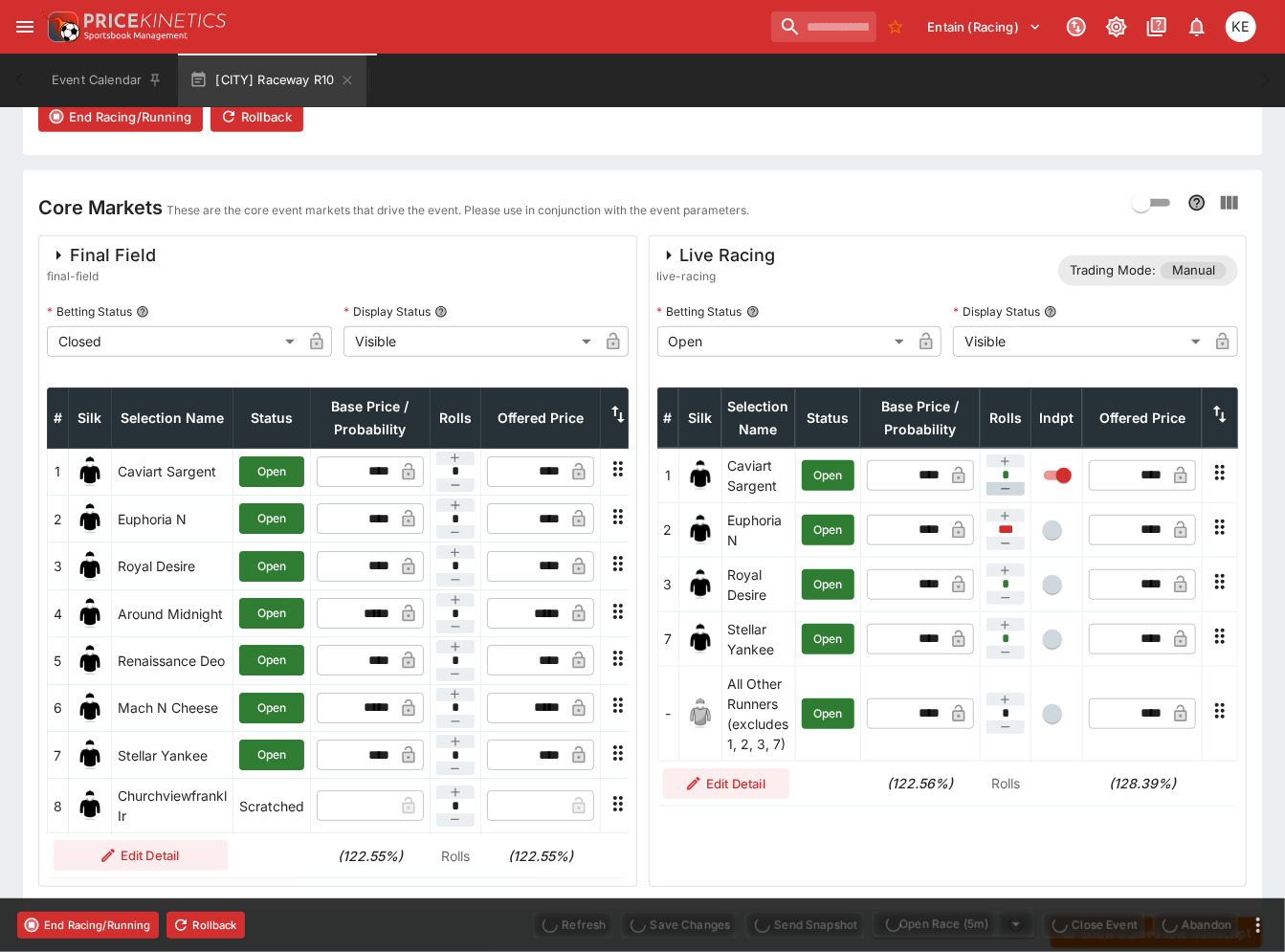 click at bounding box center (1006, 489) 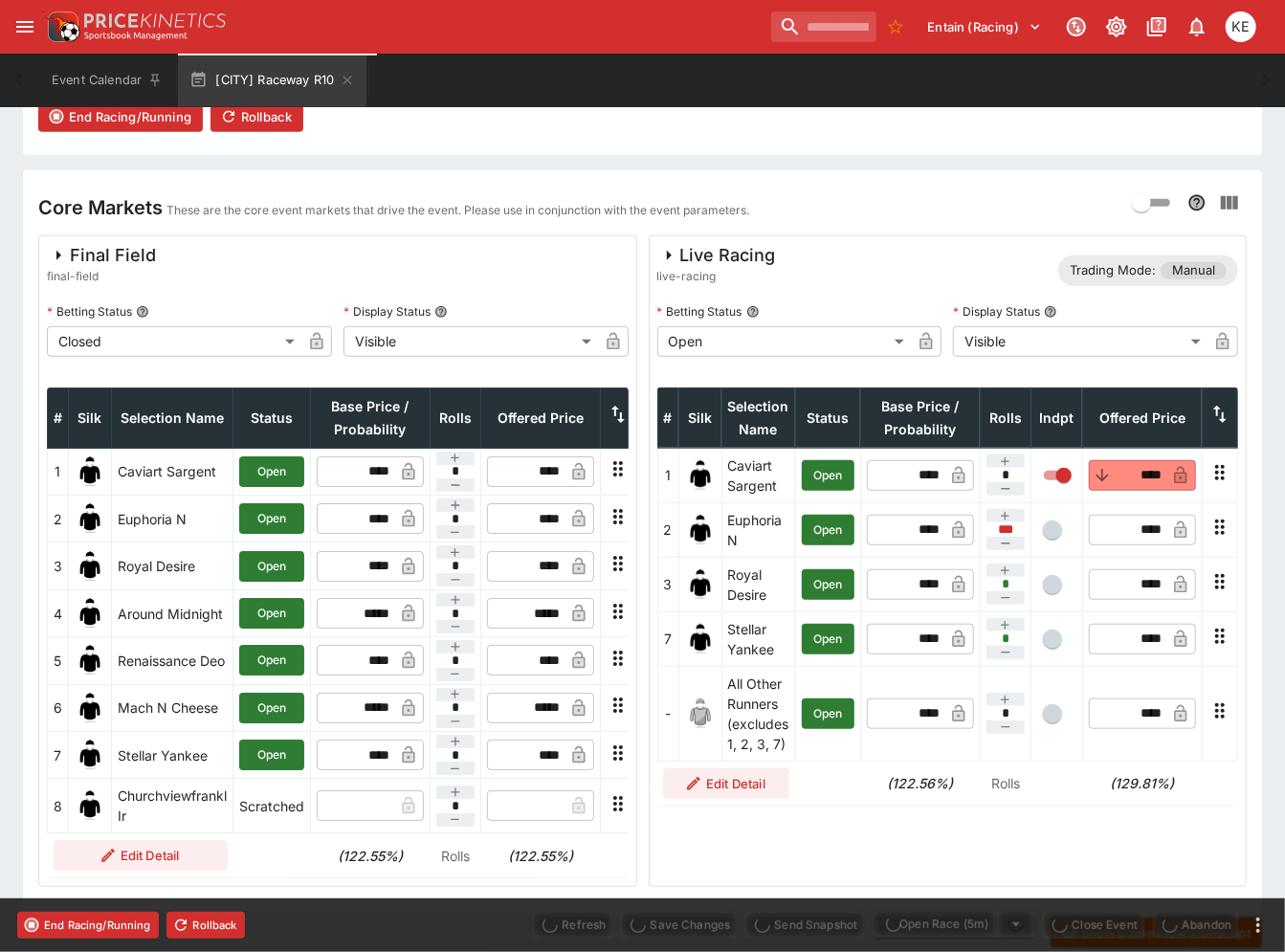 type on "****" 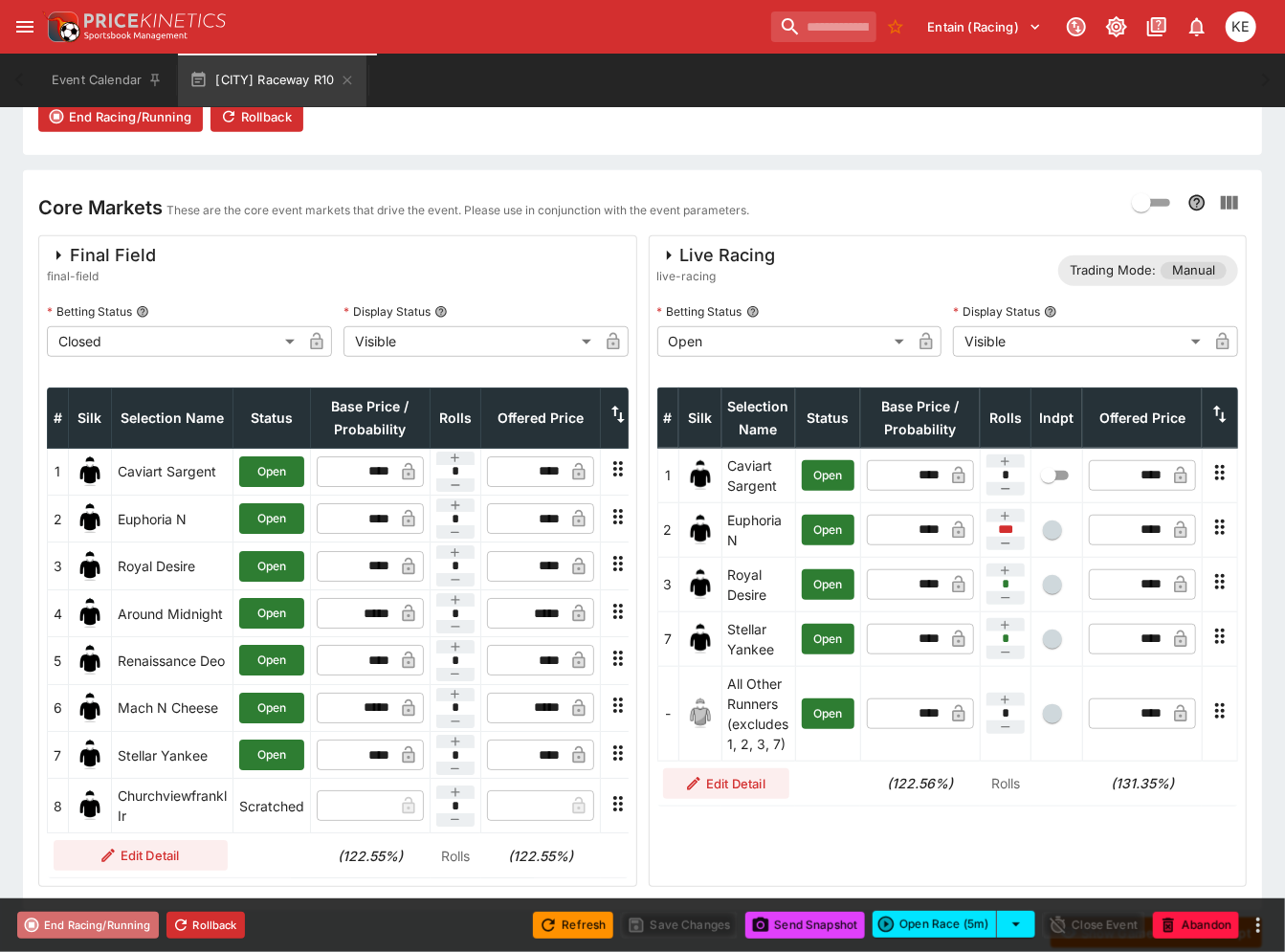 click on "End Racing/Running" at bounding box center (88, 925) 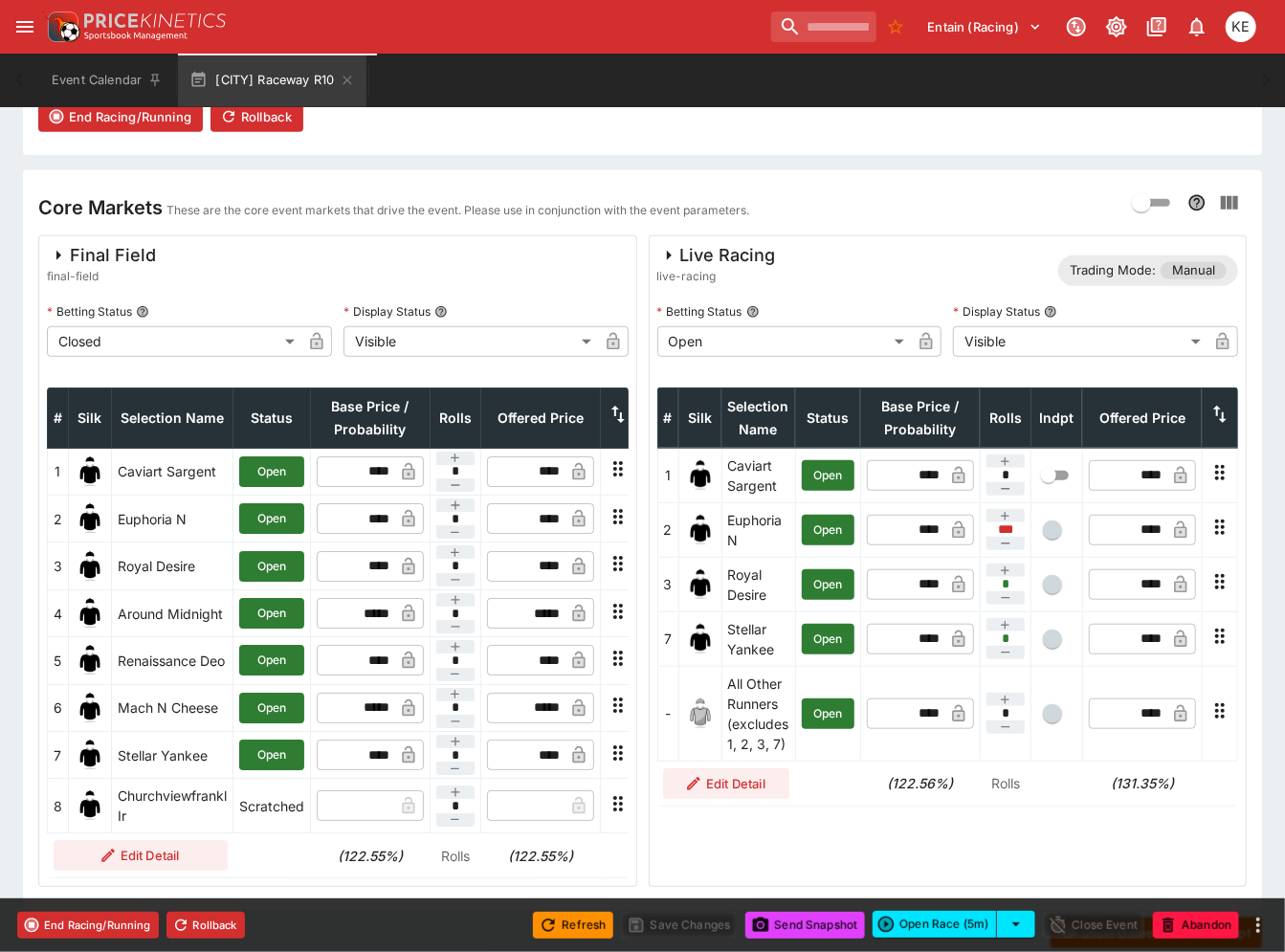 type on "**********" 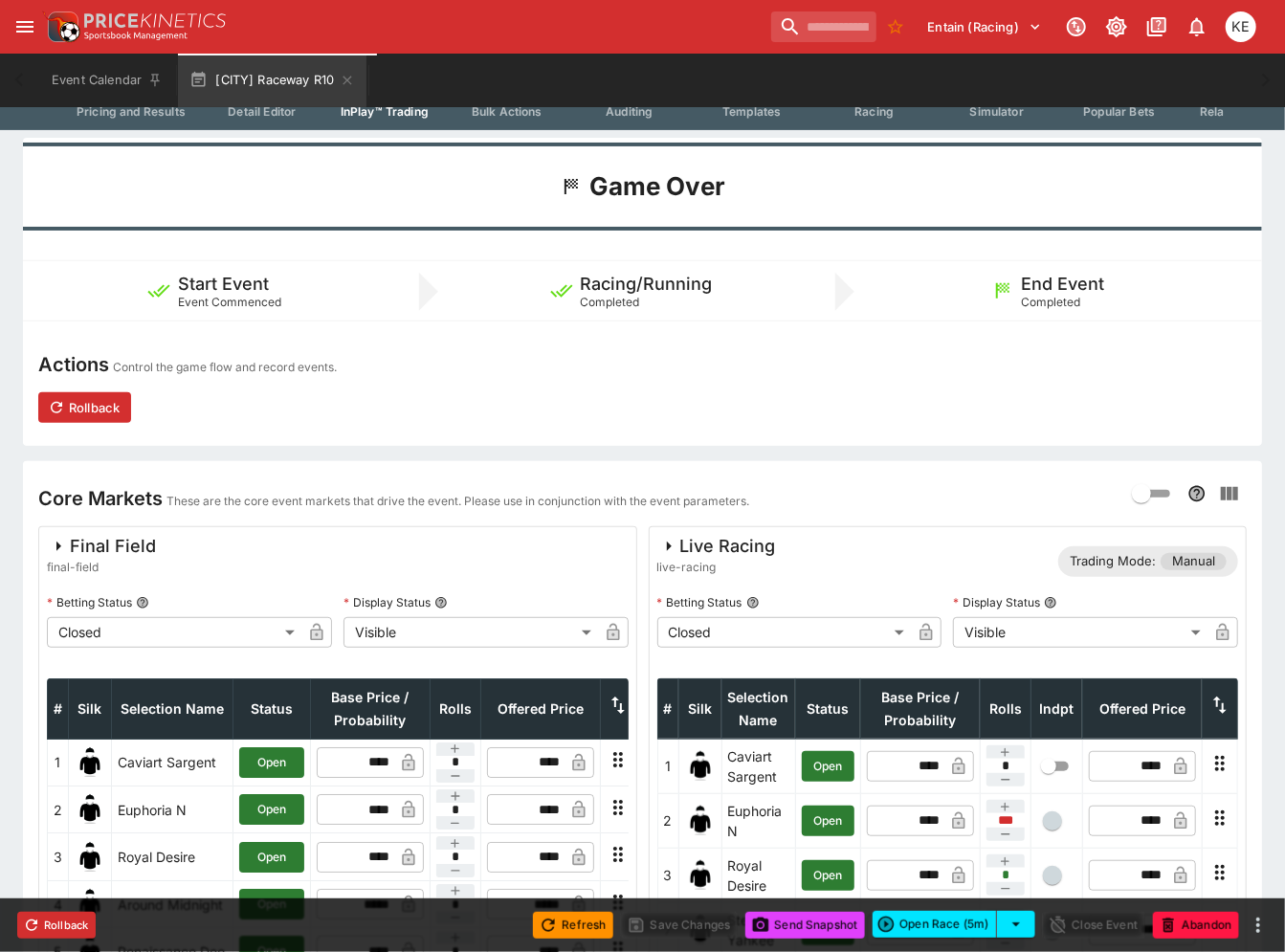scroll, scrollTop: 106, scrollLeft: 0, axis: vertical 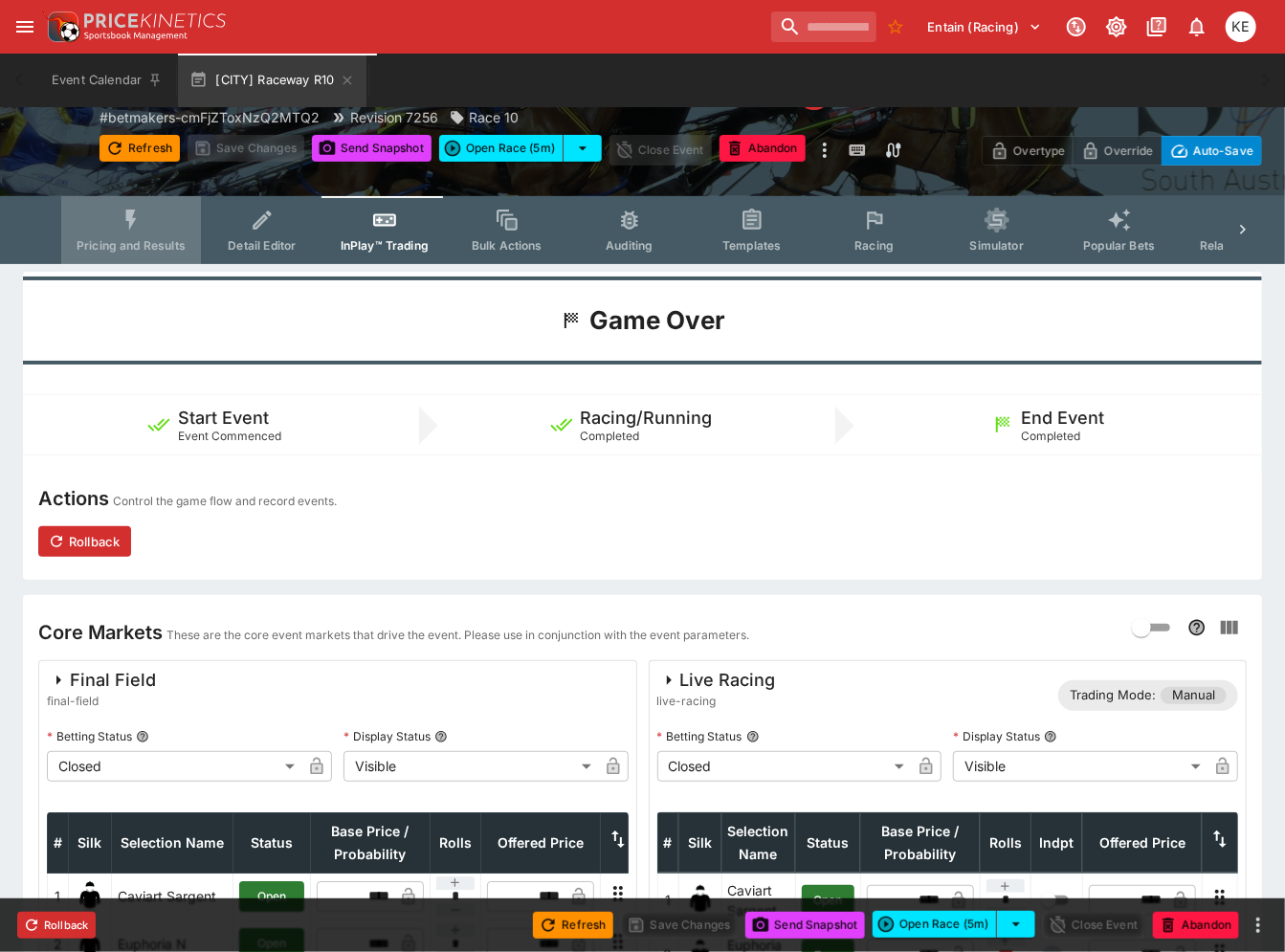 click on "Pricing and Results" at bounding box center [131, 230] 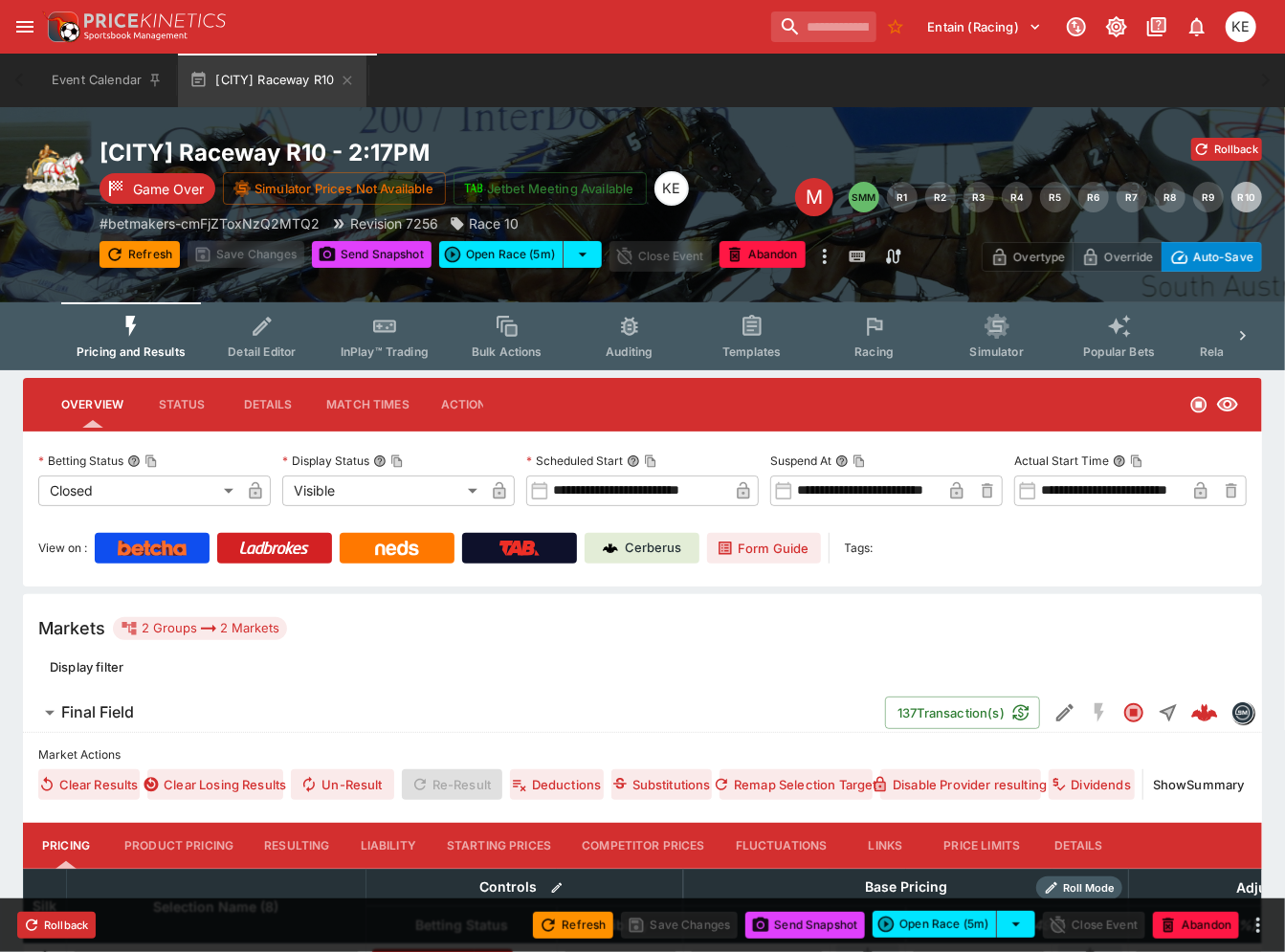scroll, scrollTop: 425, scrollLeft: 0, axis: vertical 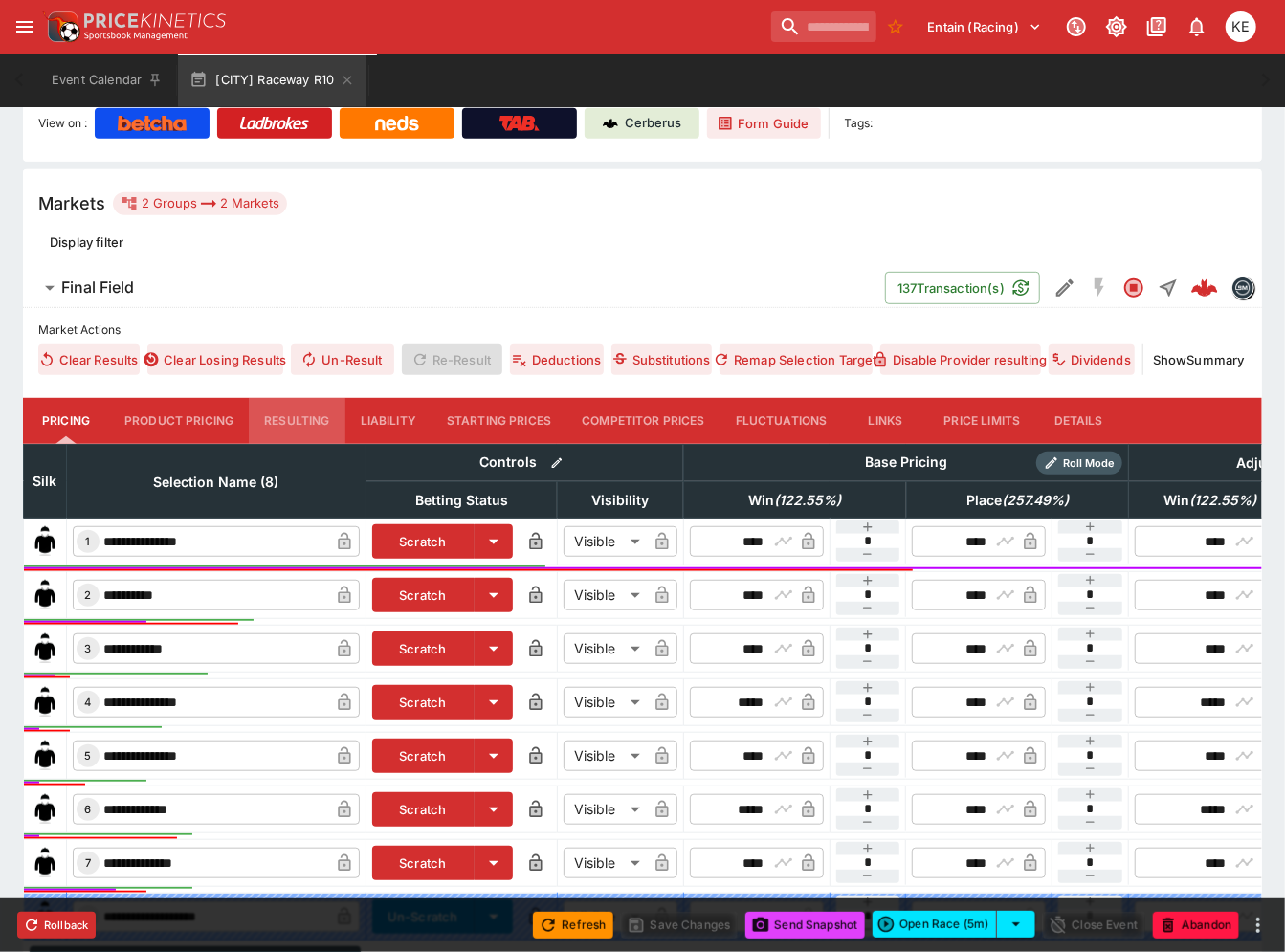 click on "Resulting" at bounding box center (297, 421) 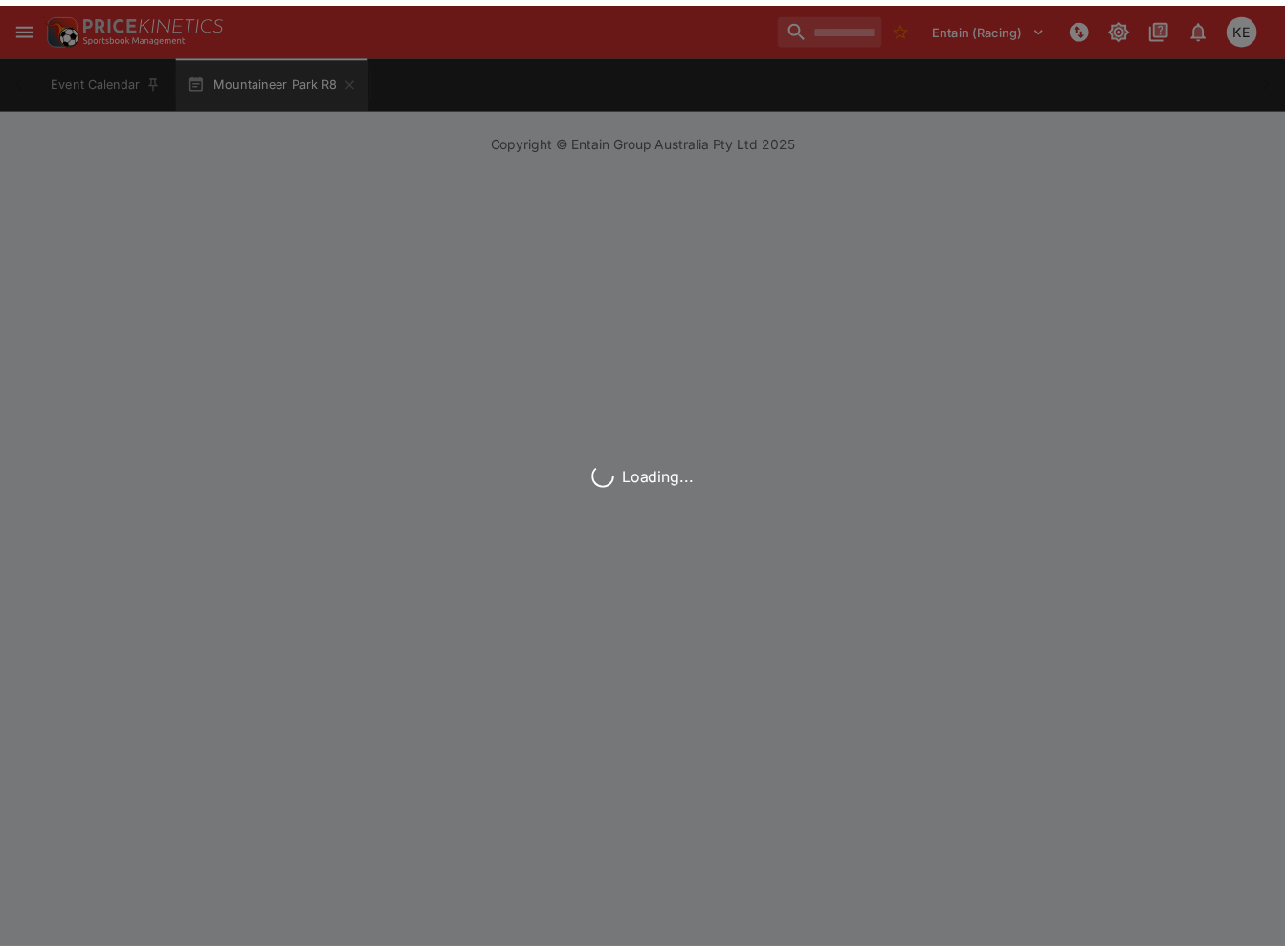 scroll, scrollTop: 0, scrollLeft: 0, axis: both 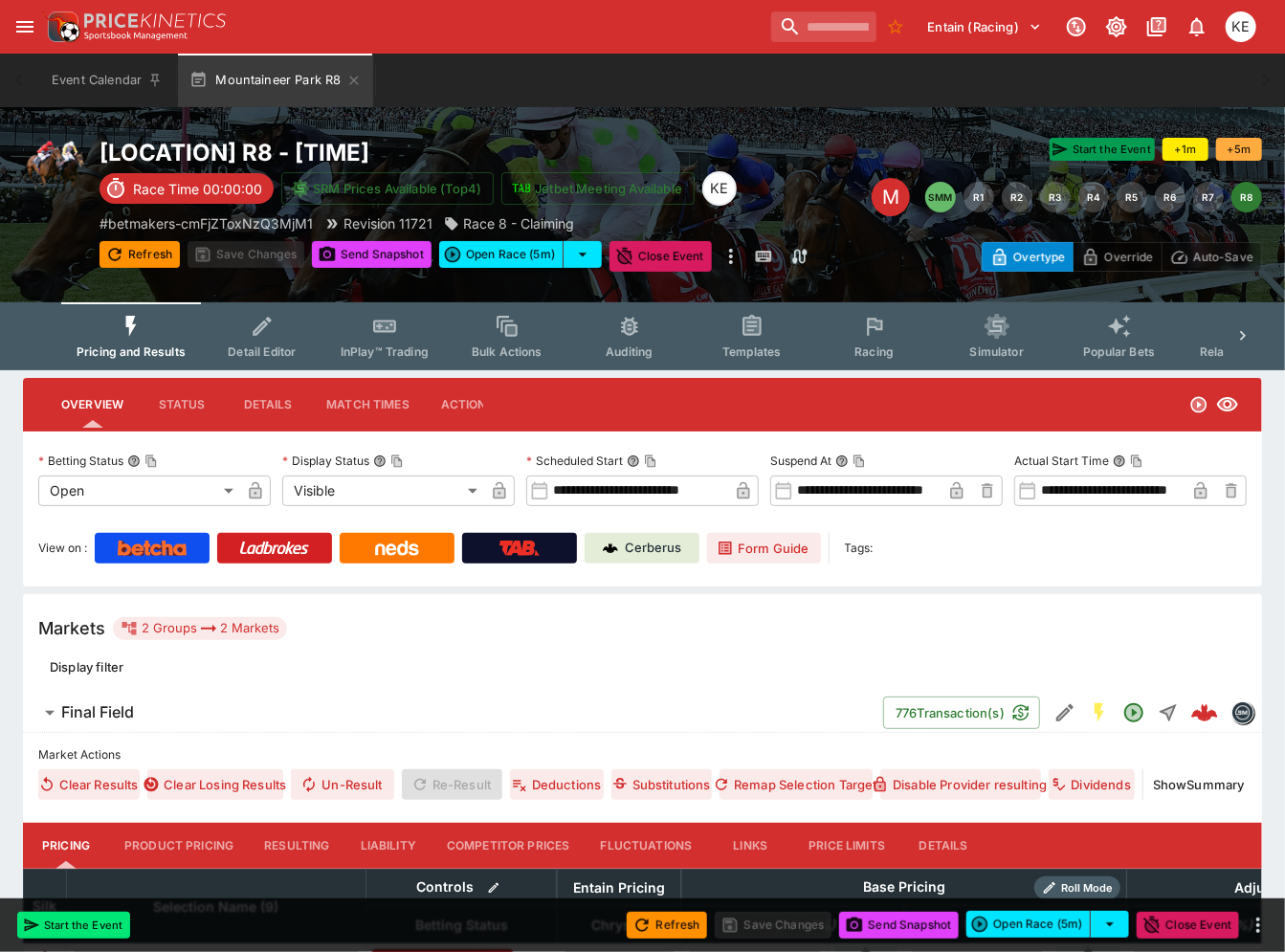 click on "Start the Event" at bounding box center (1102, 149) 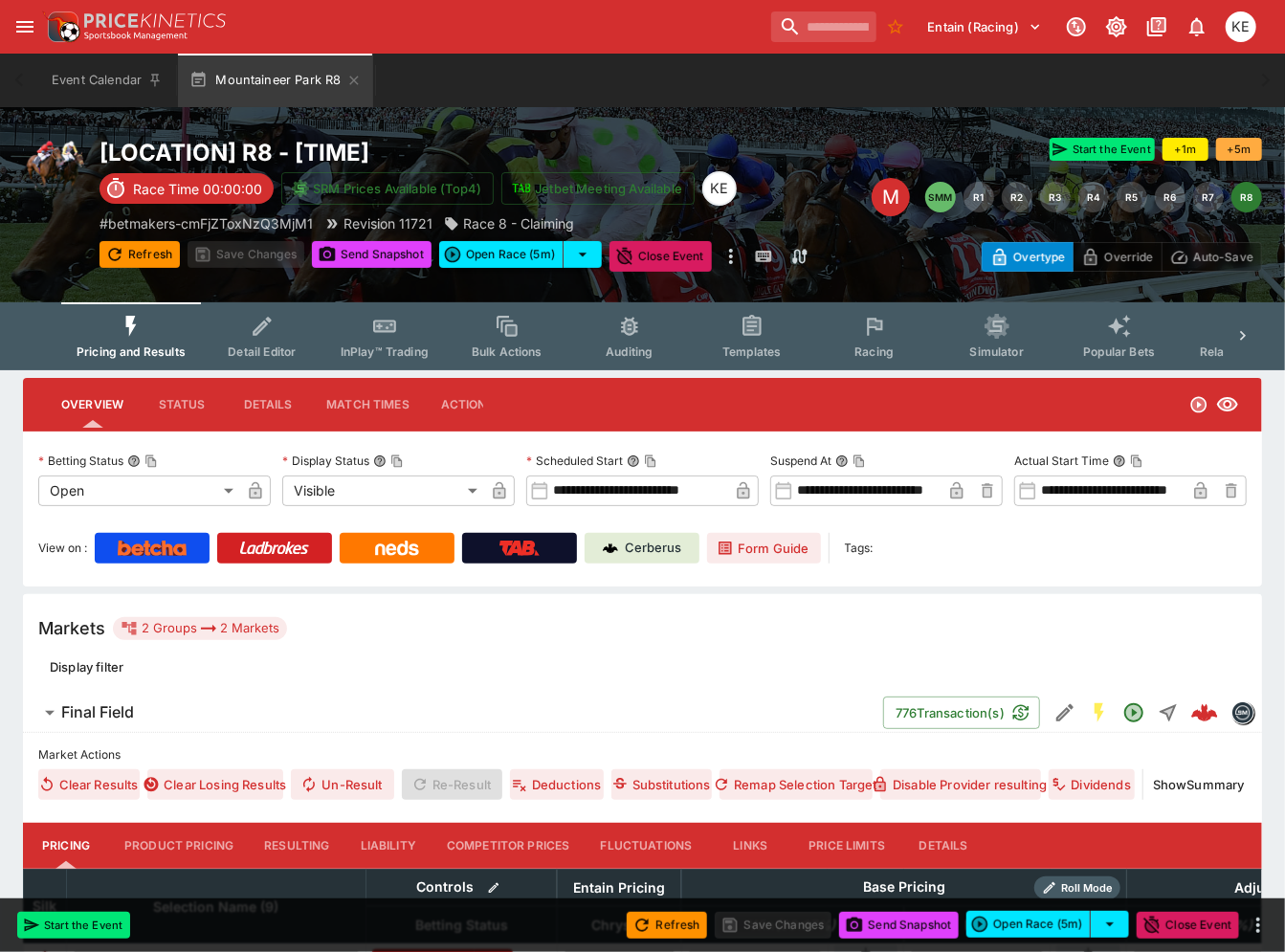 type on "**********" 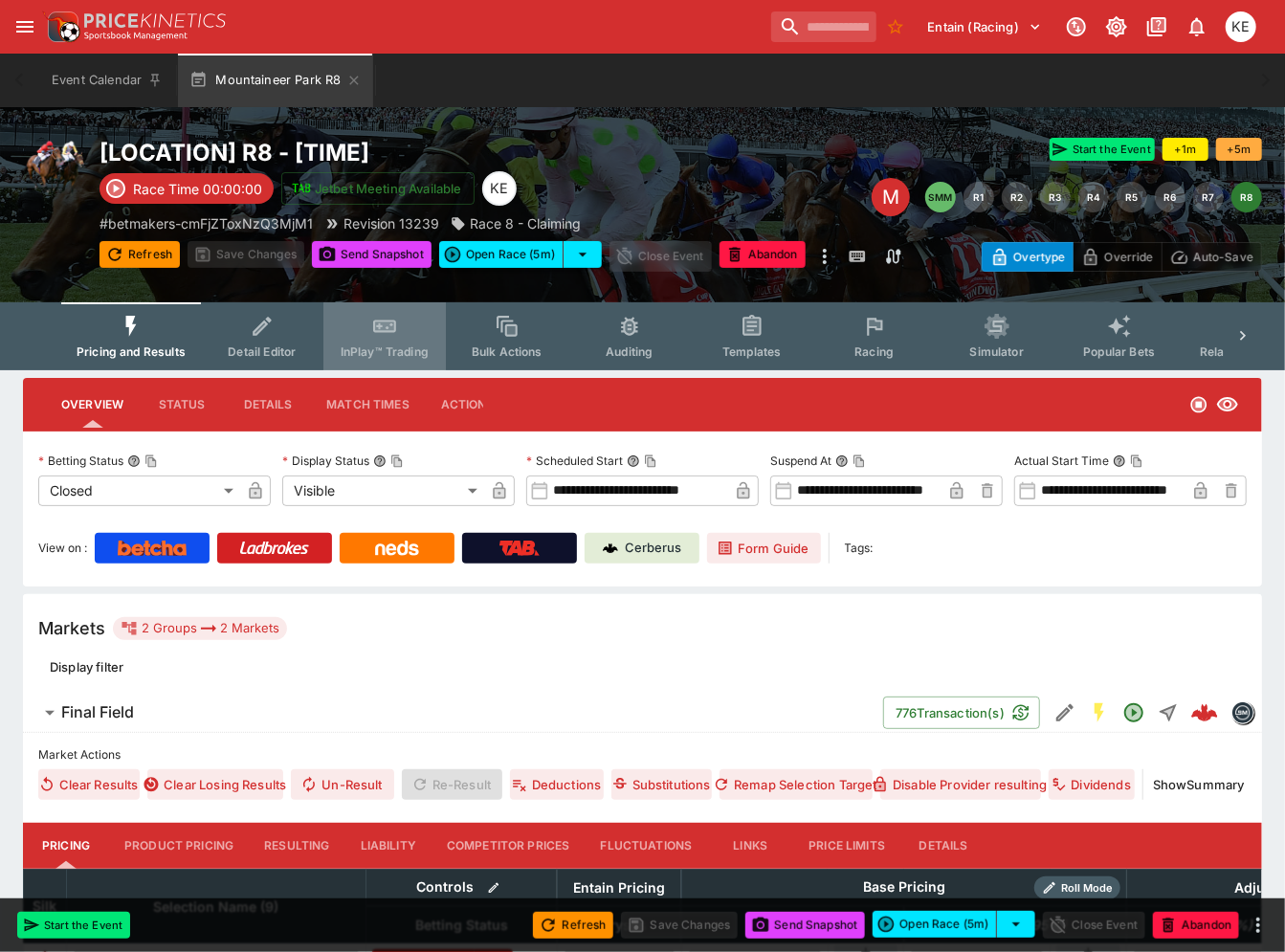 click on "InPlay™ Trading" at bounding box center (385, 351) 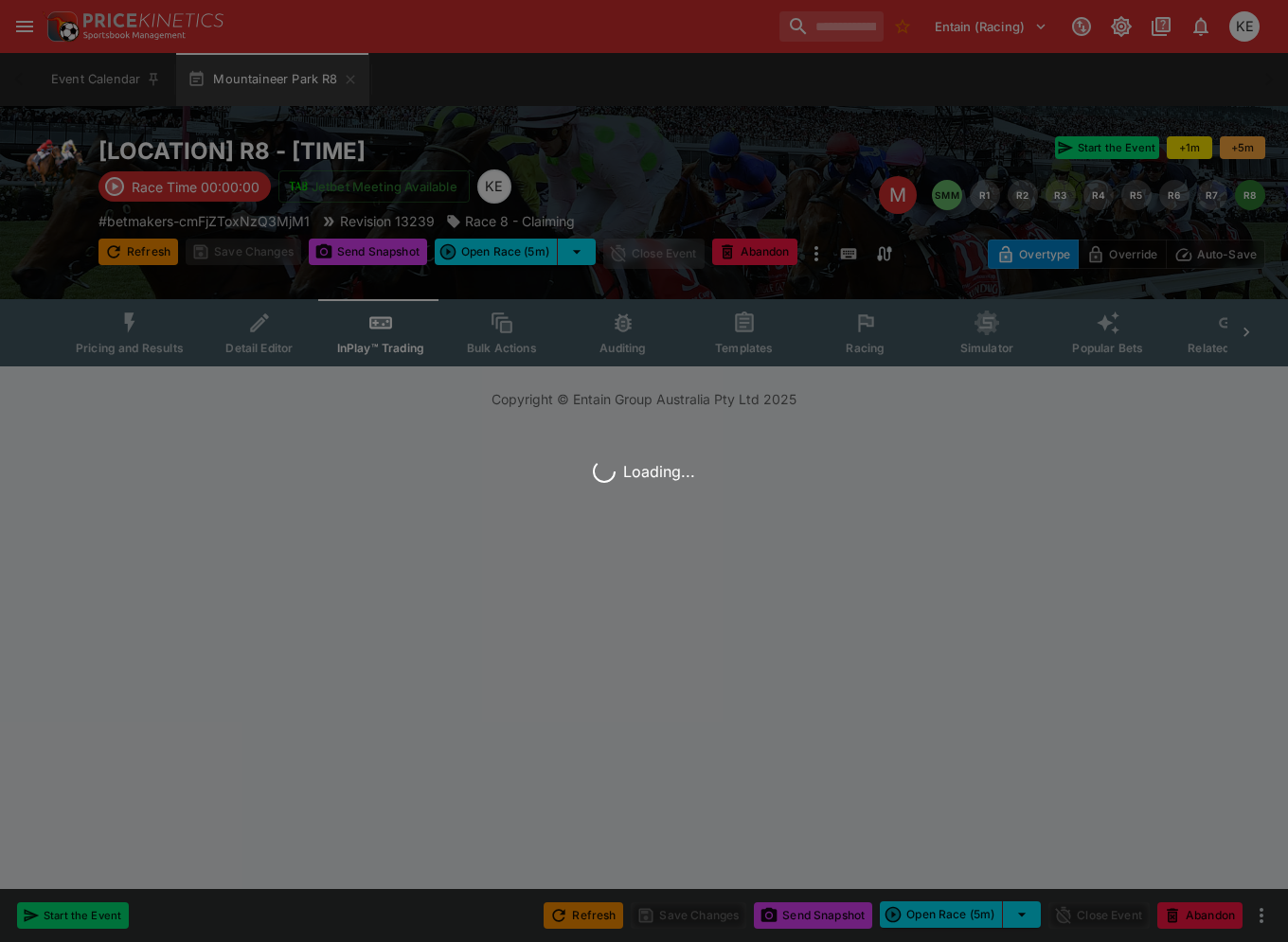 click on "Auto-Save" at bounding box center [1226, 254] 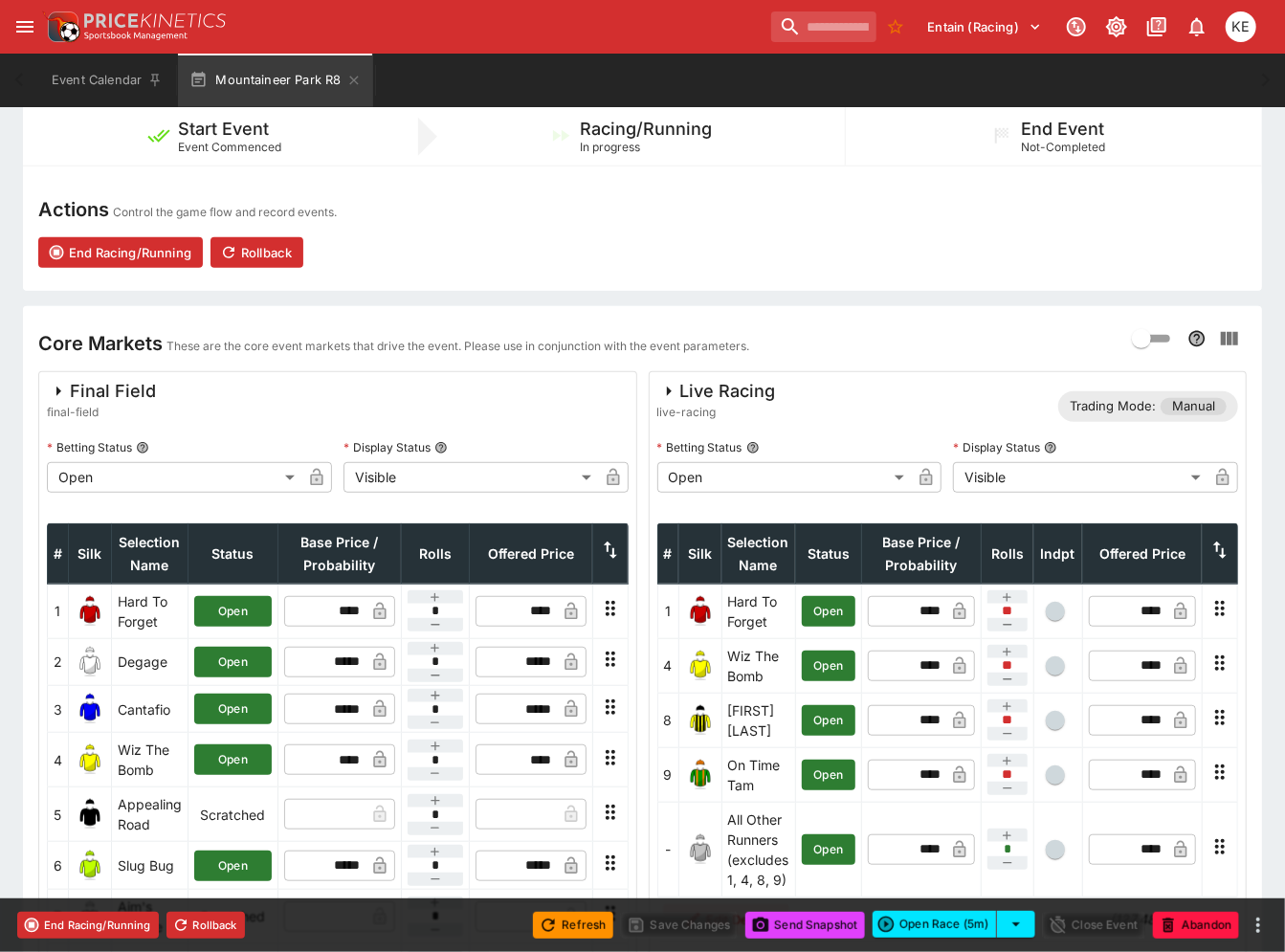 scroll, scrollTop: 425, scrollLeft: 0, axis: vertical 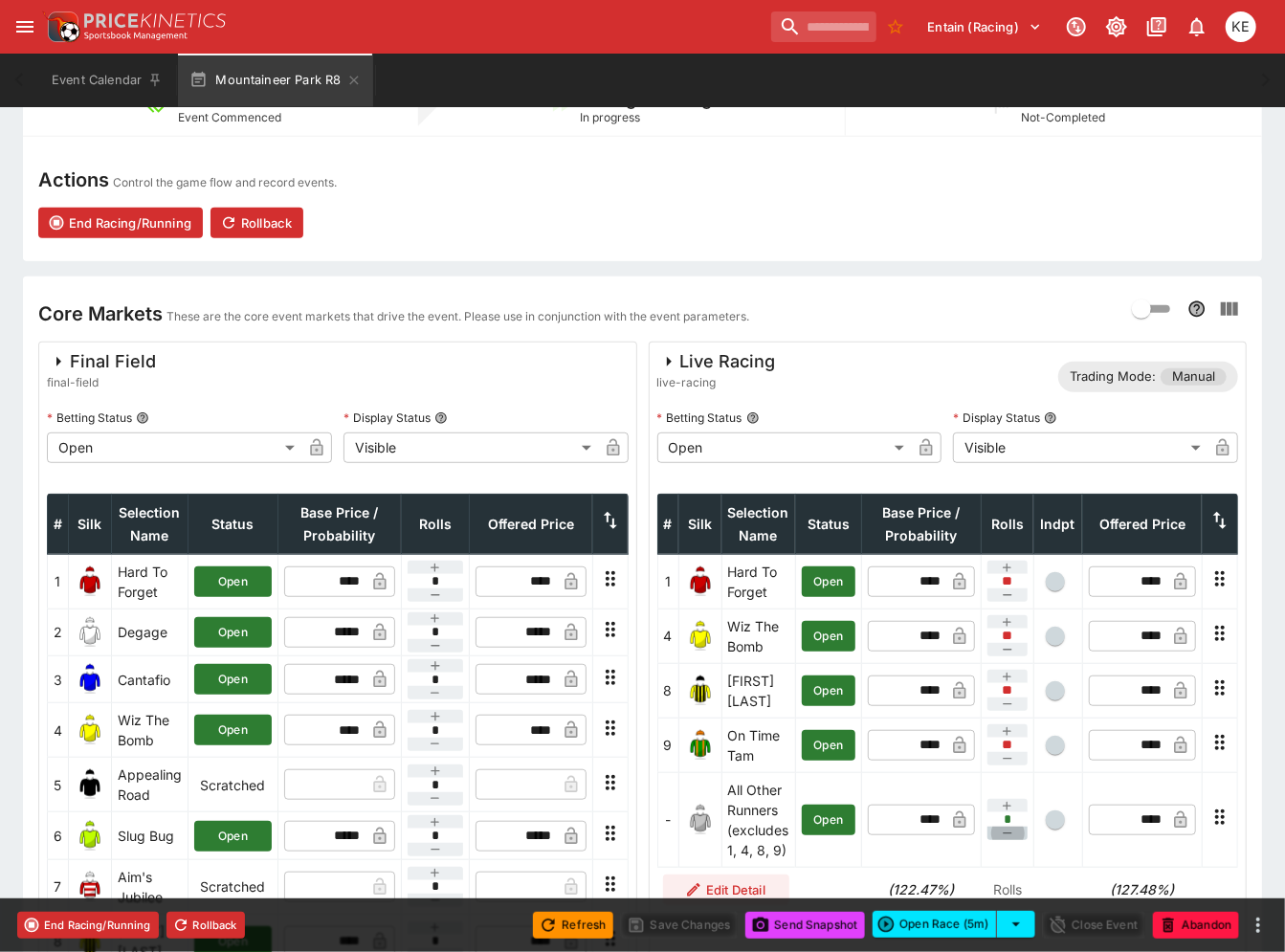 click at bounding box center [1008, 833] 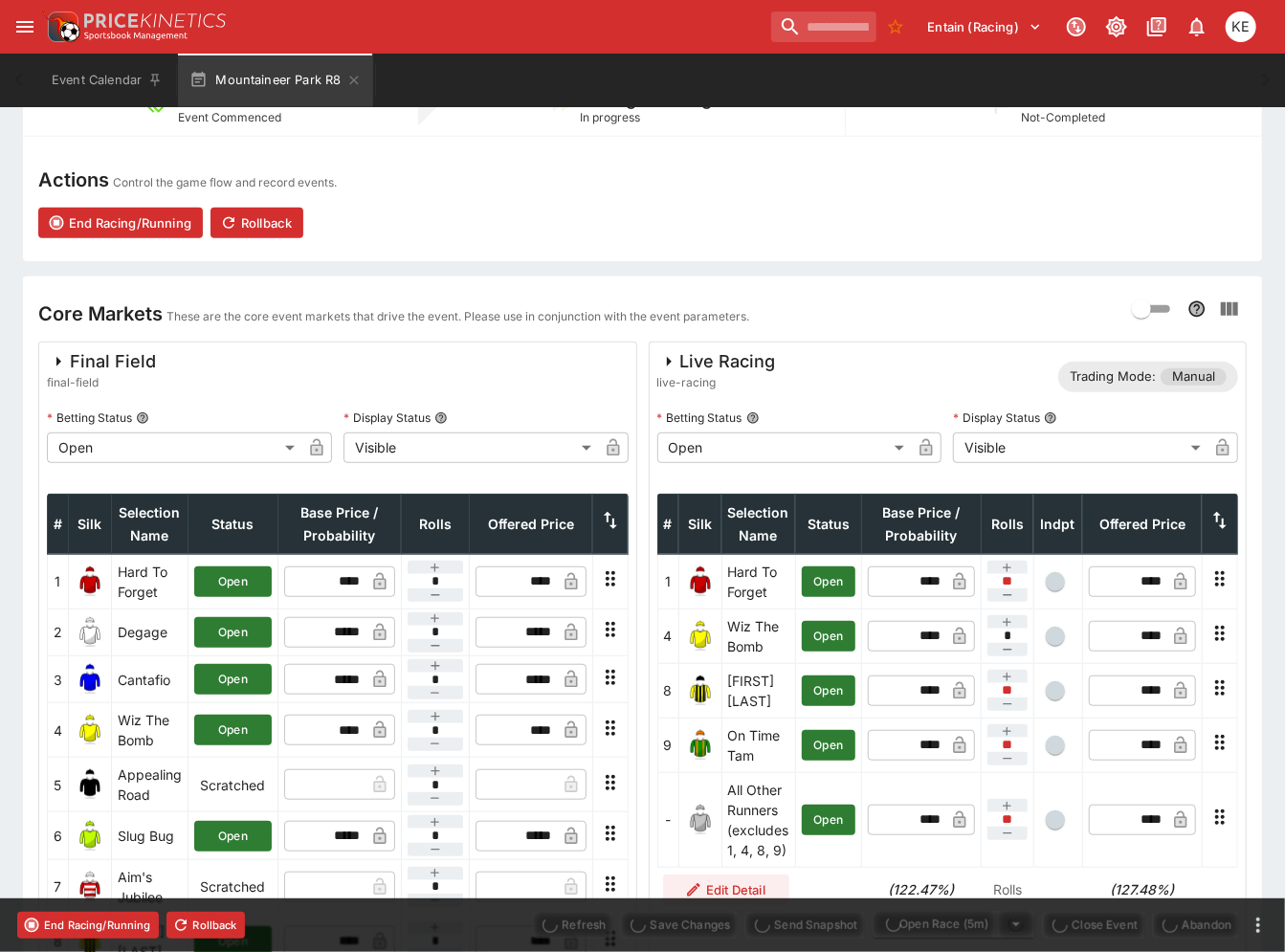 type on "****" 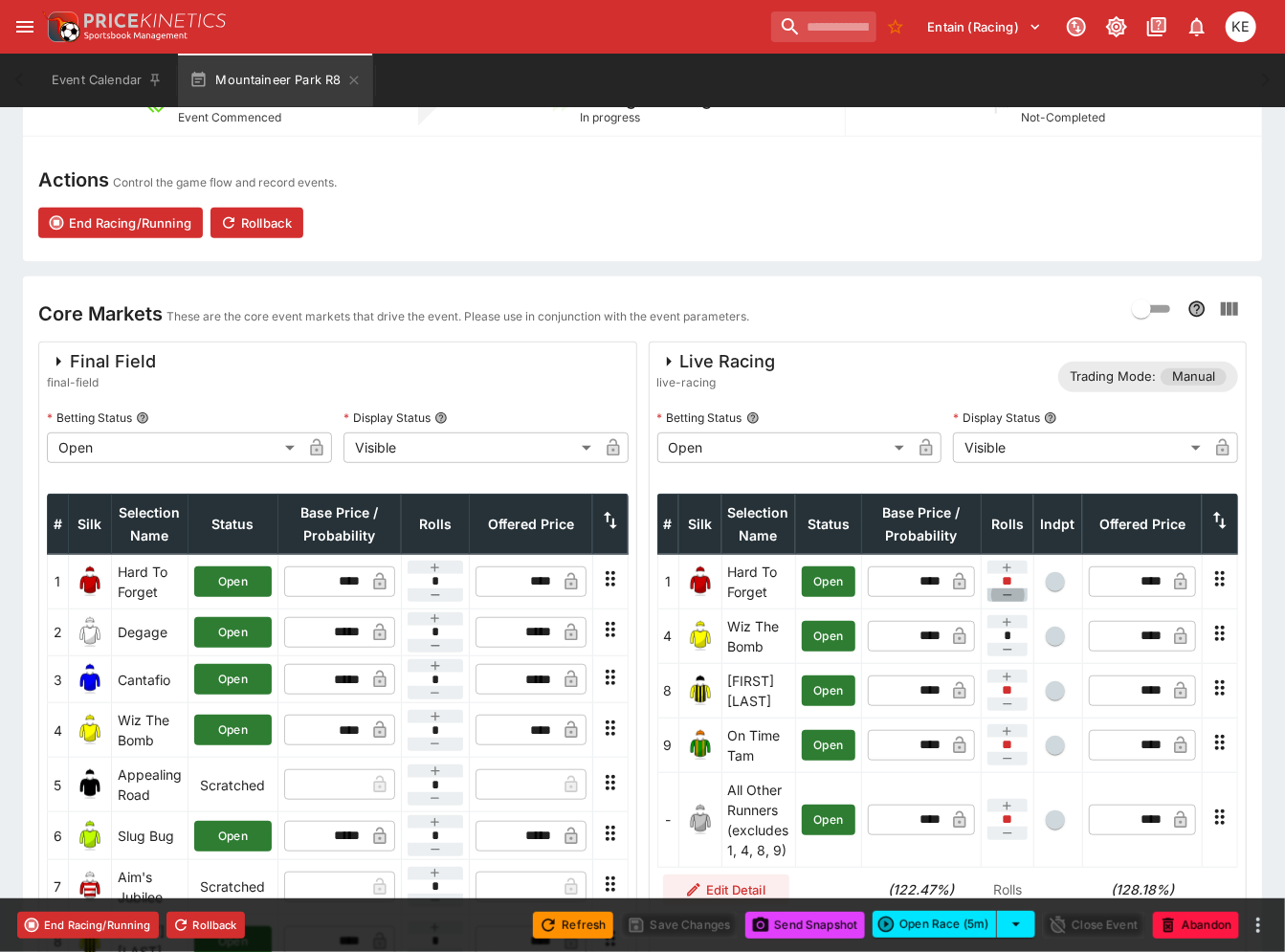 click at bounding box center [1008, 595] 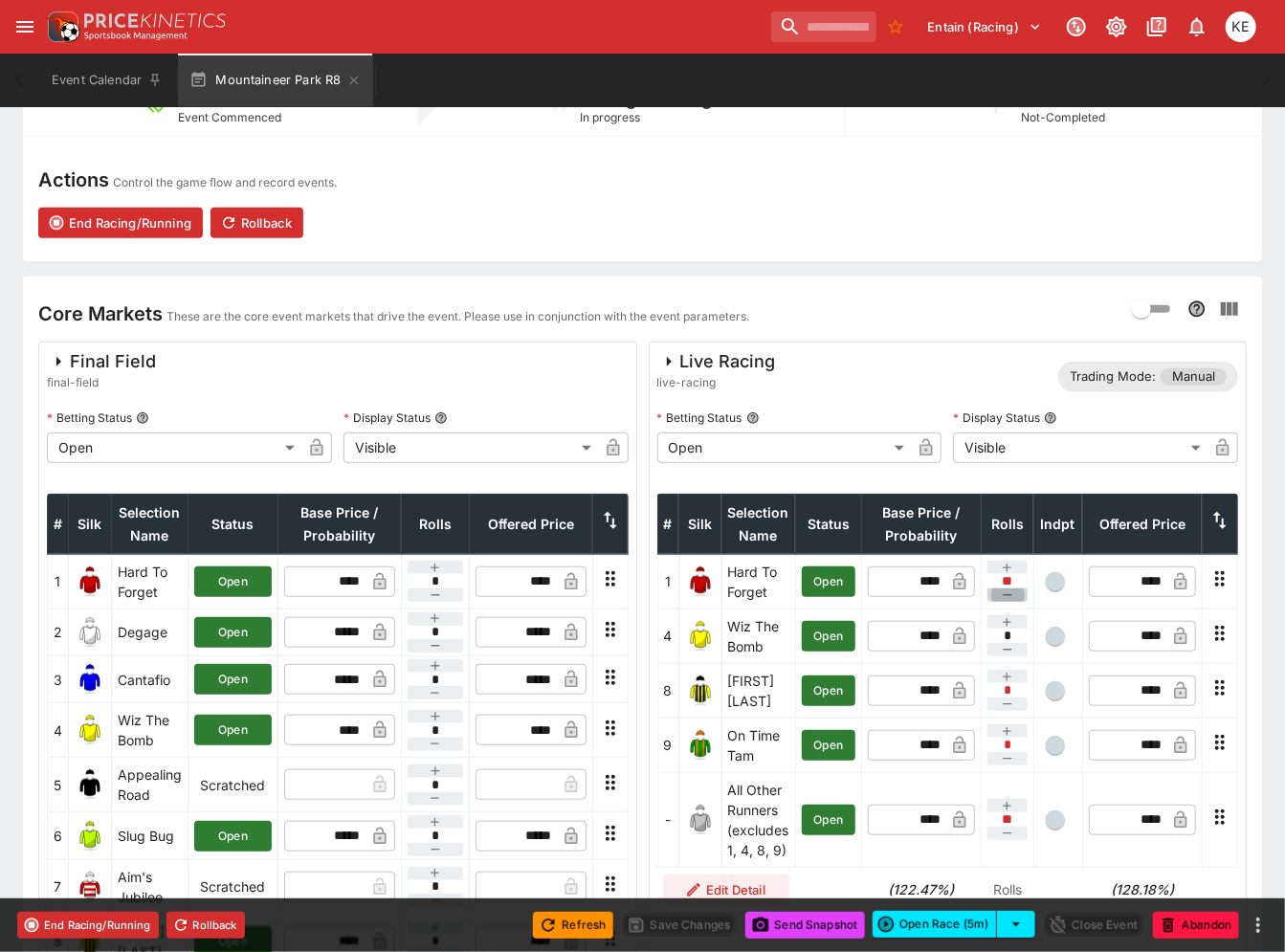 click at bounding box center (1008, 595) 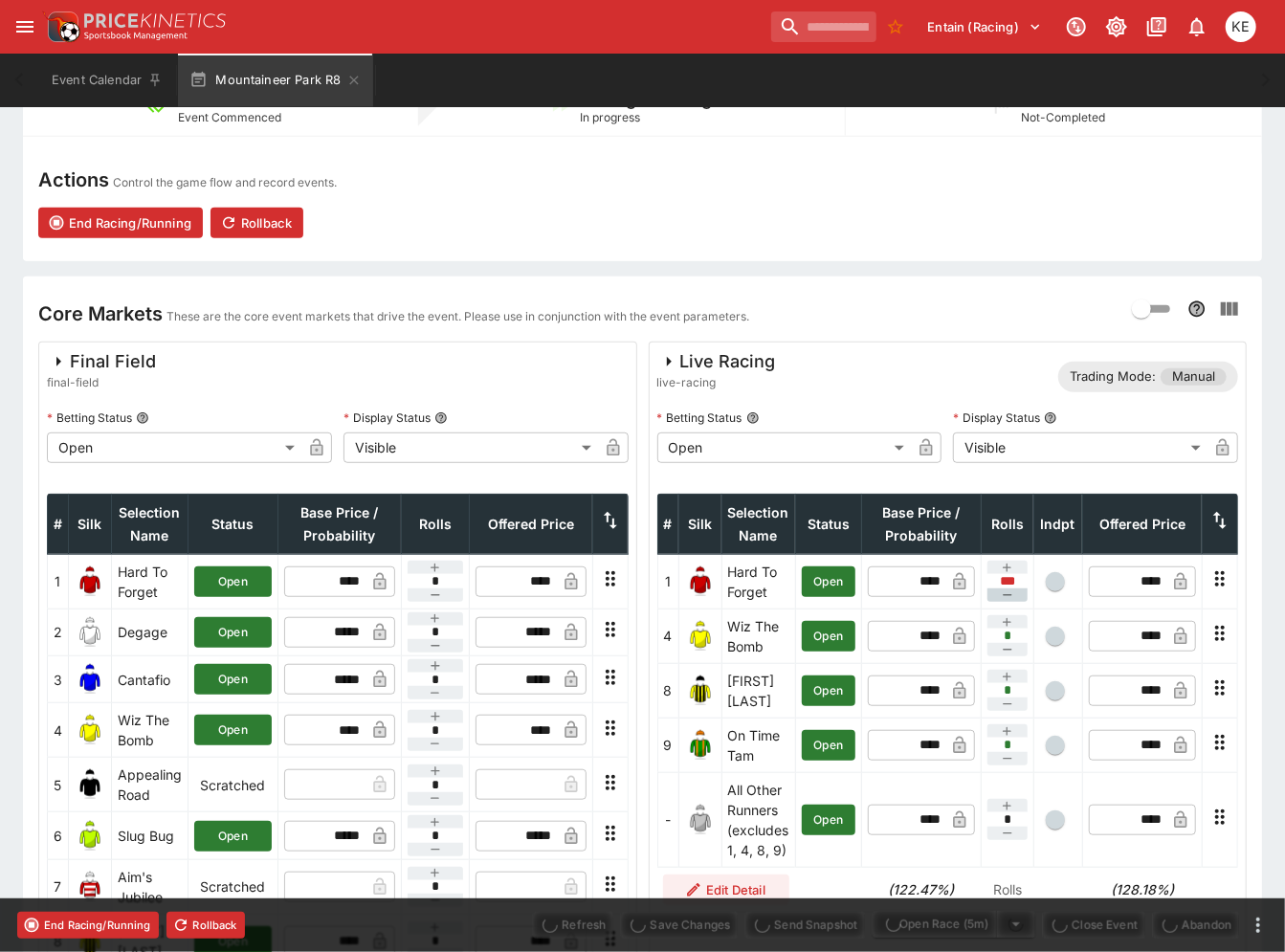 type on "****" 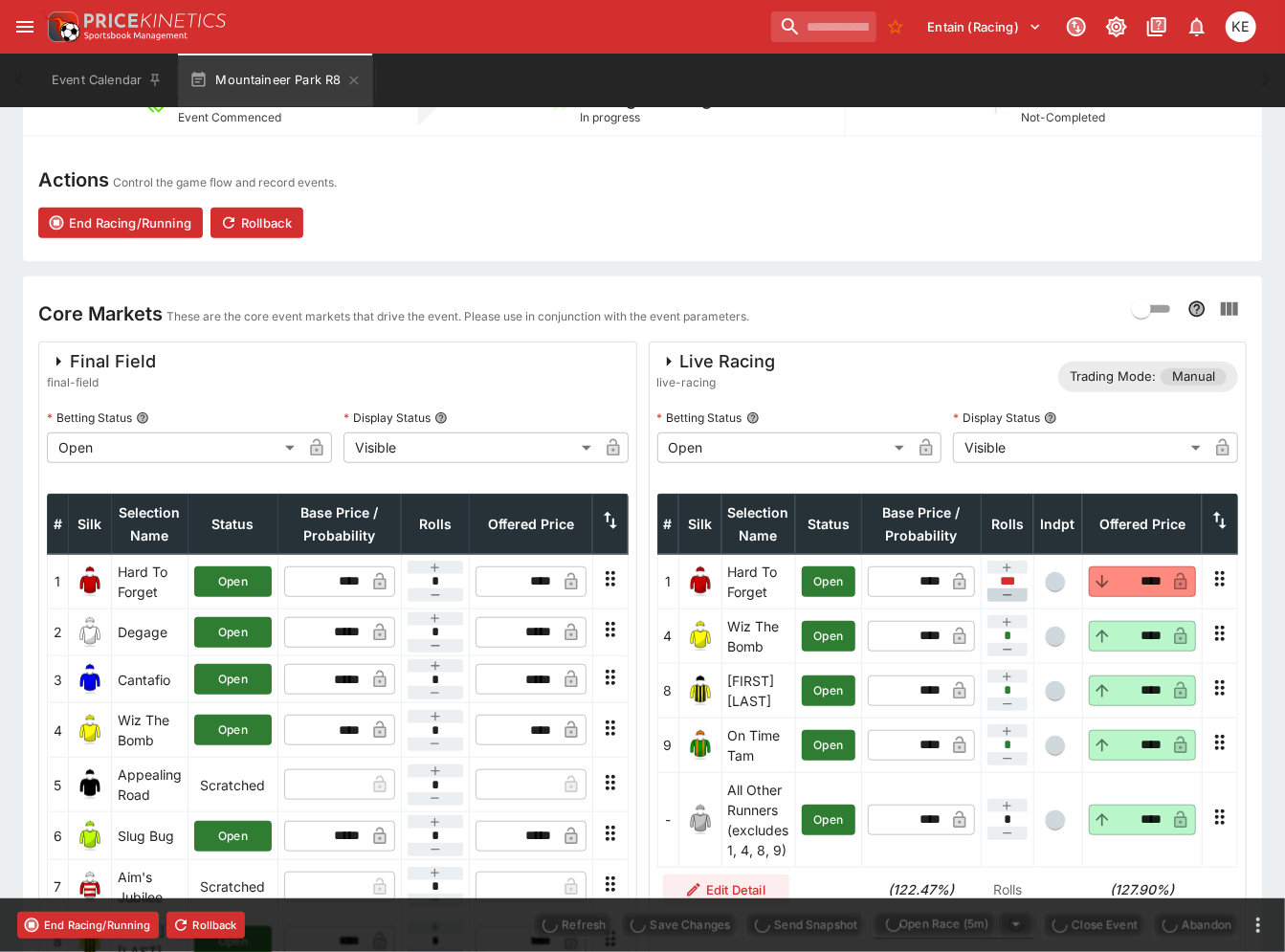 type on "****" 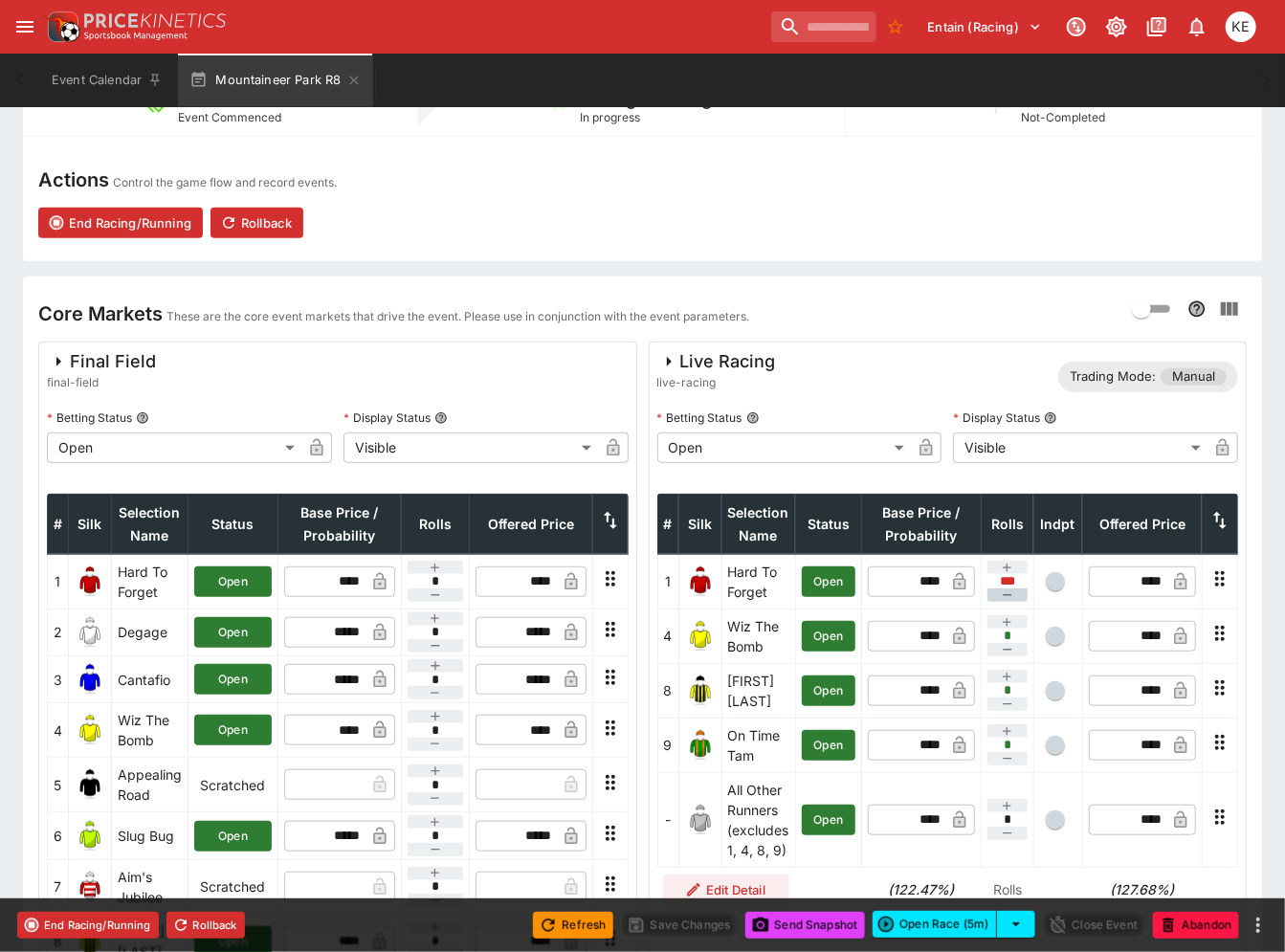 click at bounding box center (1008, 595) 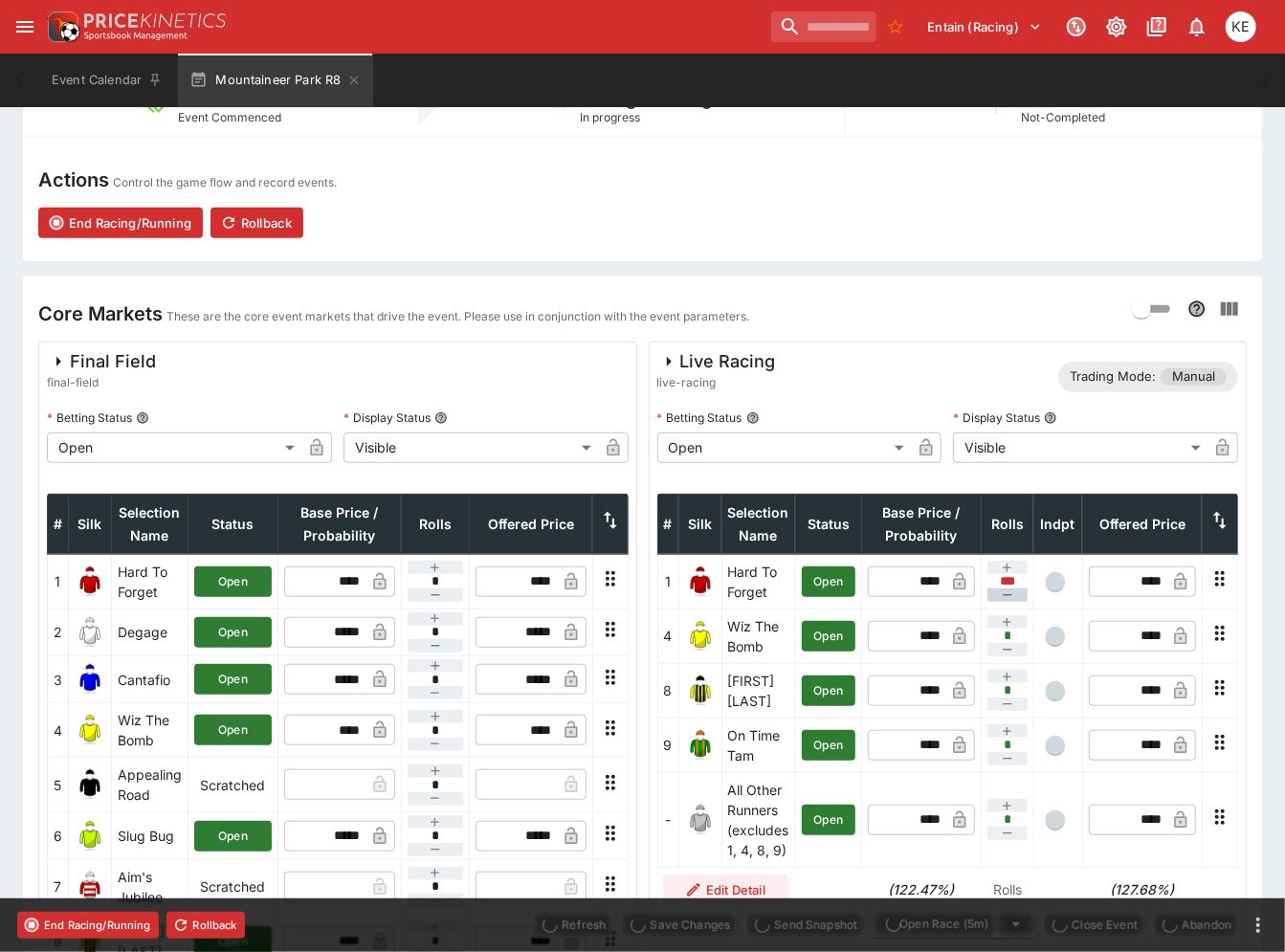 click at bounding box center [1008, 595] 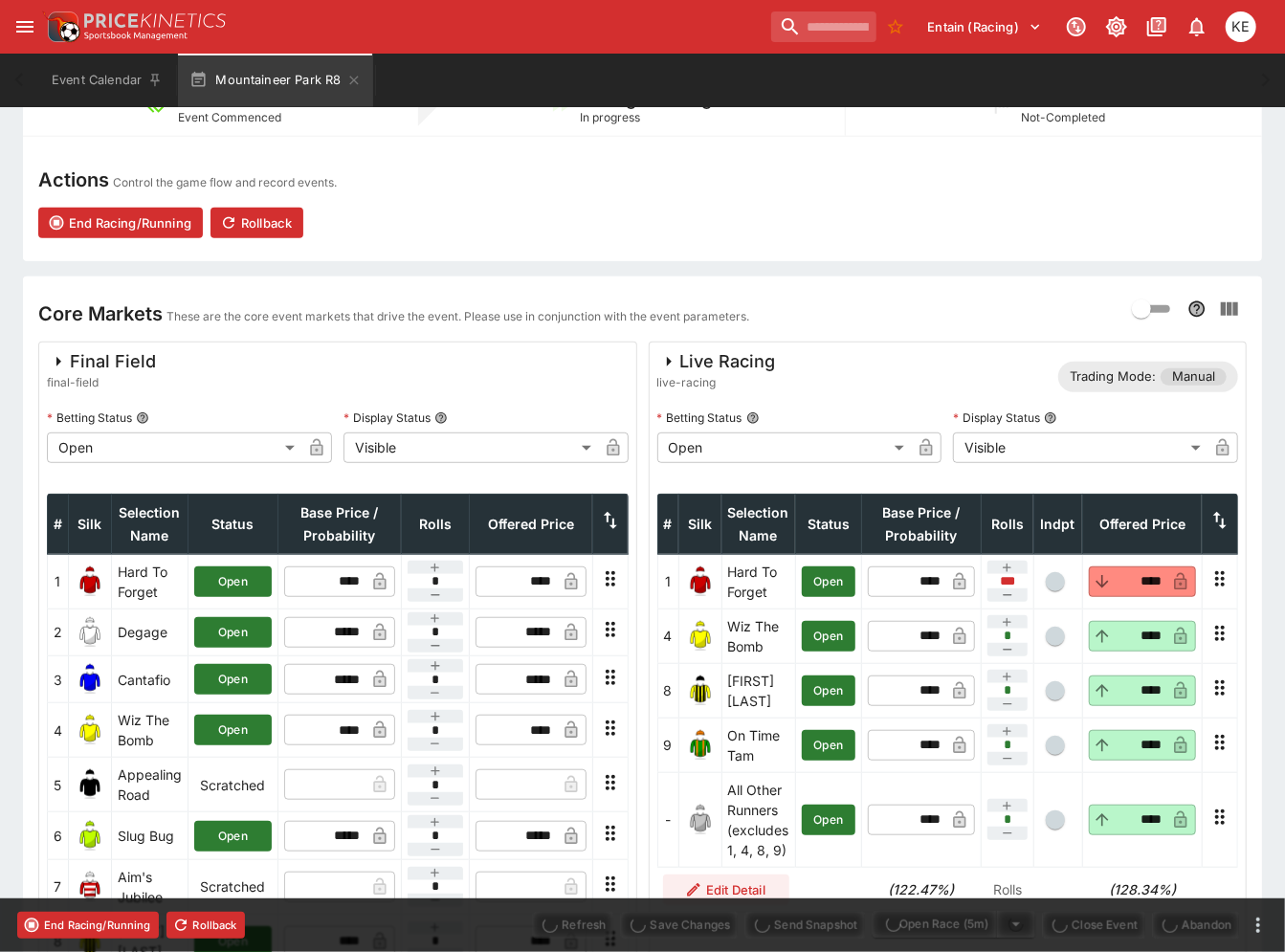 type on "****" 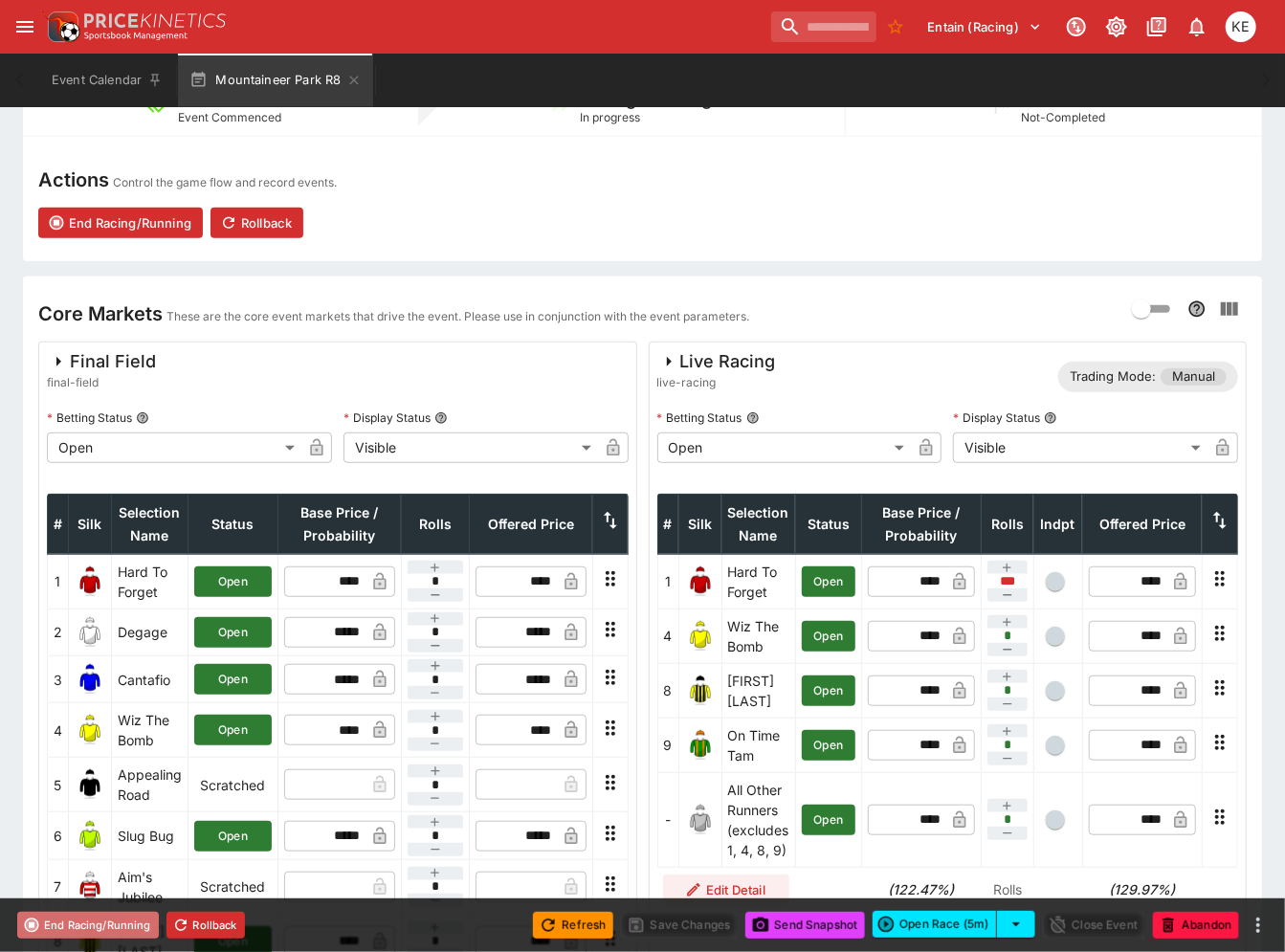 click on "End Racing/Running" at bounding box center [88, 925] 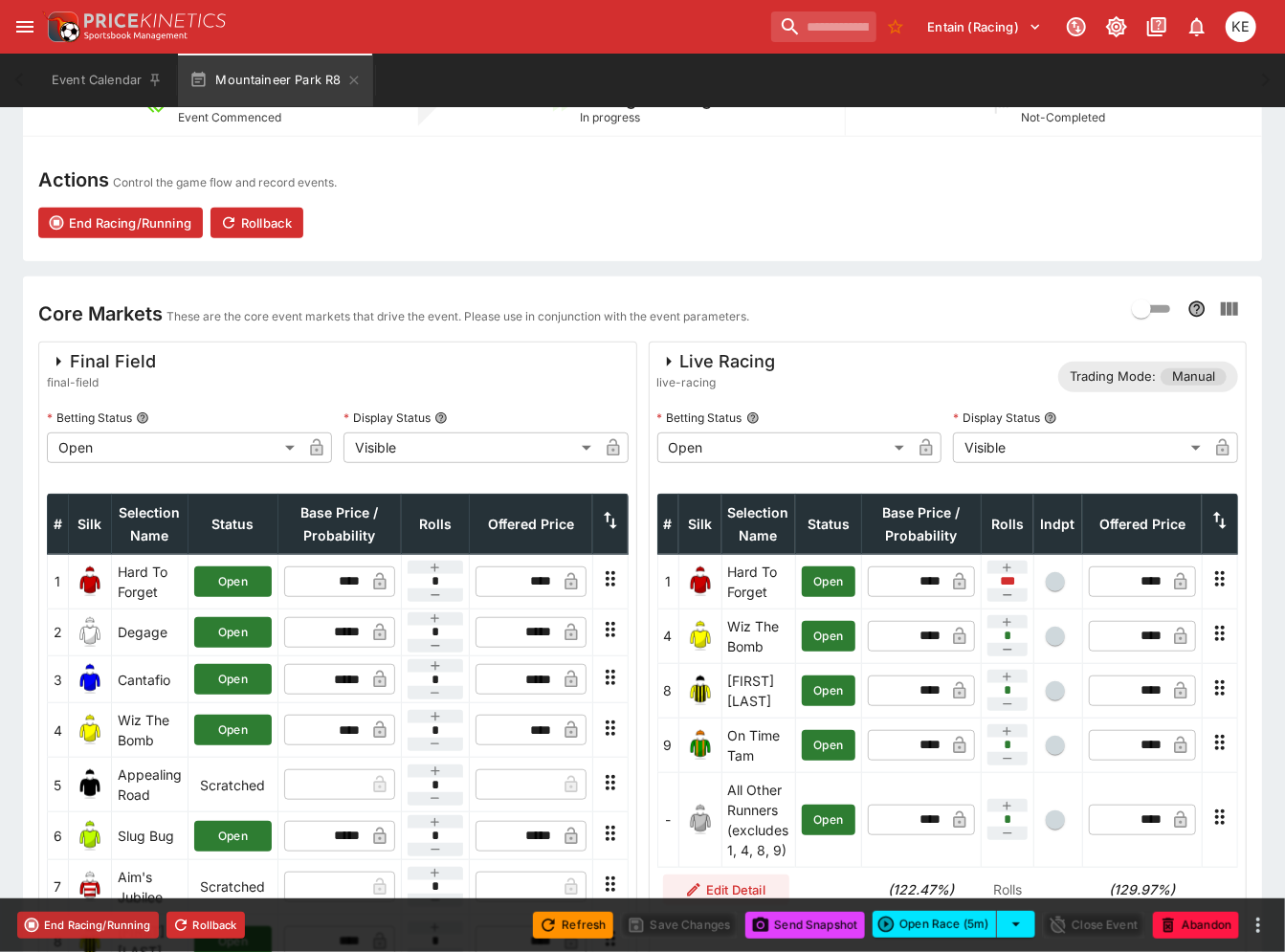 type on "**********" 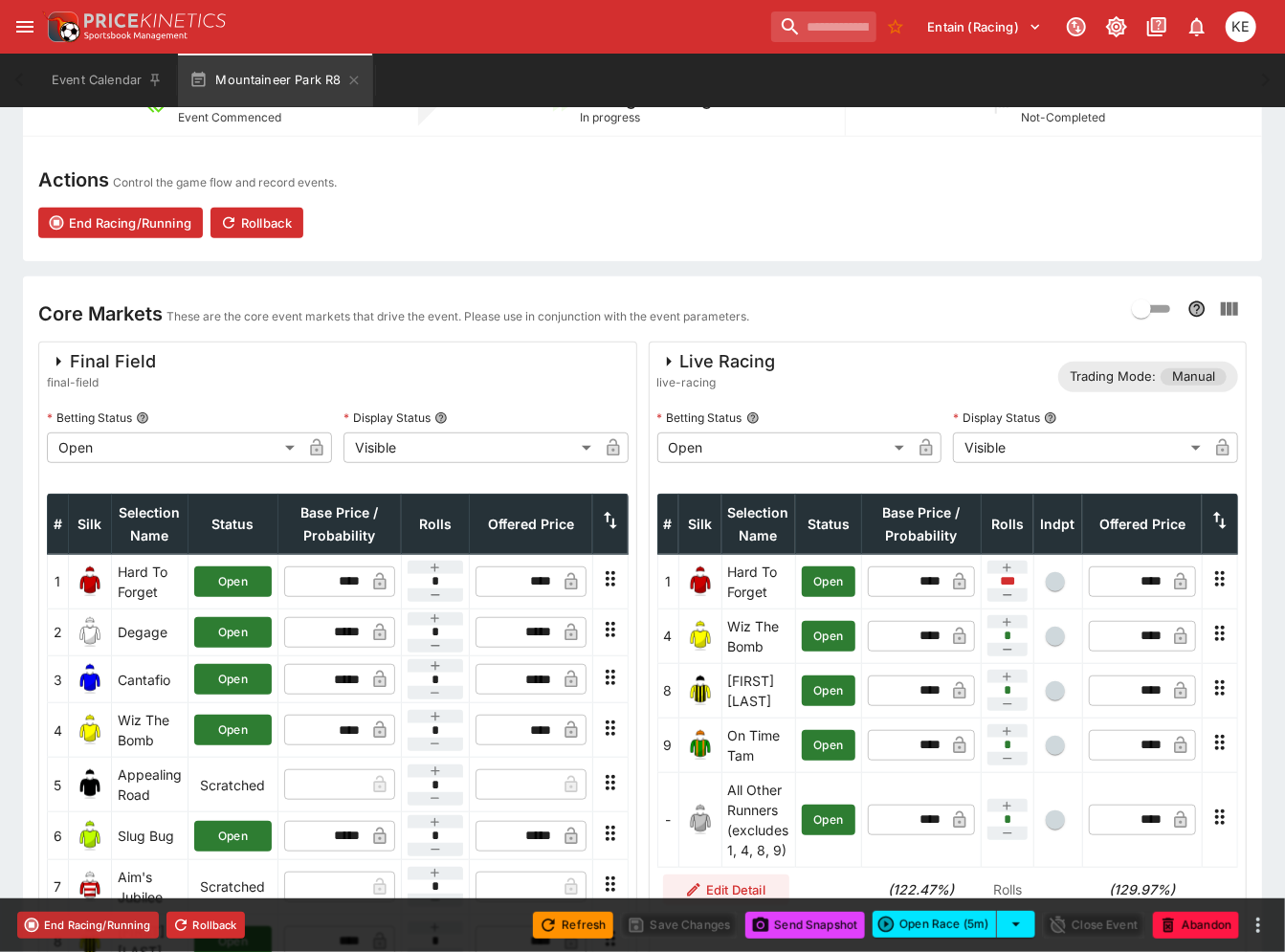 type on "**********" 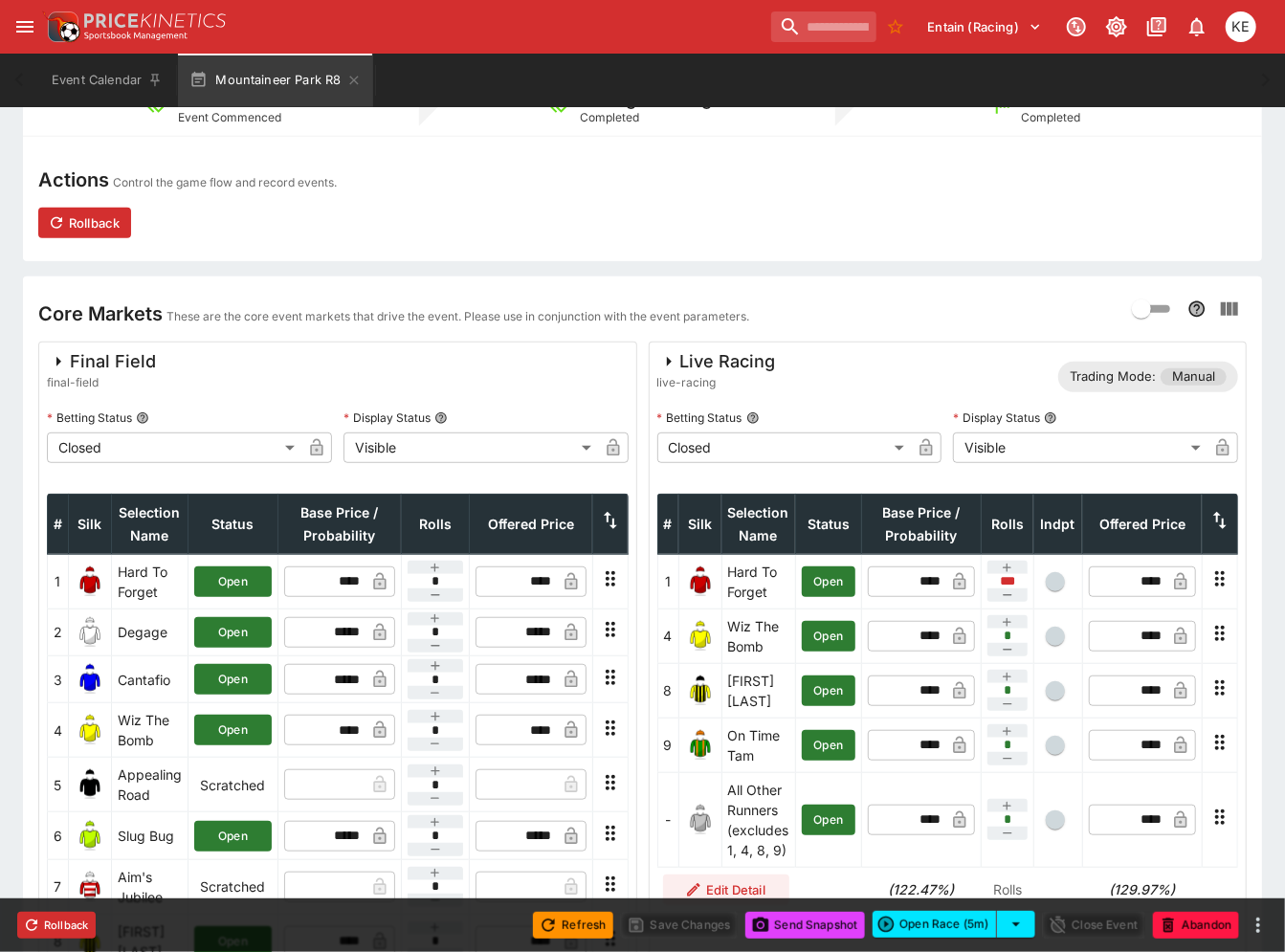scroll, scrollTop: 0, scrollLeft: 0, axis: both 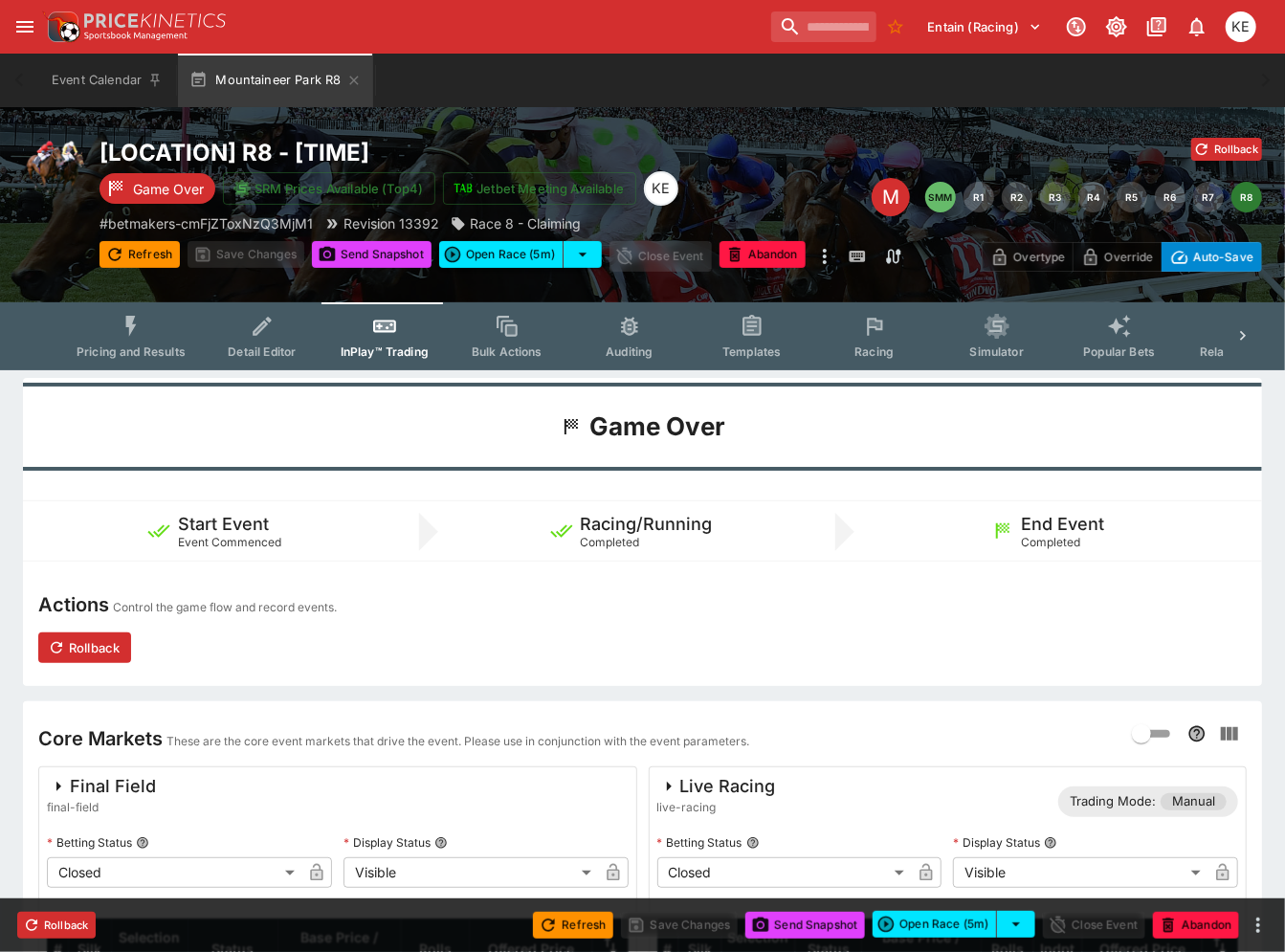 click on "Pricing and Results" at bounding box center (131, 336) 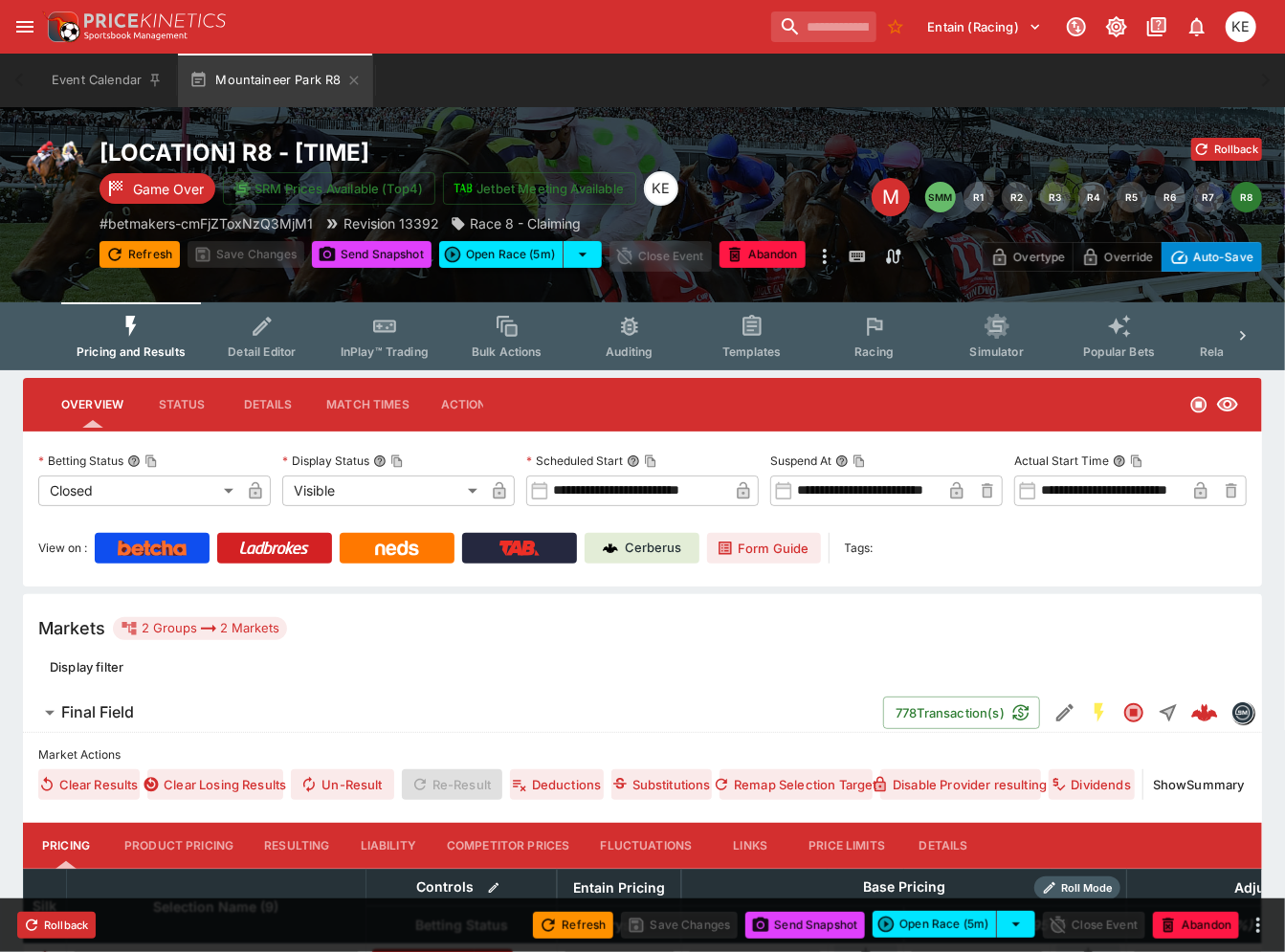 scroll, scrollTop: 425, scrollLeft: 0, axis: vertical 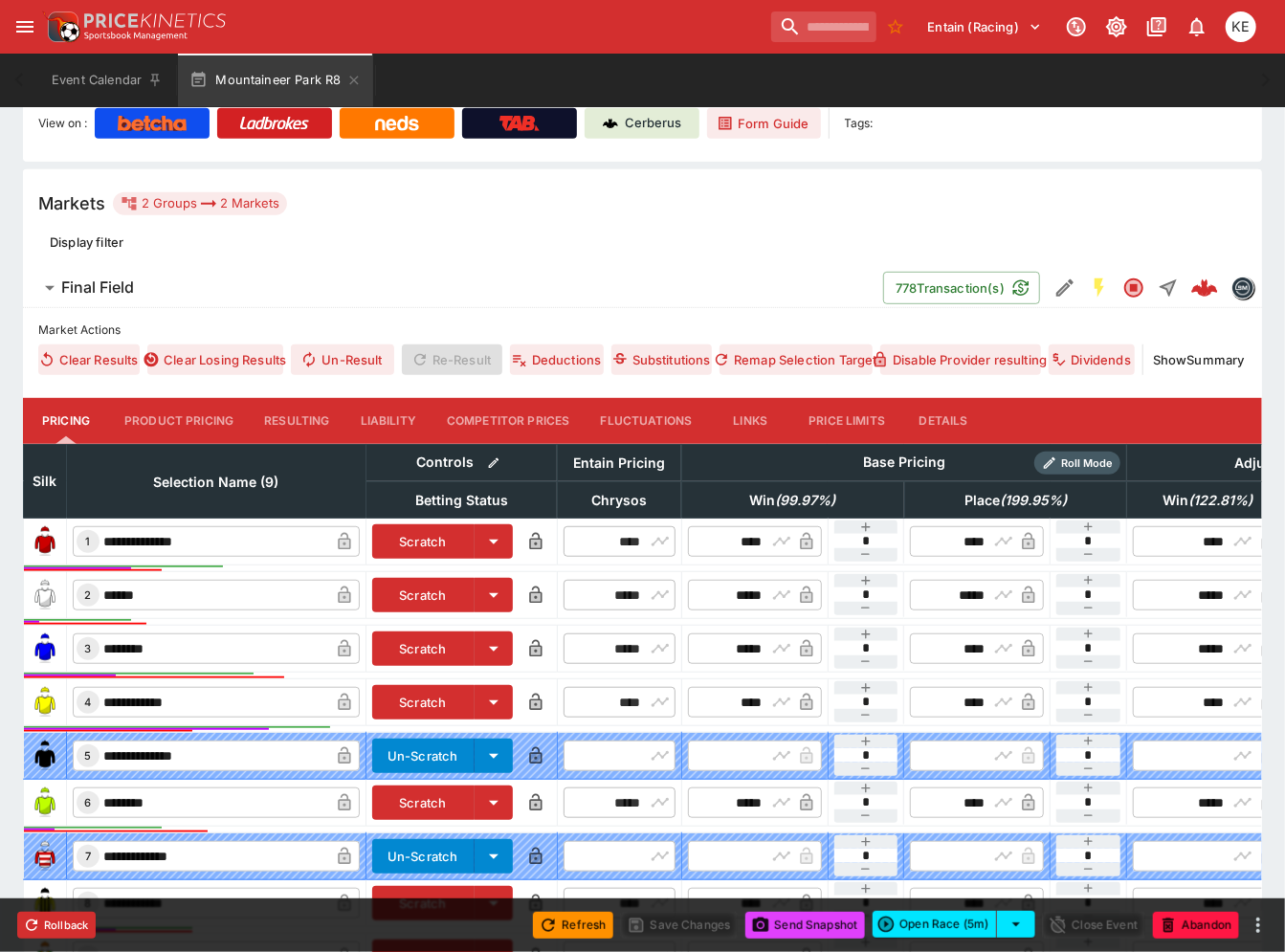 click on "Resulting" at bounding box center (297, 421) 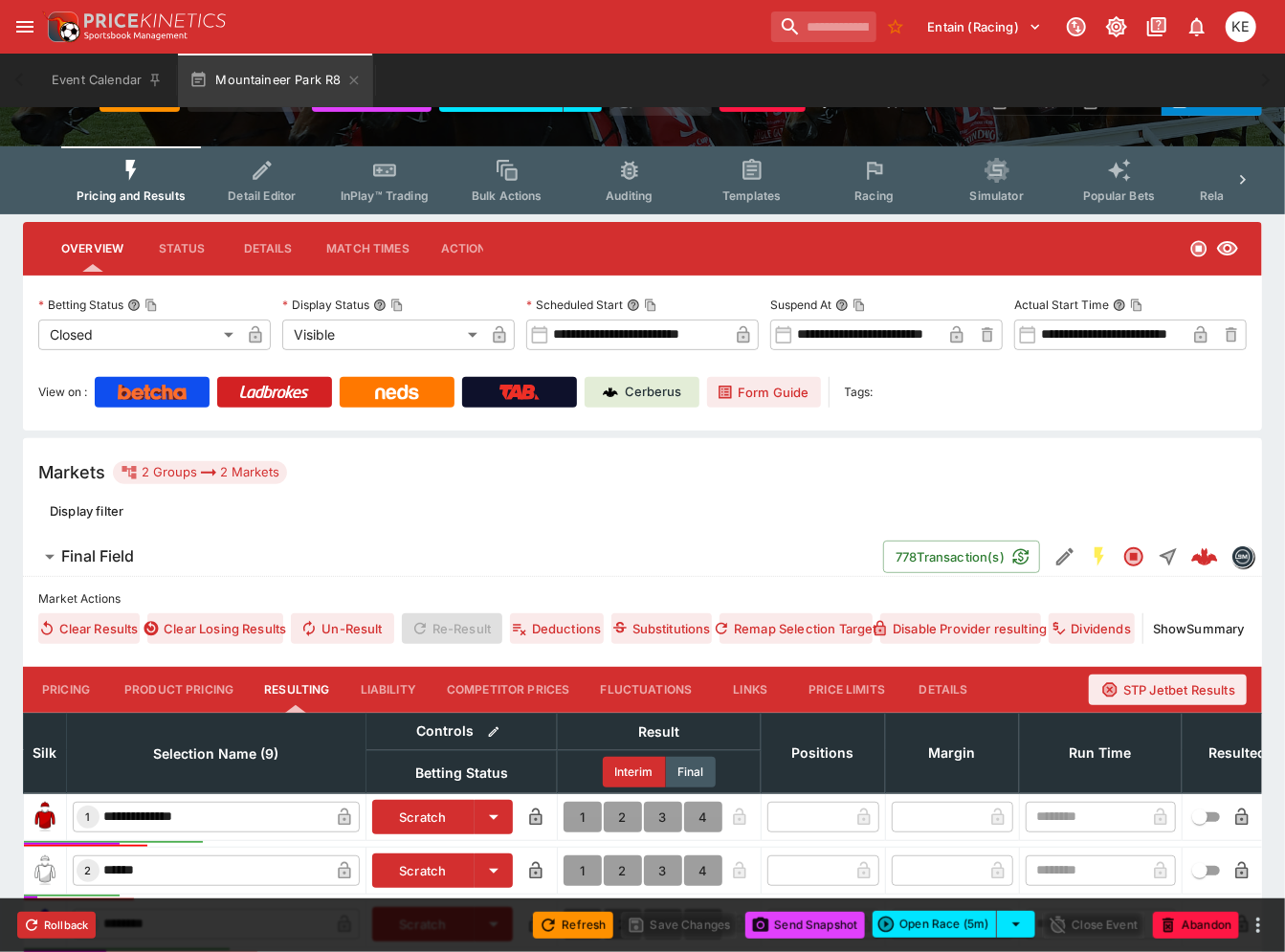 scroll, scrollTop: 0, scrollLeft: 0, axis: both 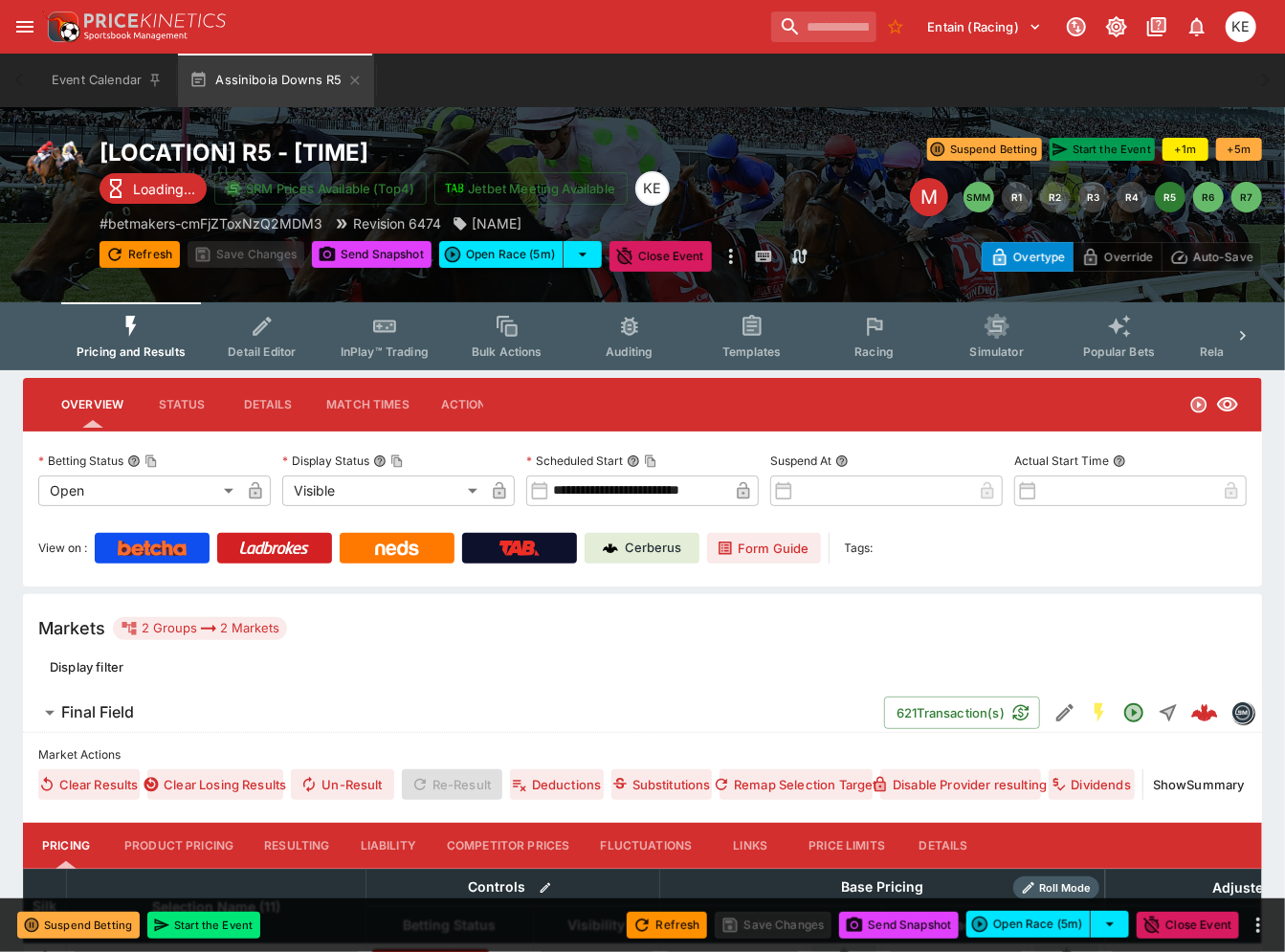 click on "Start the Event" at bounding box center [1102, 149] 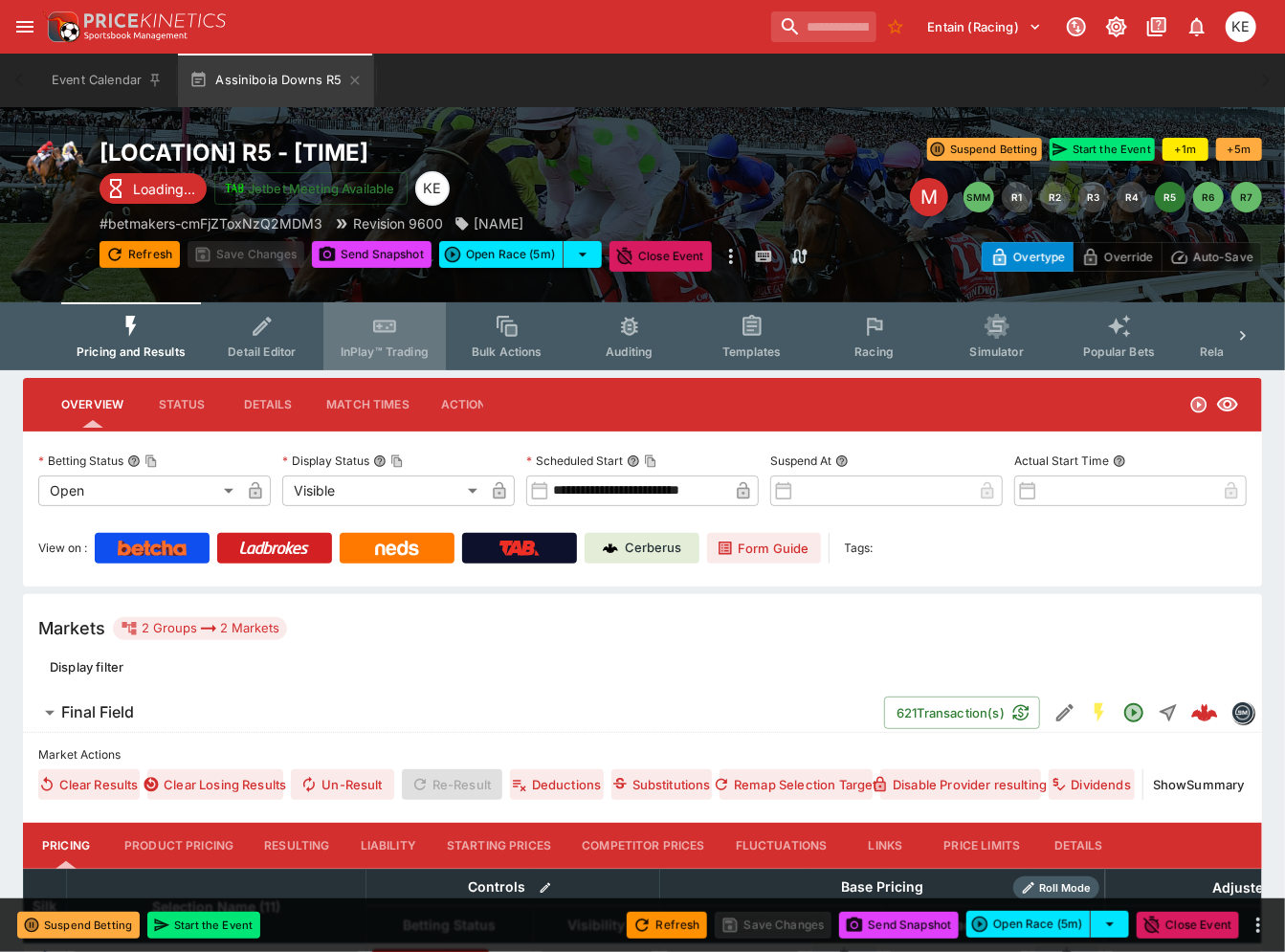 click on "InPlay™ Trading" at bounding box center [385, 351] 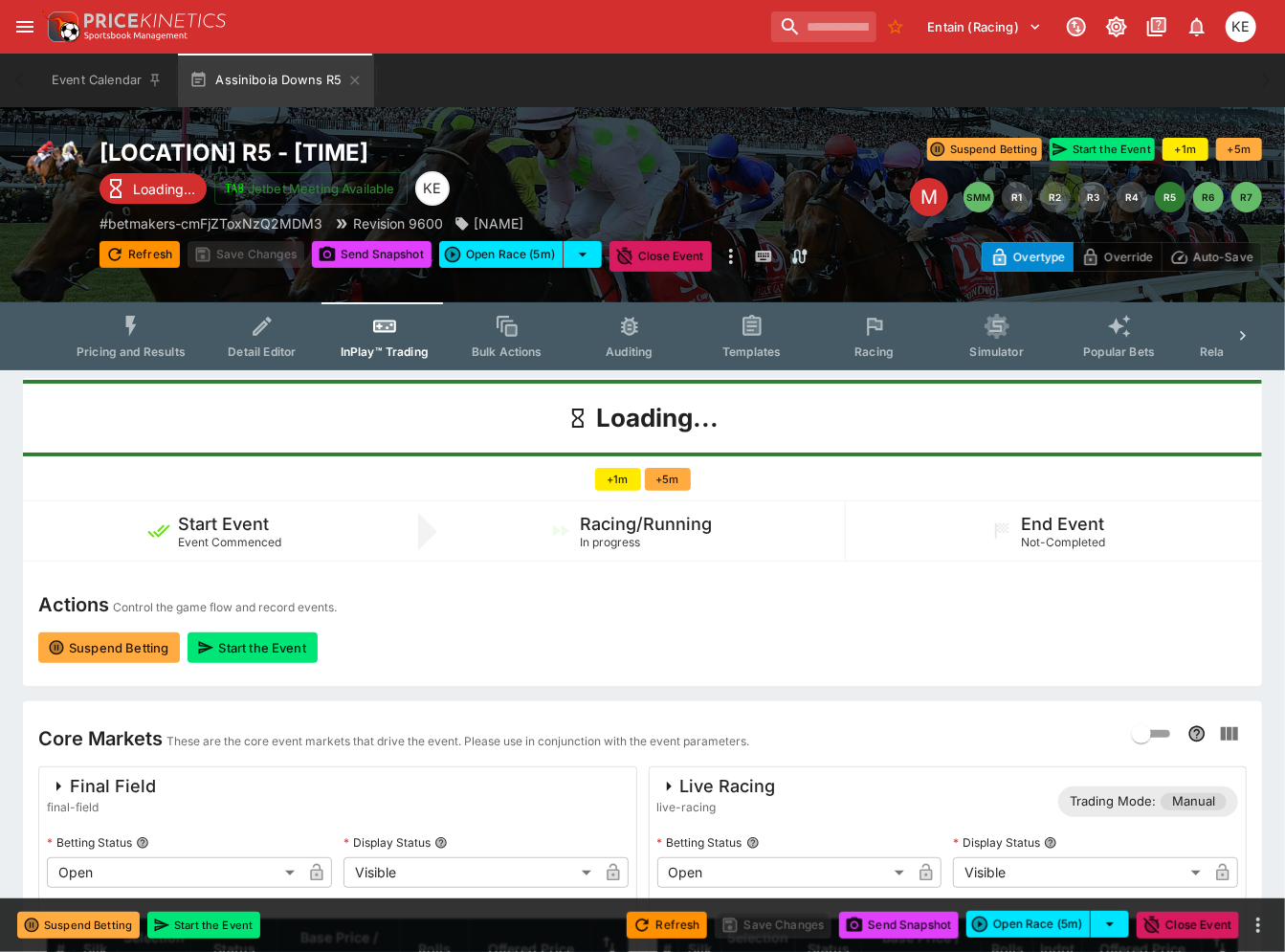 drag, startPoint x: 1217, startPoint y: 253, endPoint x: 1206, endPoint y: 278, distance: 27.313001 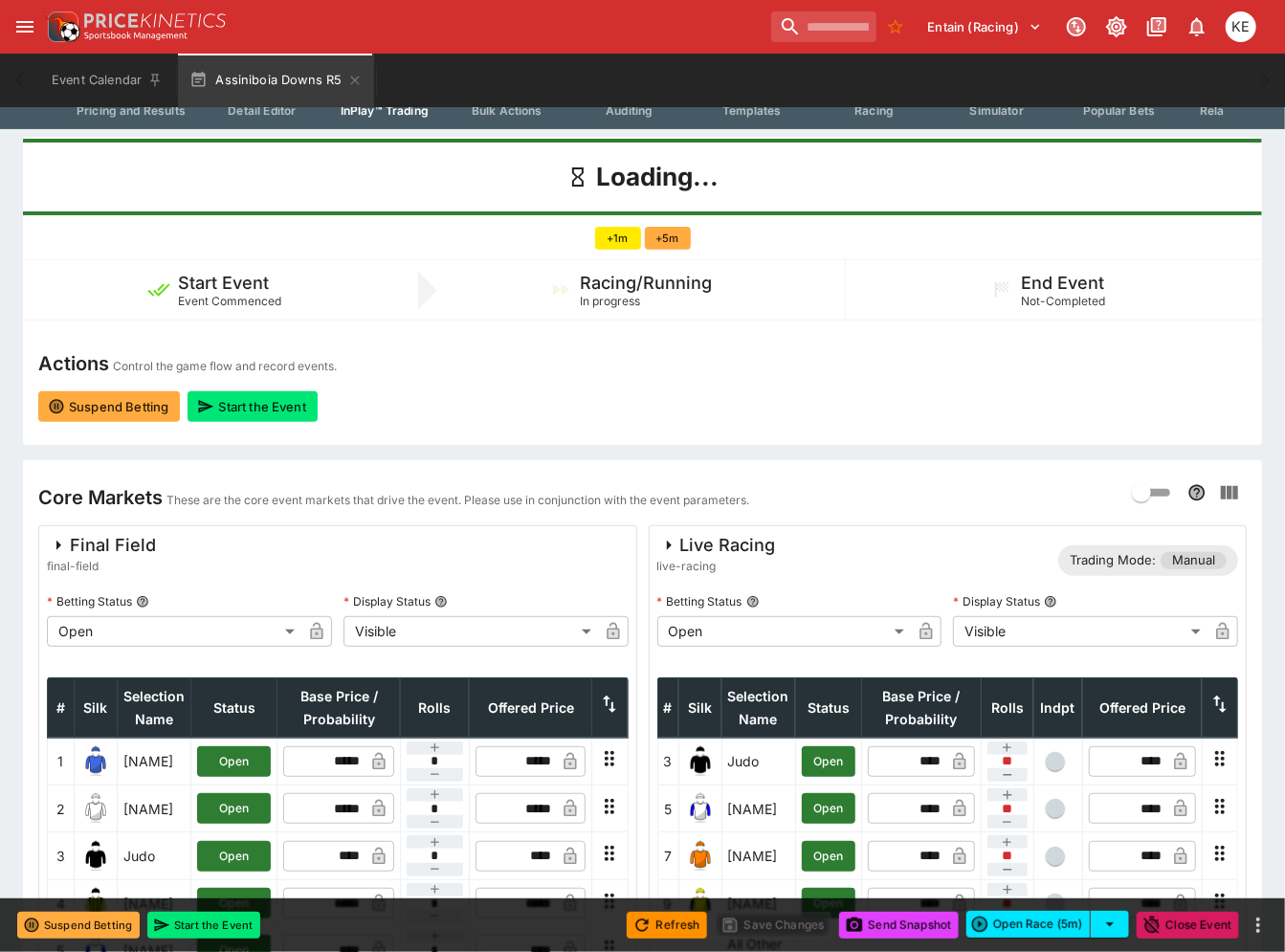 scroll, scrollTop: 433, scrollLeft: 0, axis: vertical 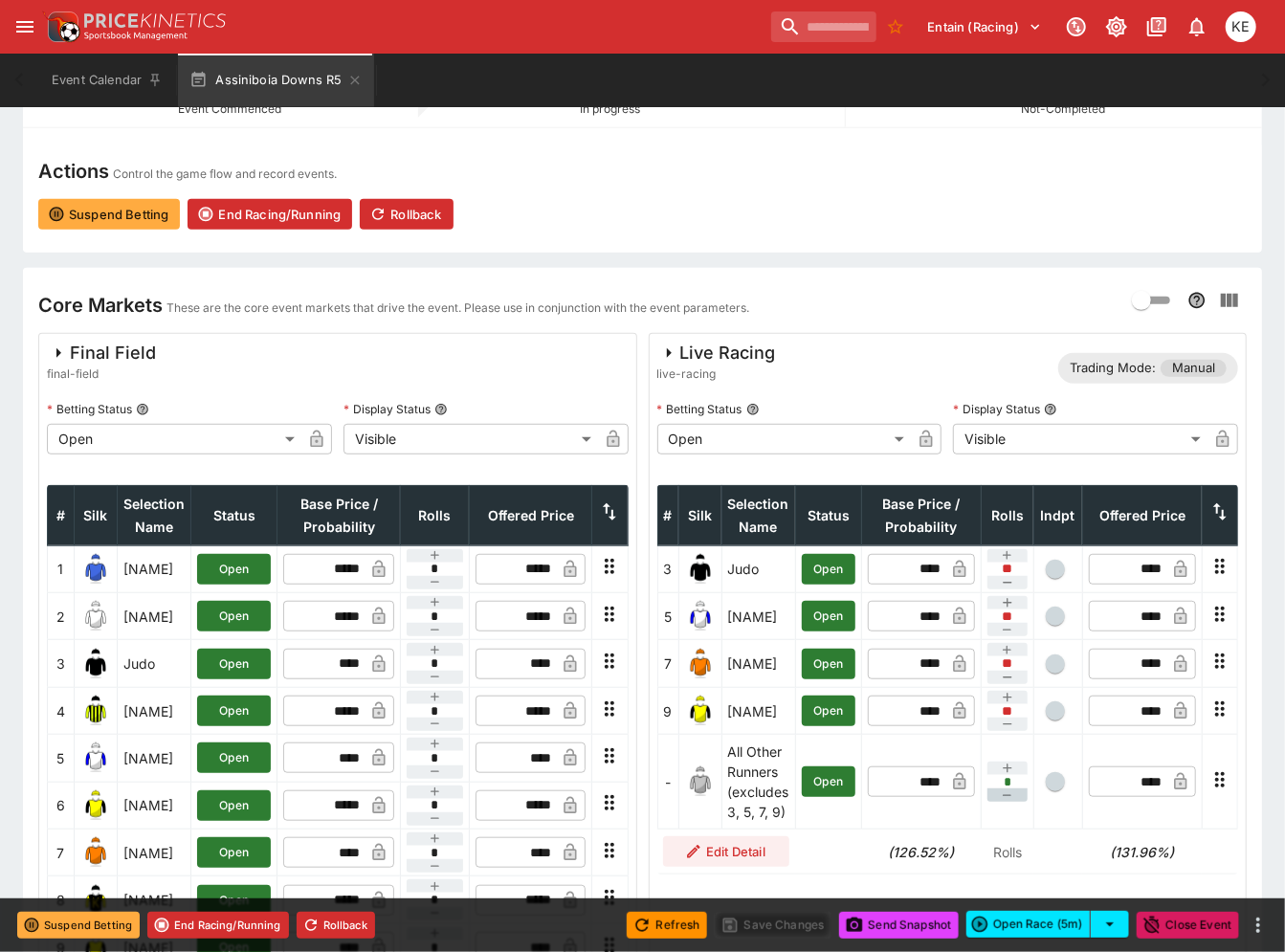 click 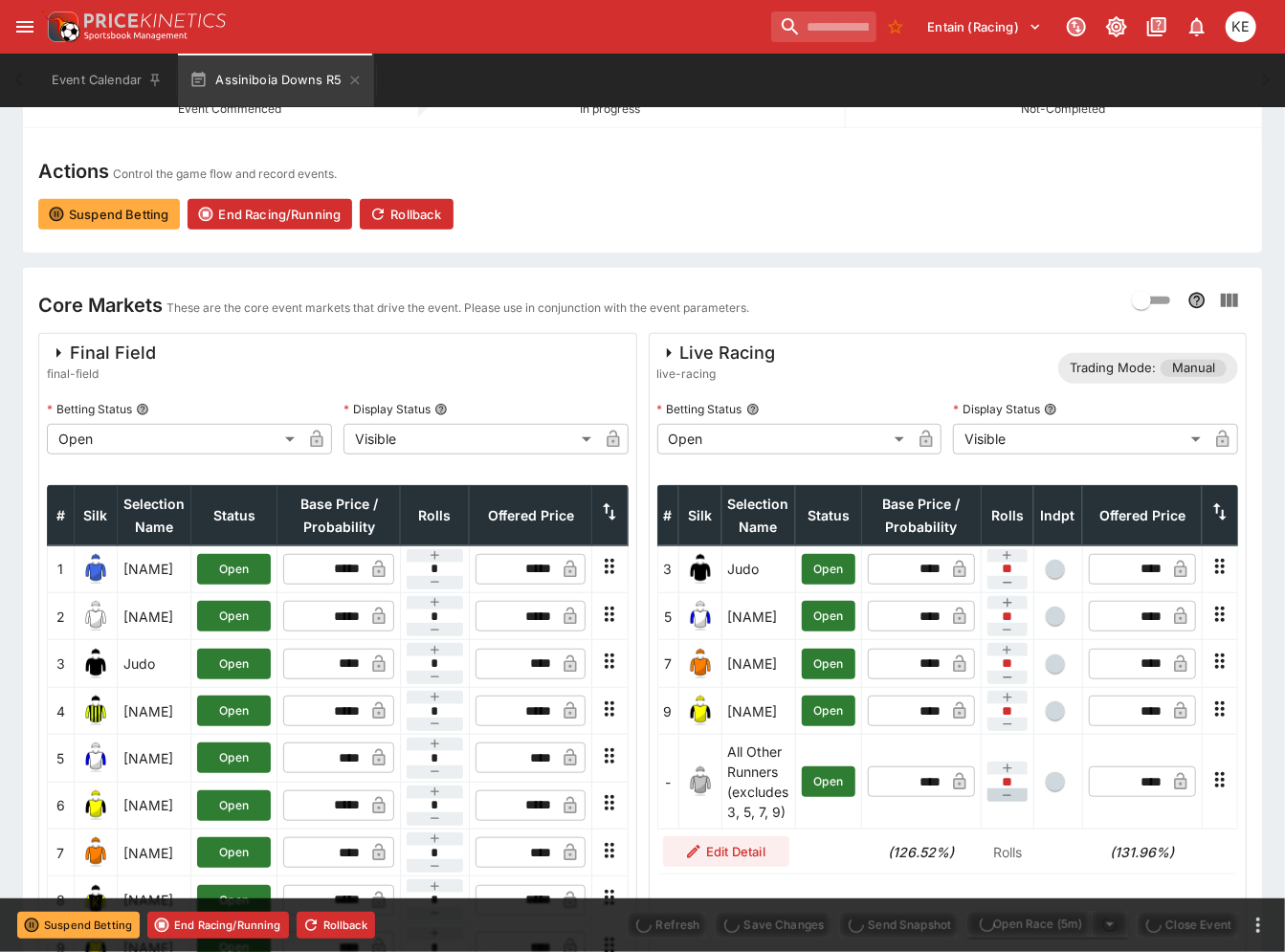 type on "****" 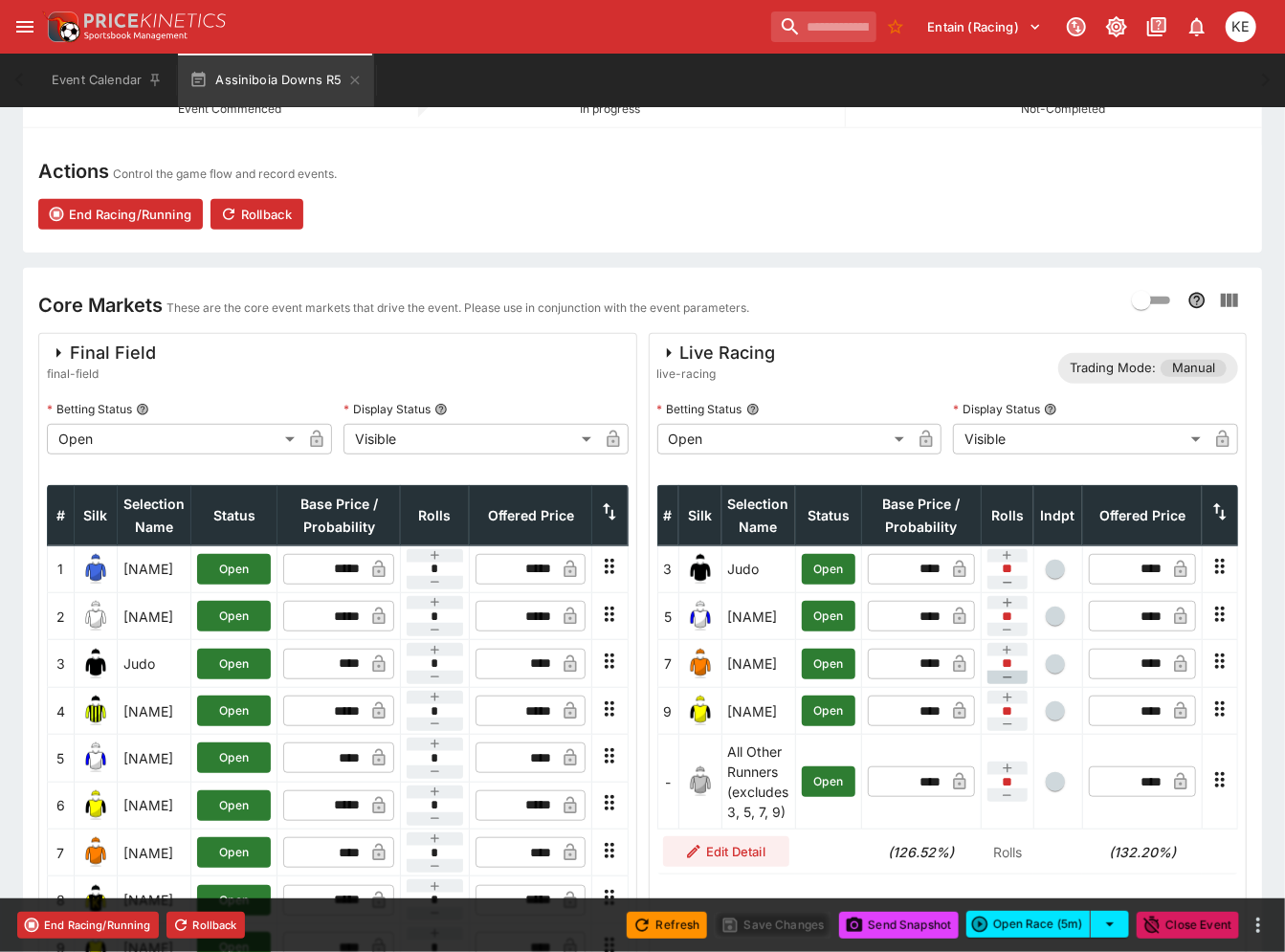 click 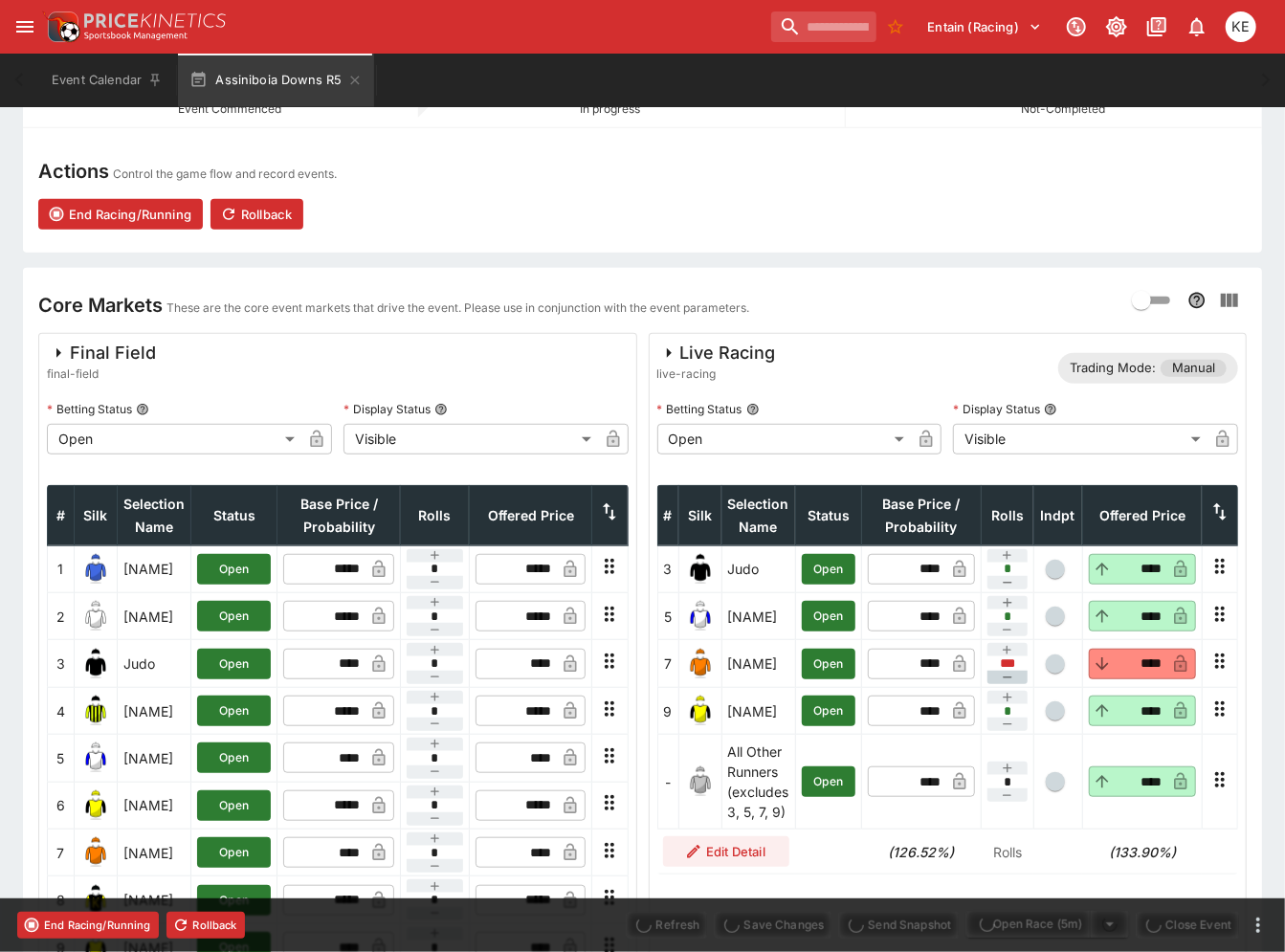 type on "****" 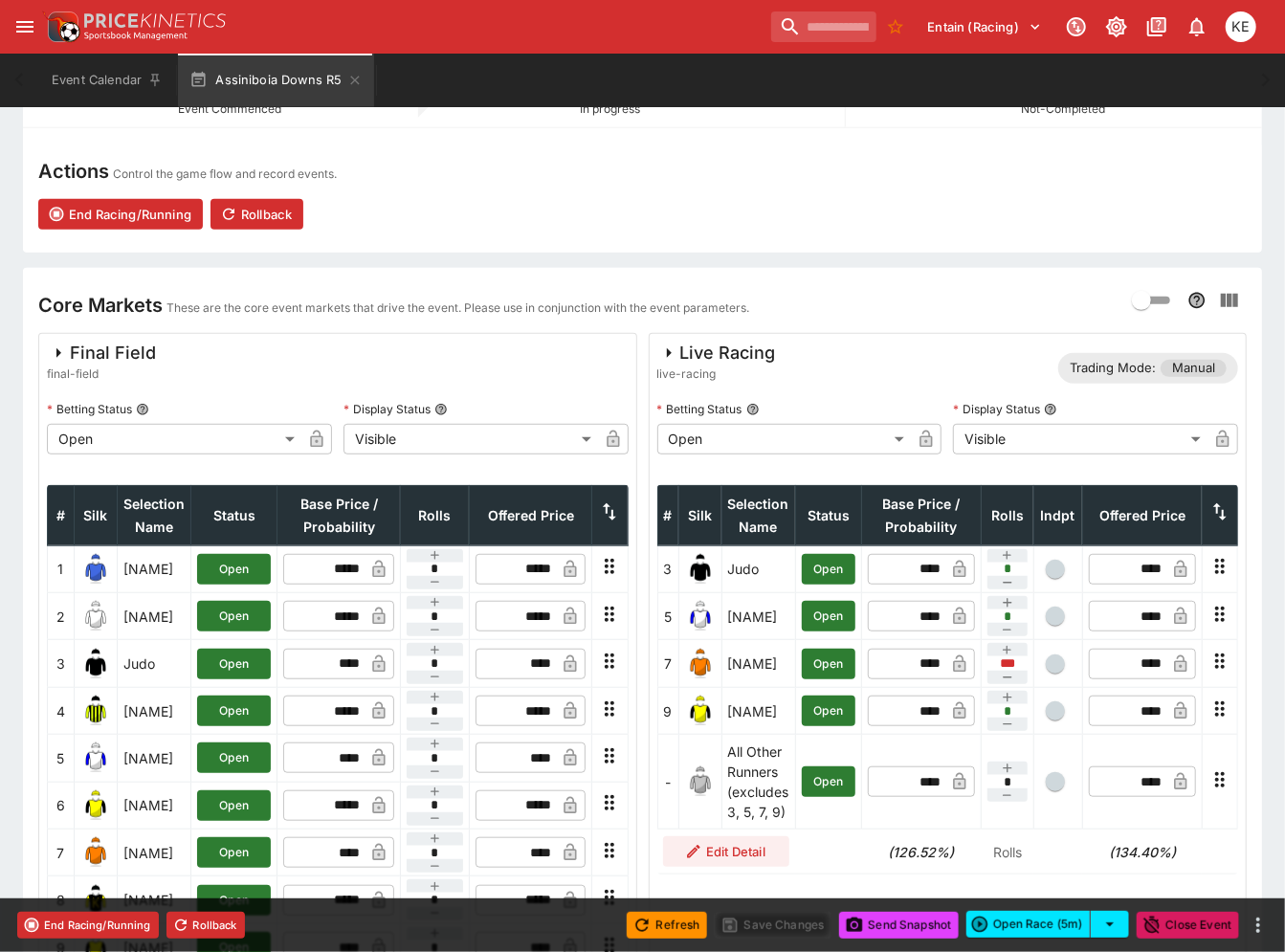 drag, startPoint x: 1016, startPoint y: 743, endPoint x: 484, endPoint y: 865, distance: 545.80949 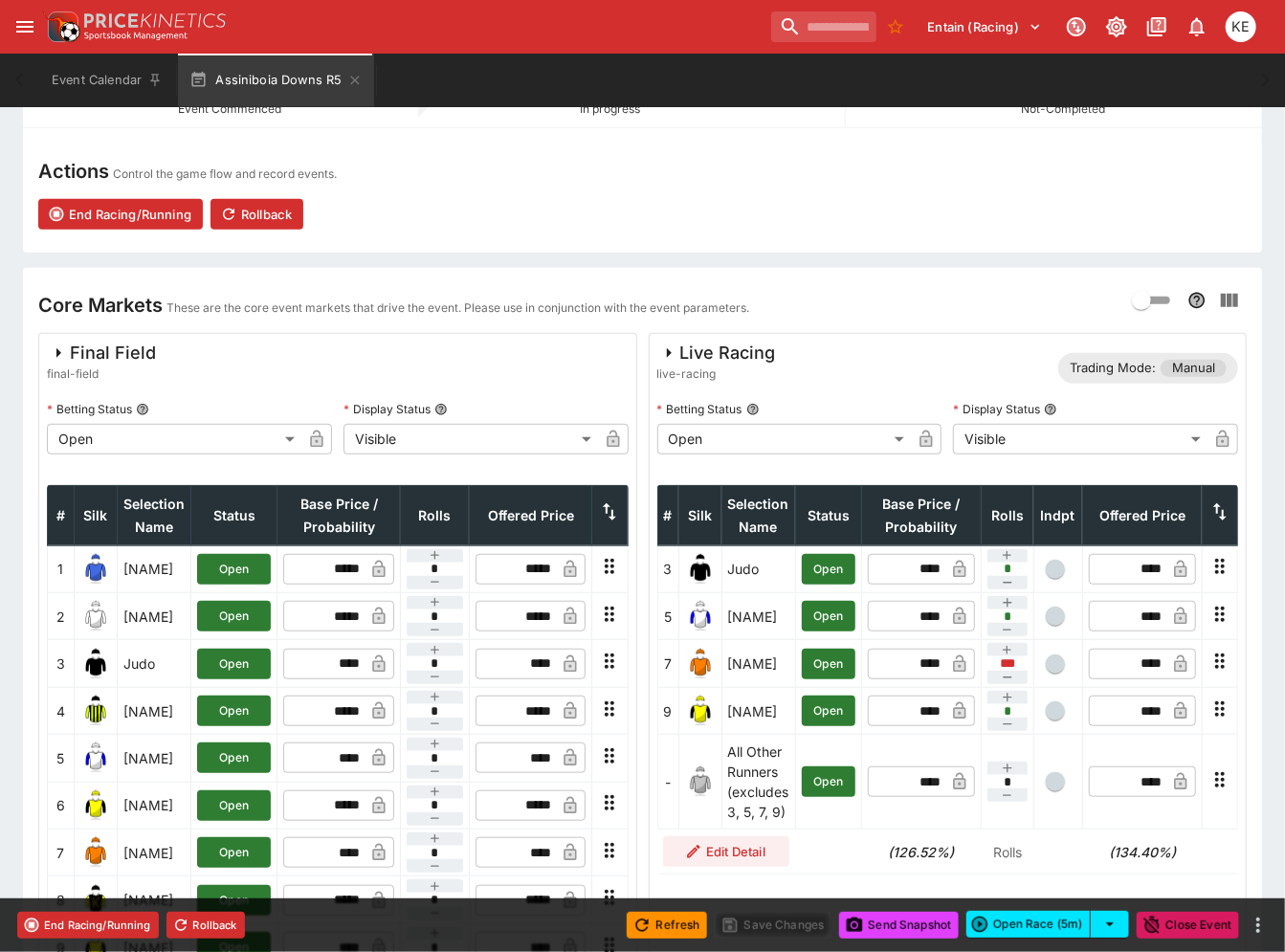 click at bounding box center [1008, 724] 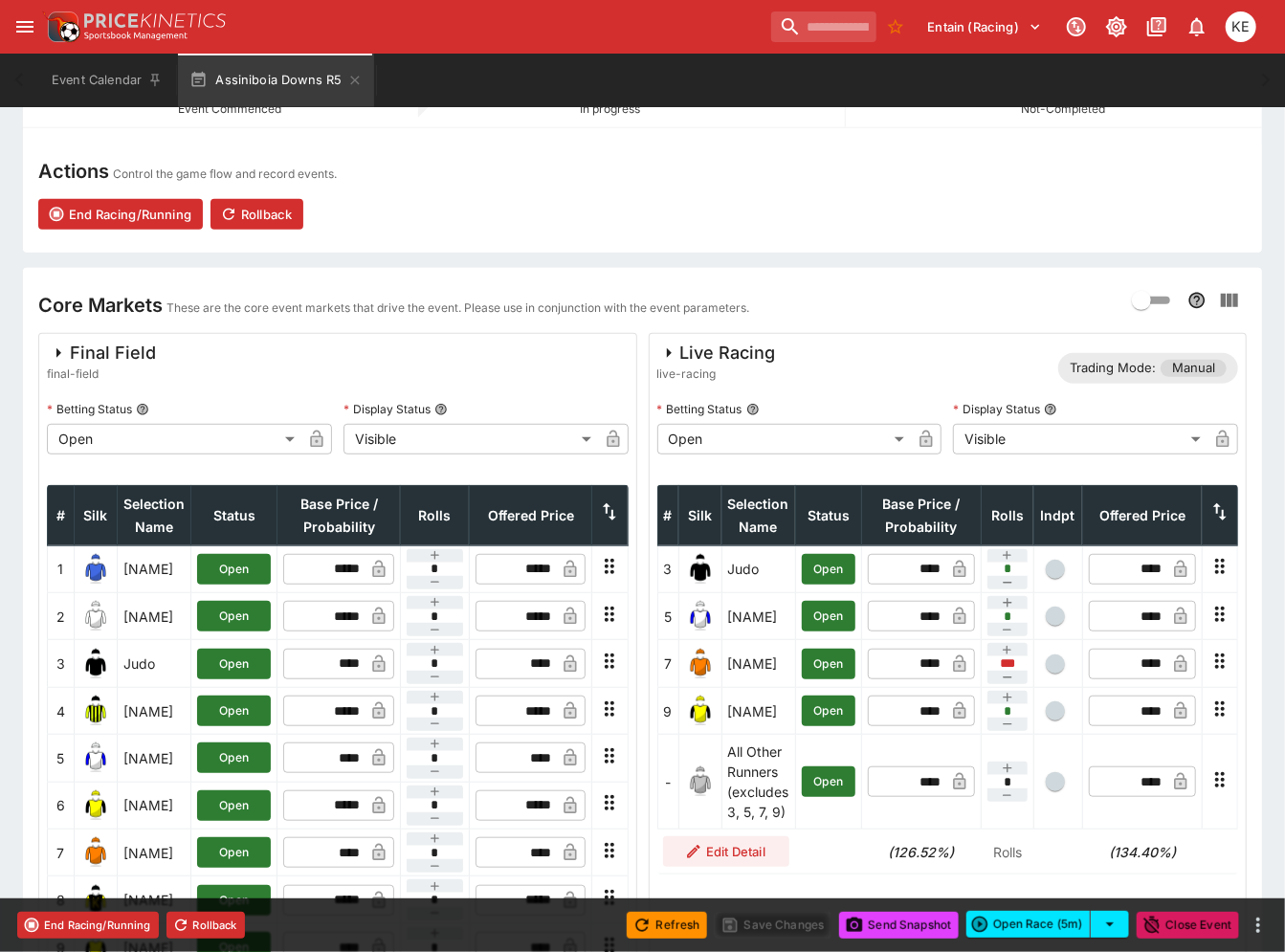 type on "*" 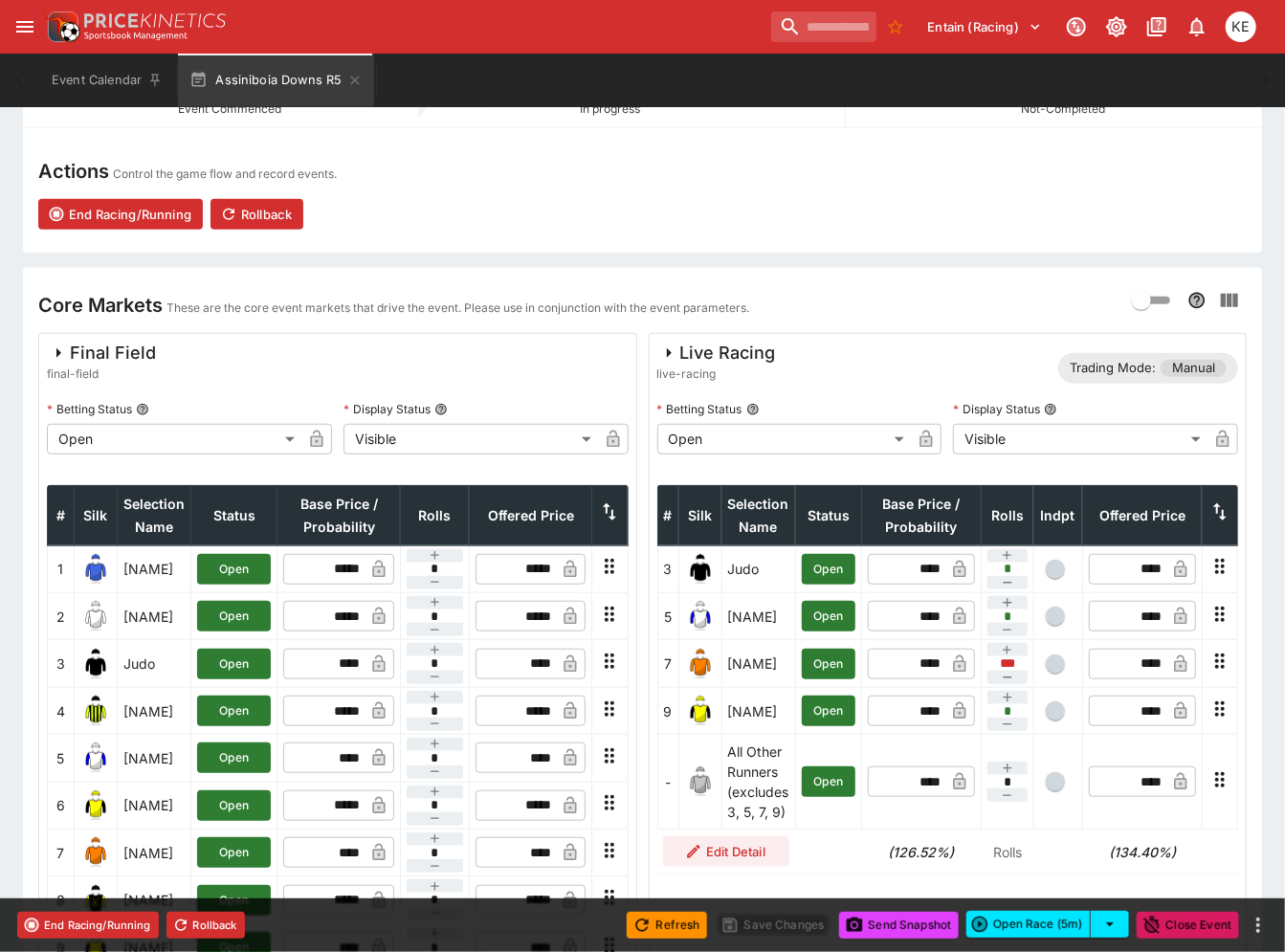 type on "*" 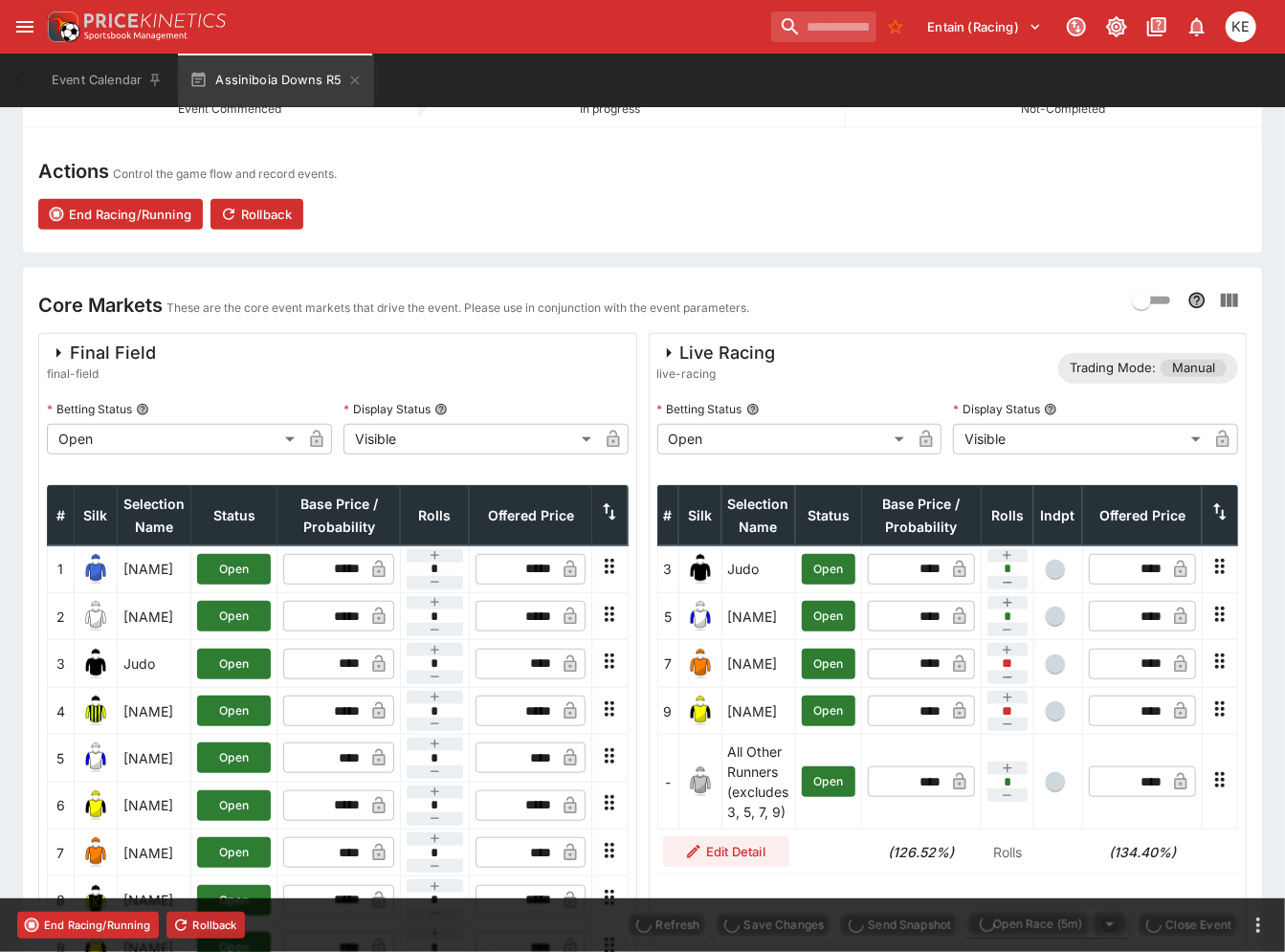 type on "****" 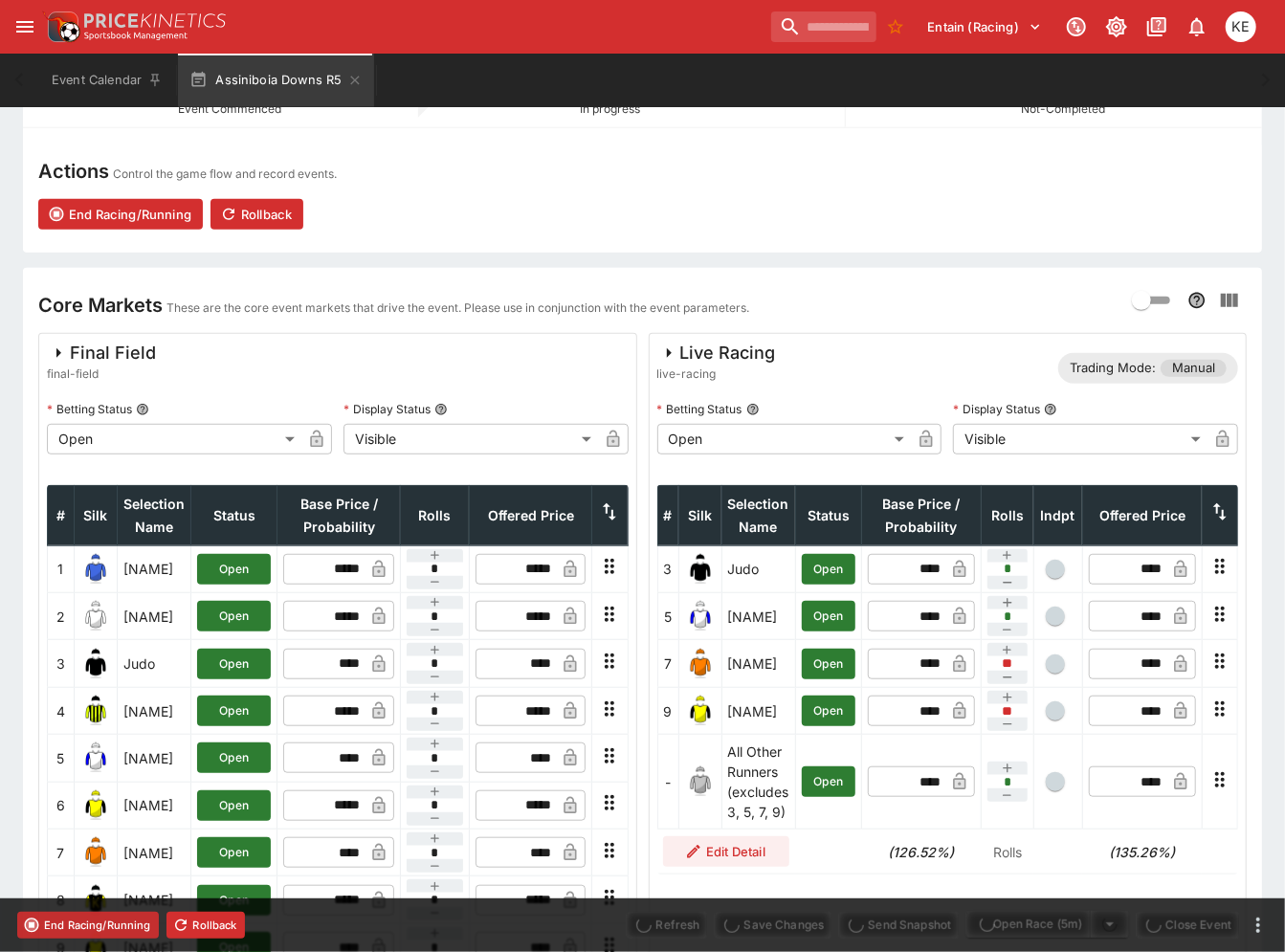 type on "****" 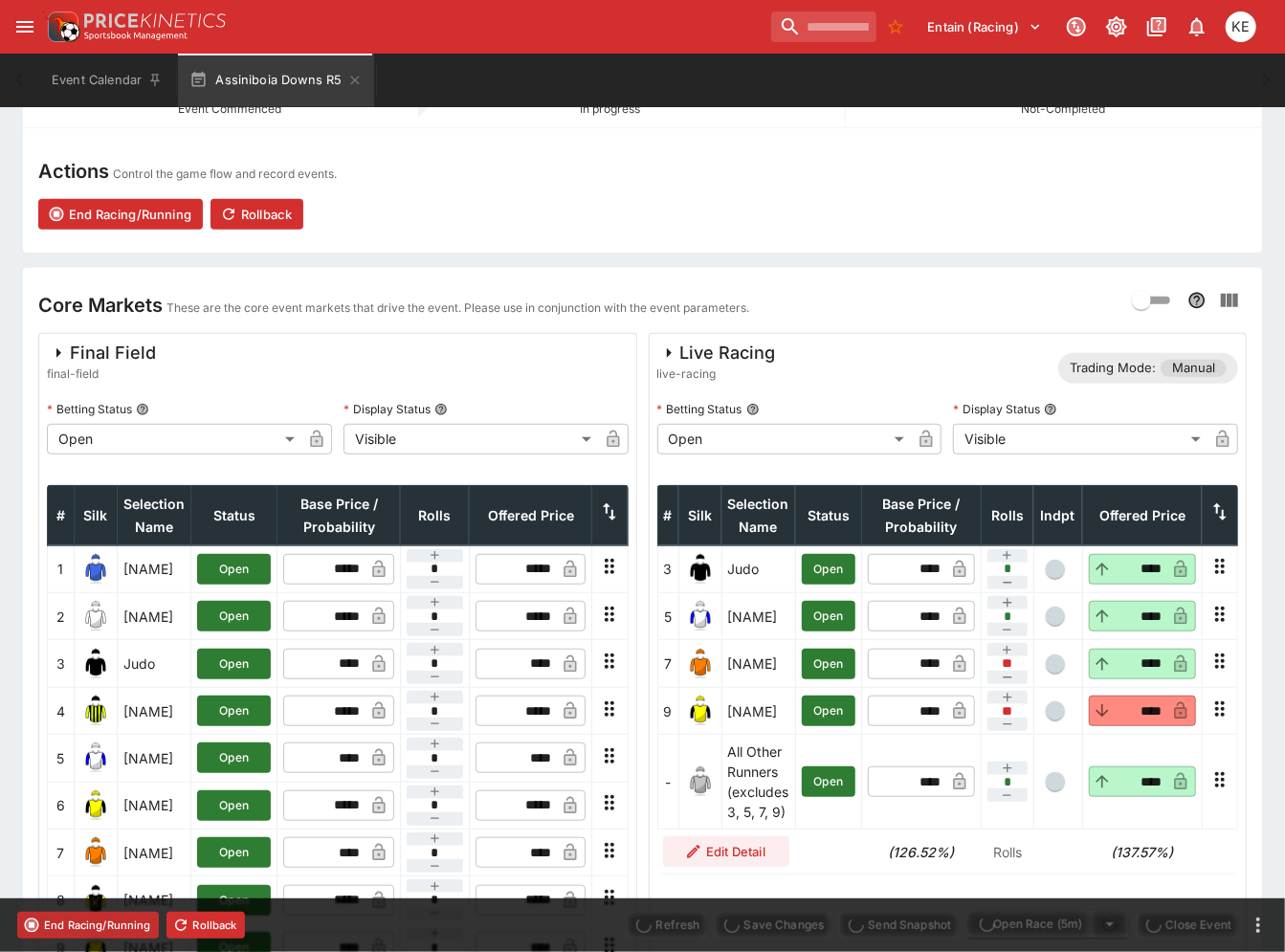 click on "End Racing/Running" at bounding box center [88, 925] 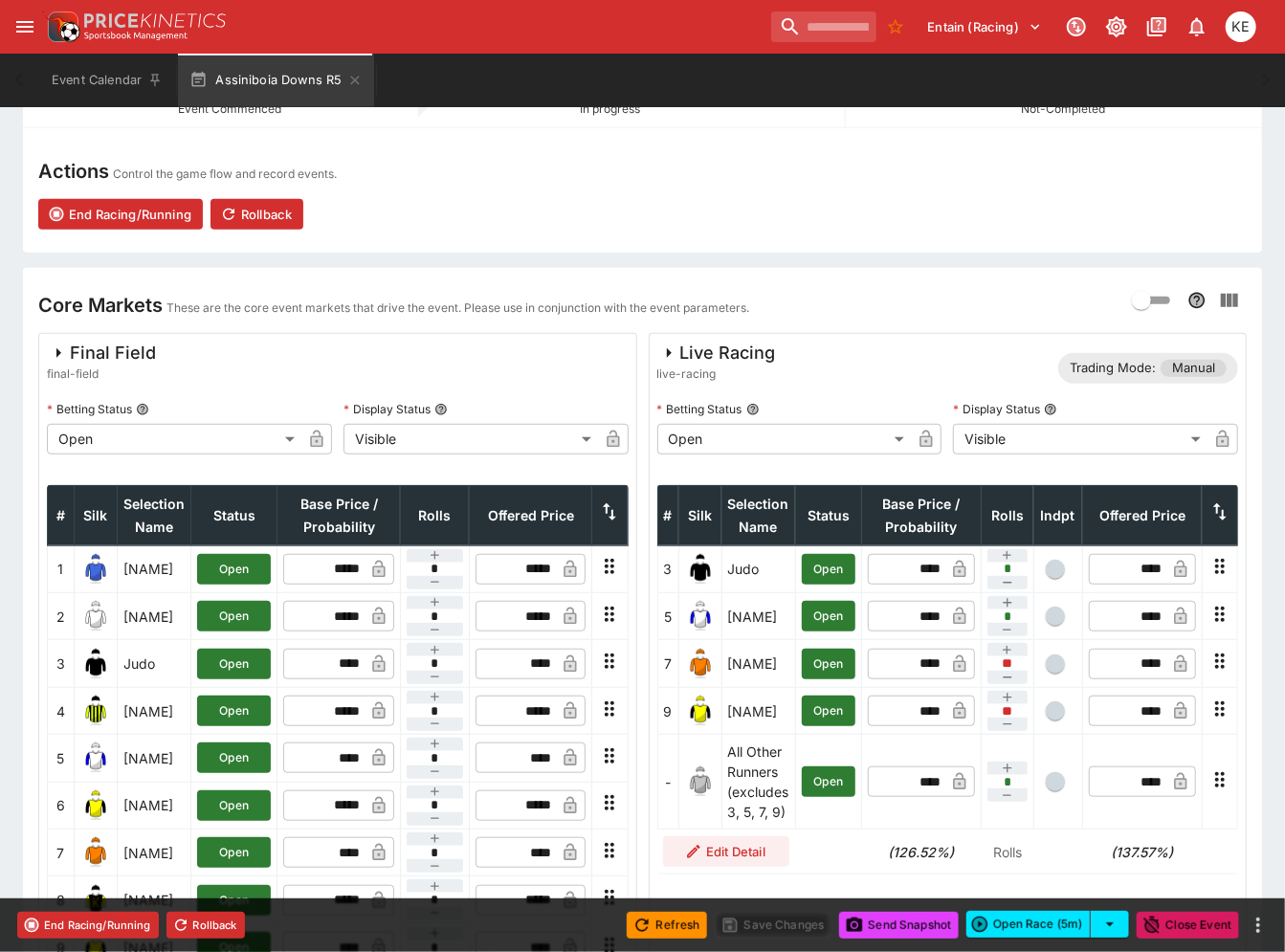 type on "**********" 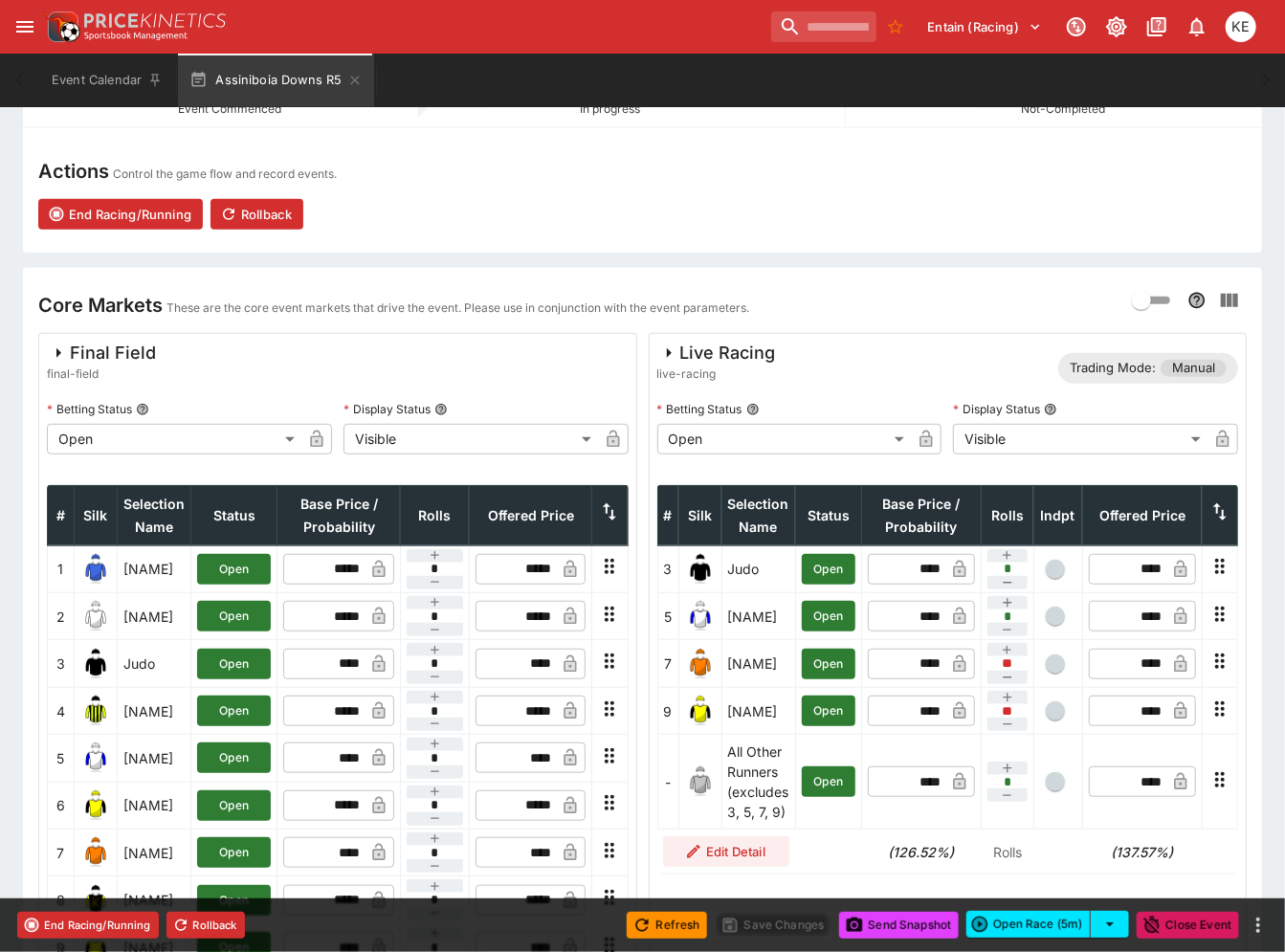 type on "**********" 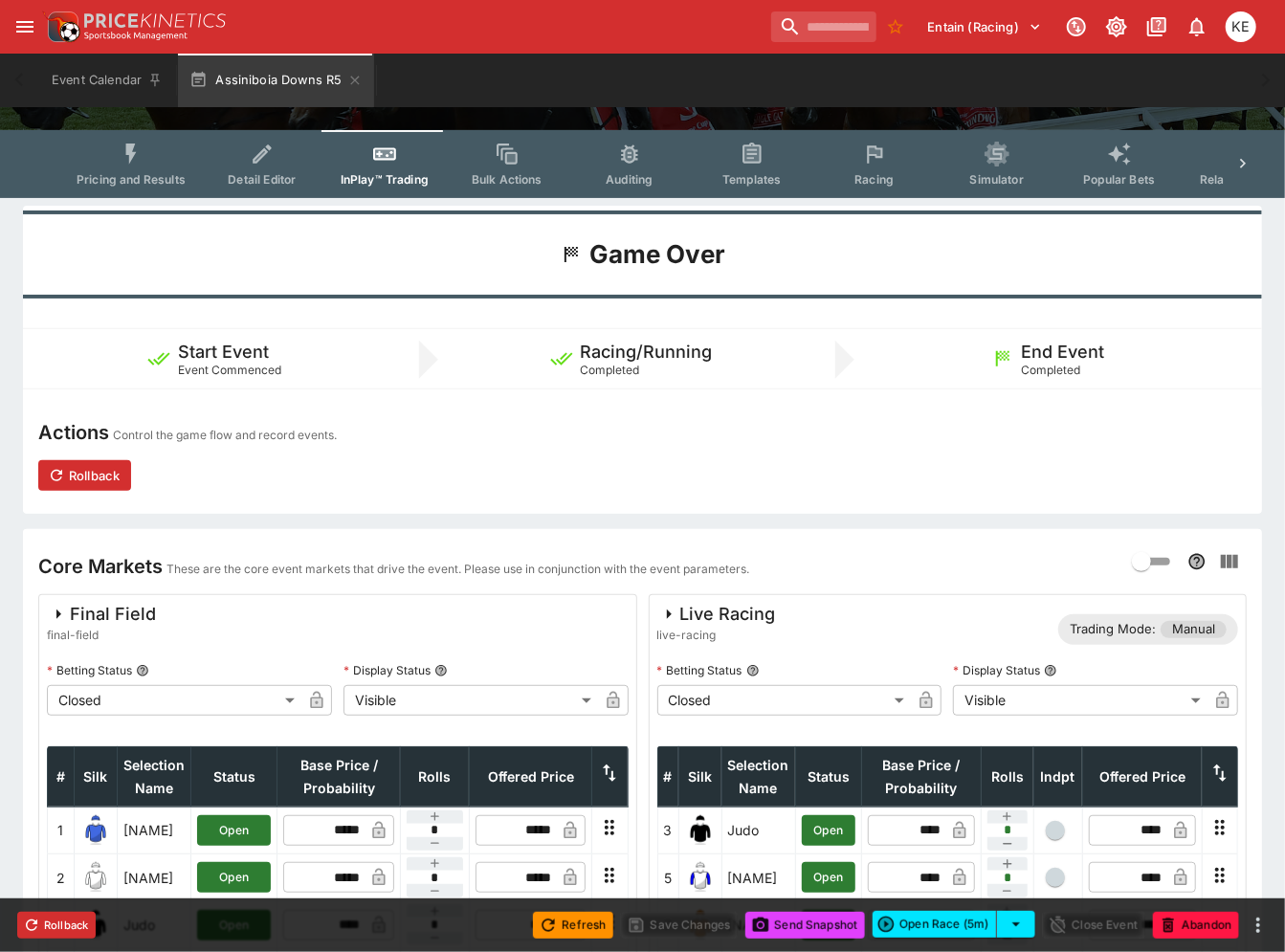 scroll, scrollTop: 0, scrollLeft: 0, axis: both 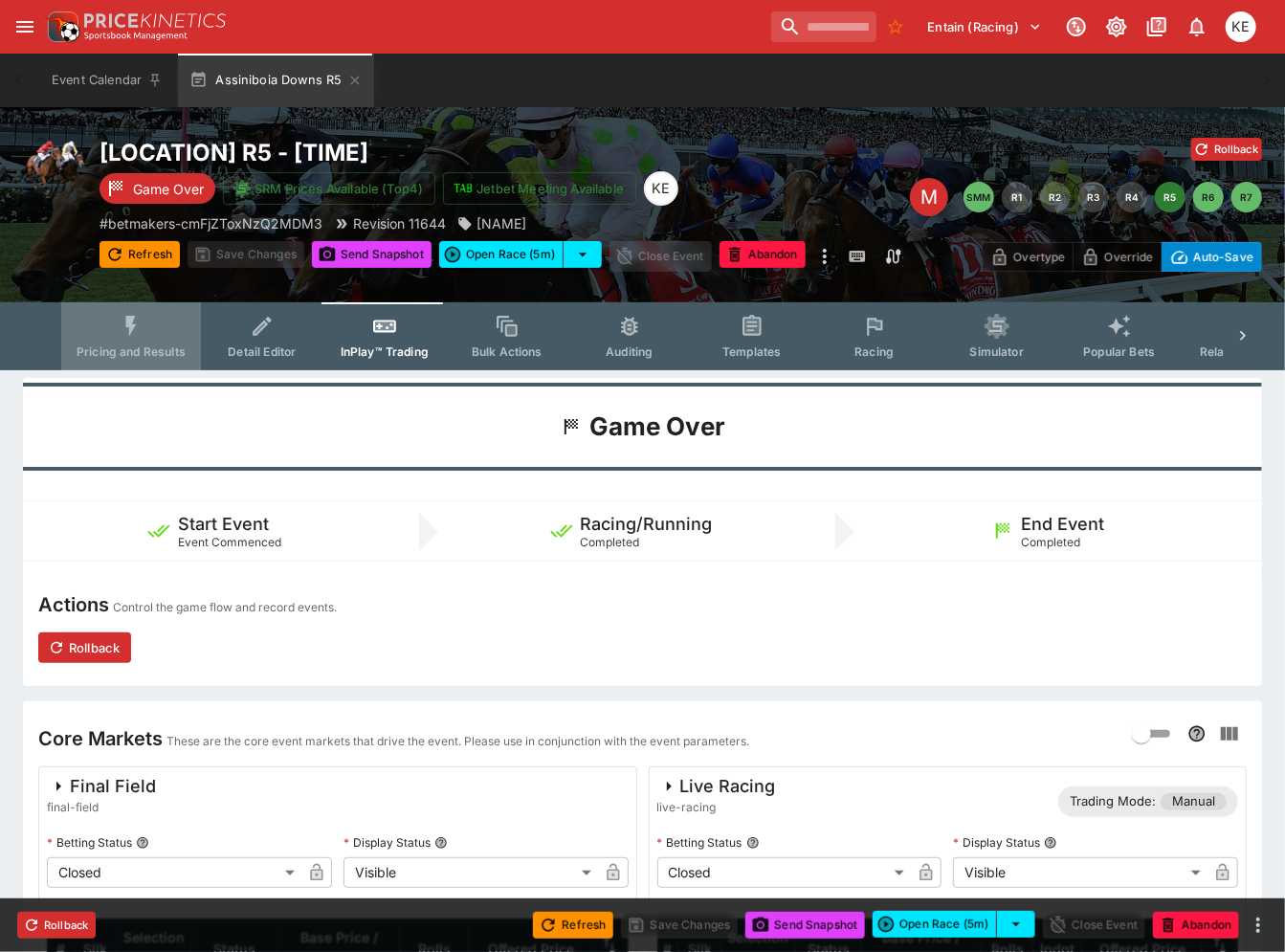 click on "Pricing and Results" at bounding box center [131, 336] 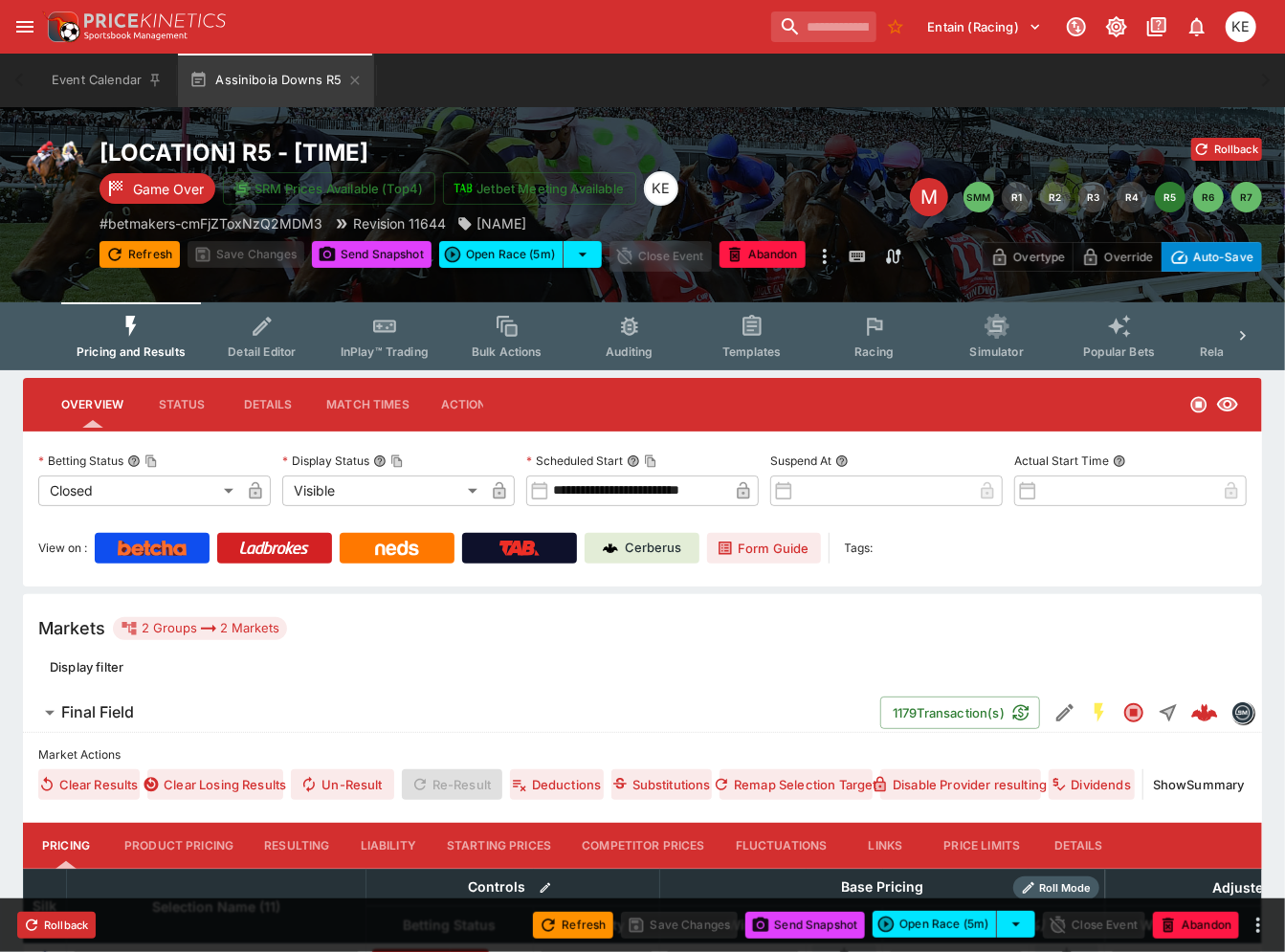 click 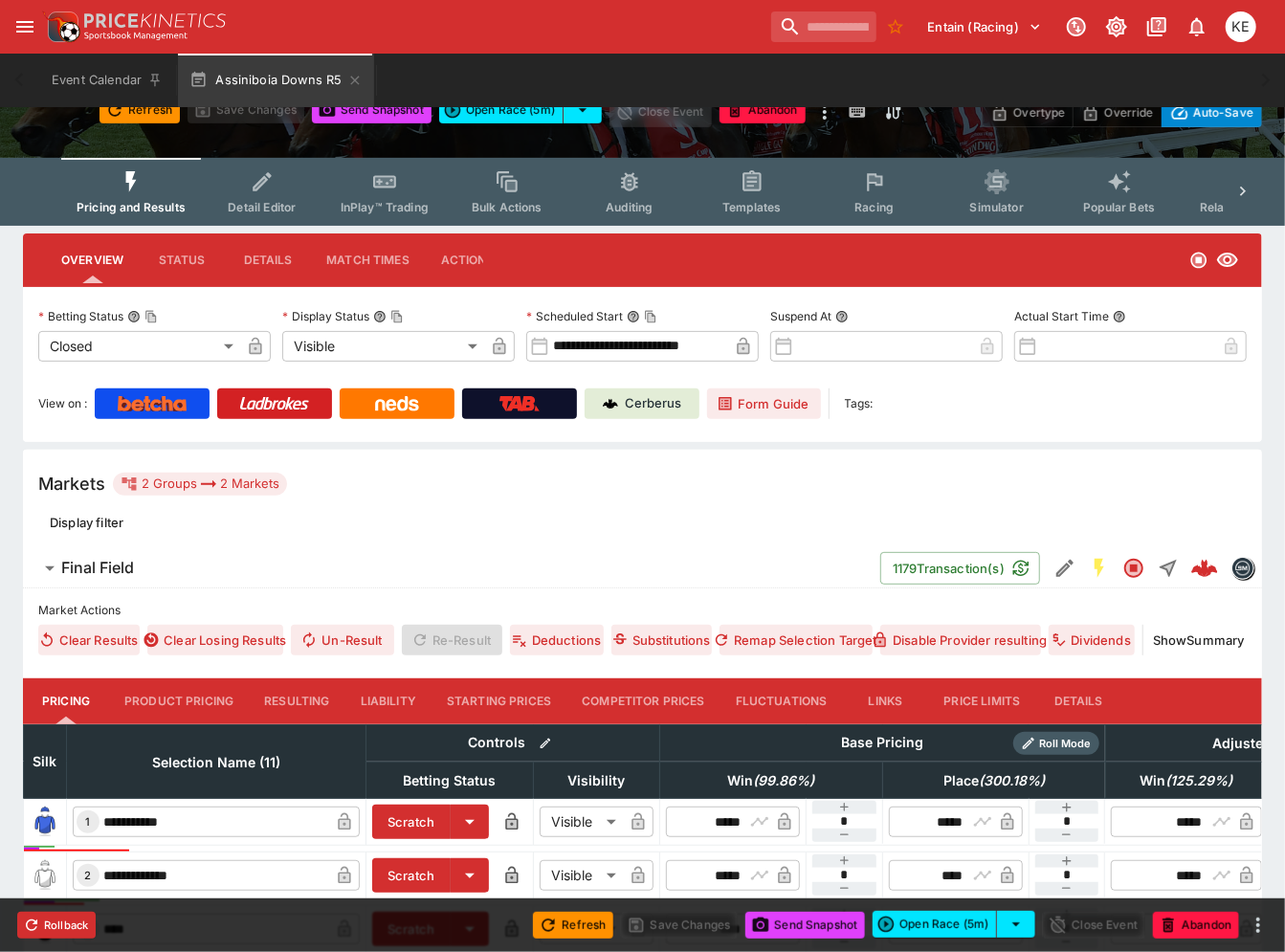 scroll, scrollTop: 425, scrollLeft: 0, axis: vertical 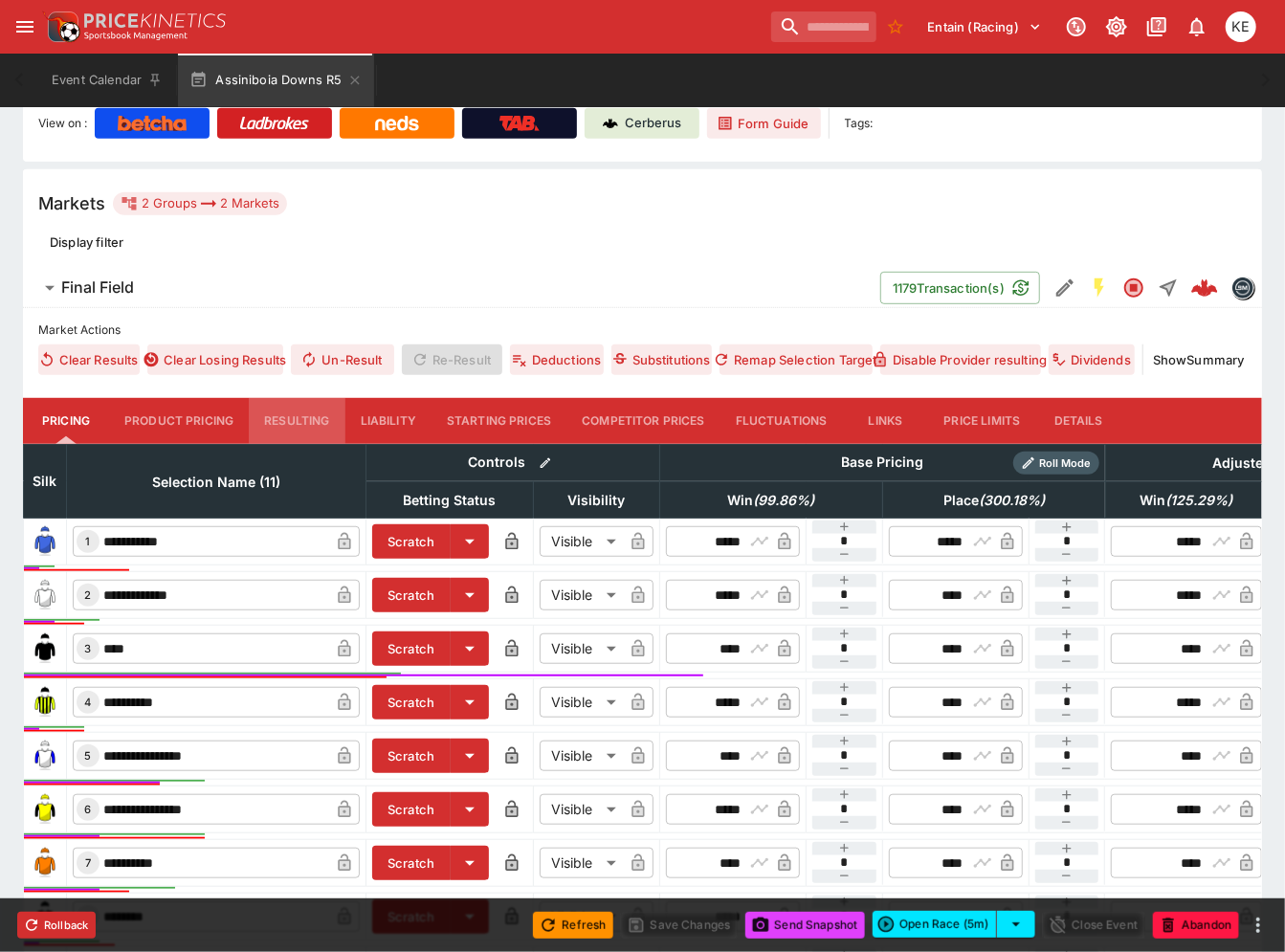 click on "Resulting" at bounding box center (297, 421) 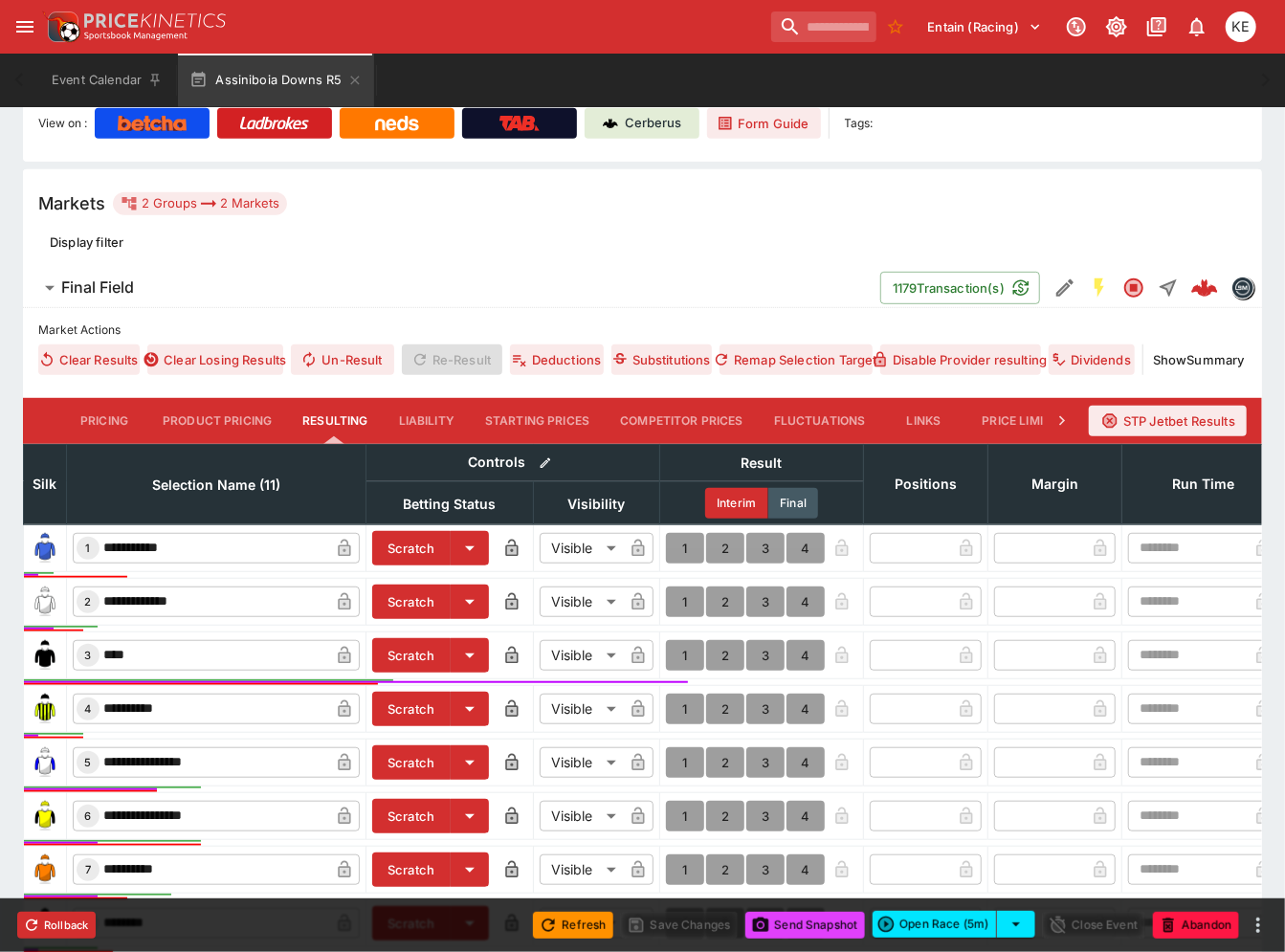 click on "1" at bounding box center [685, 655] 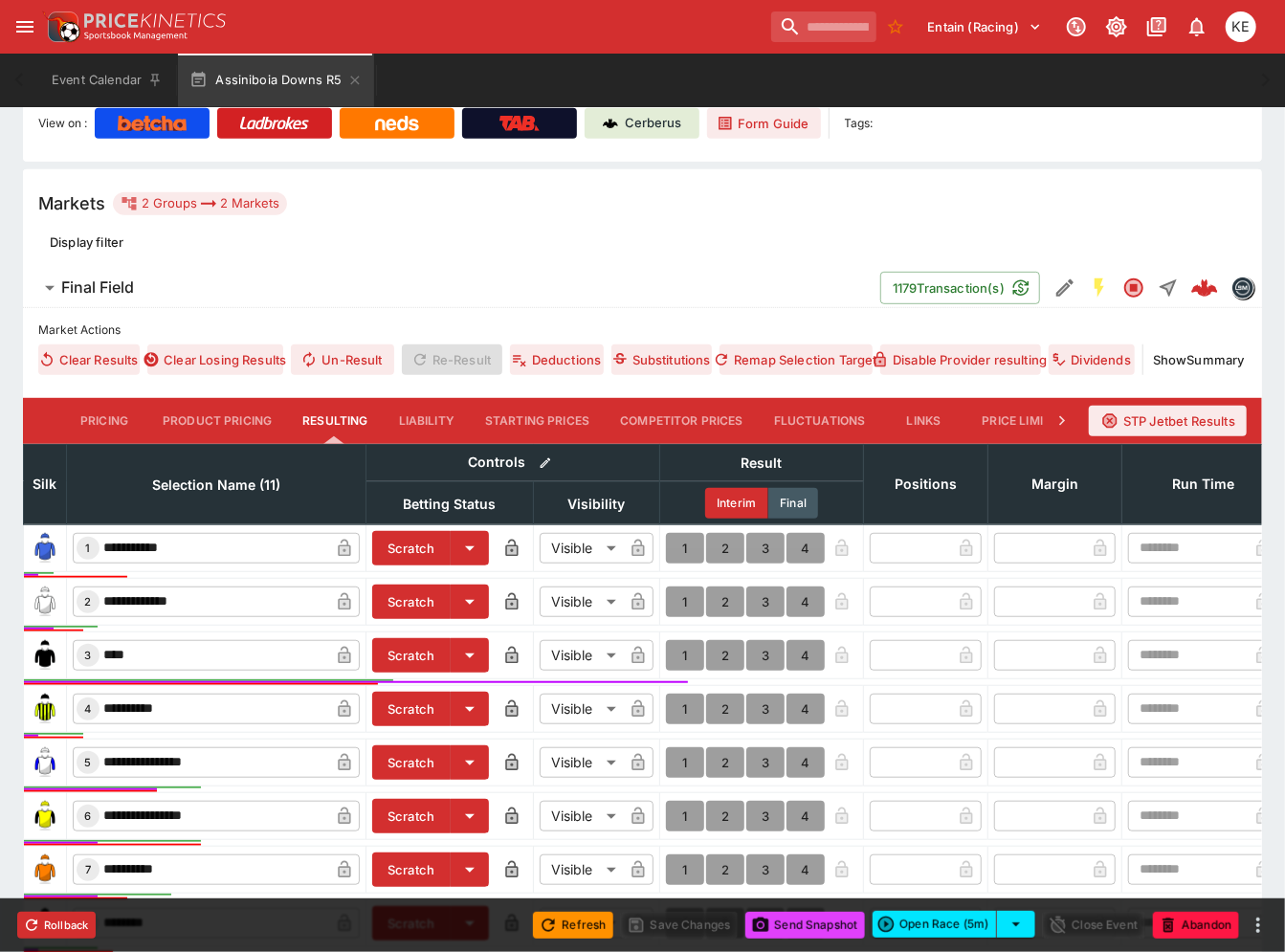 type on "*" 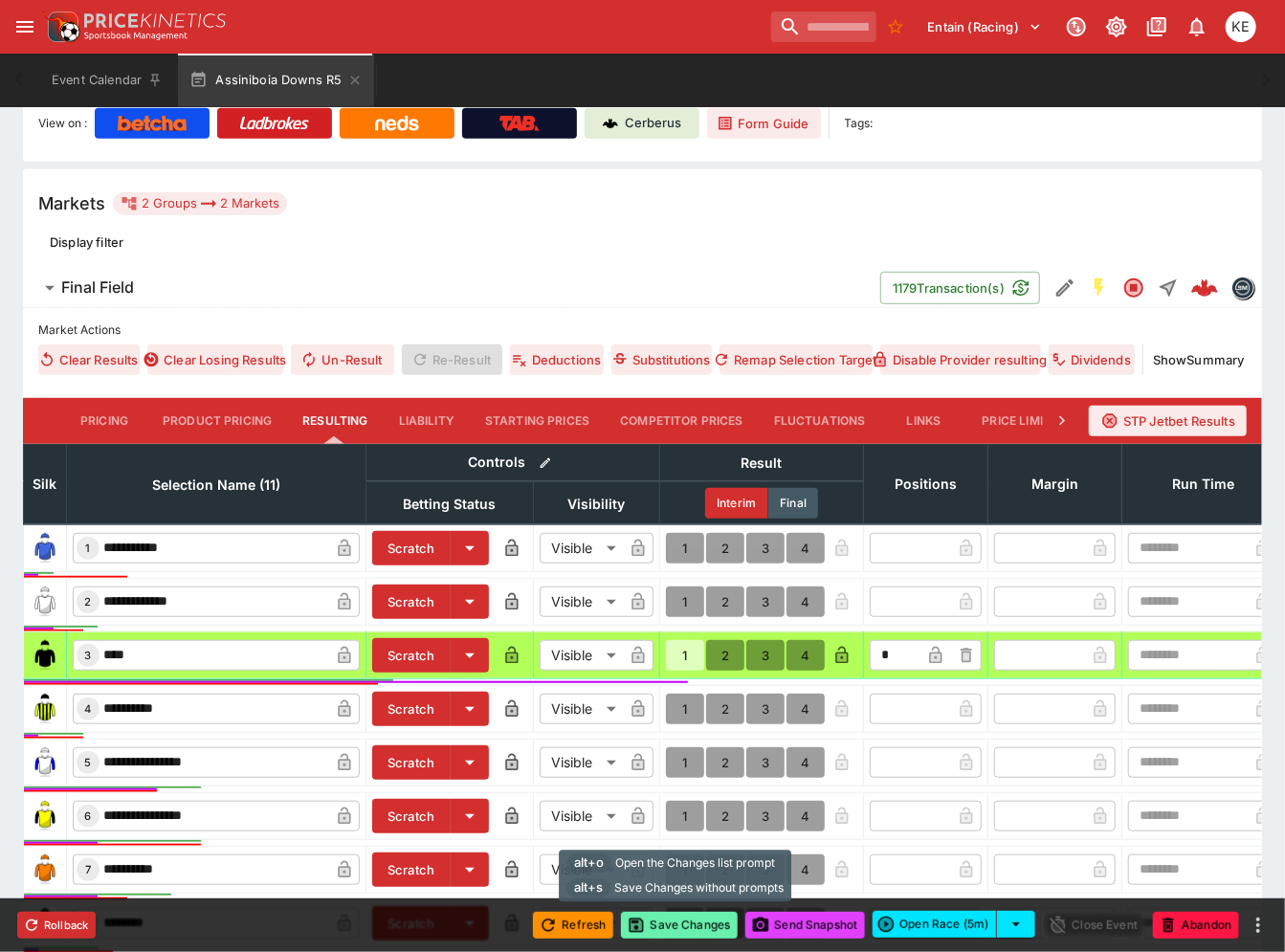 click on "Save Changes" at bounding box center [679, 925] 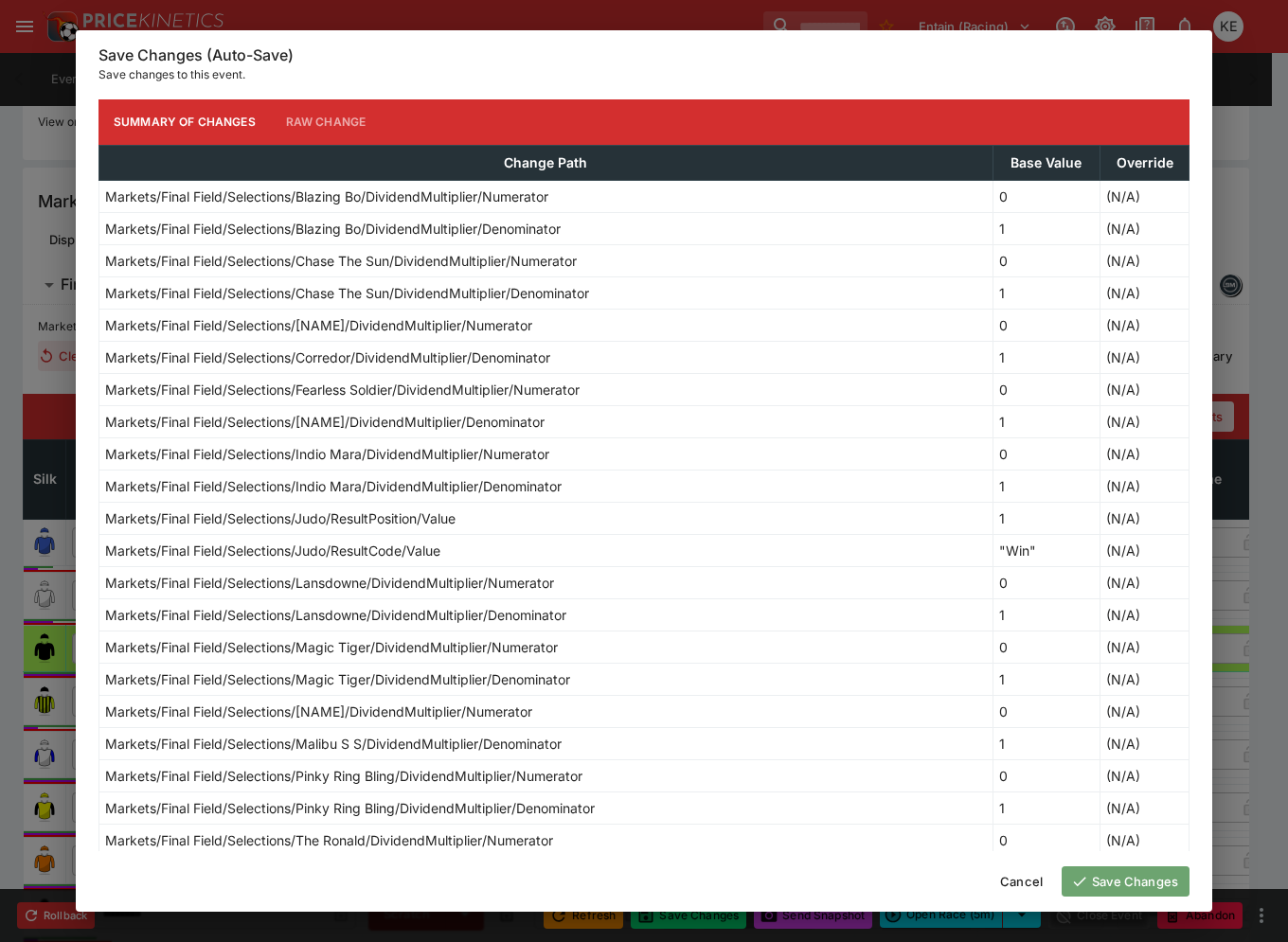 click on "Save Changes" at bounding box center [1125, 881] 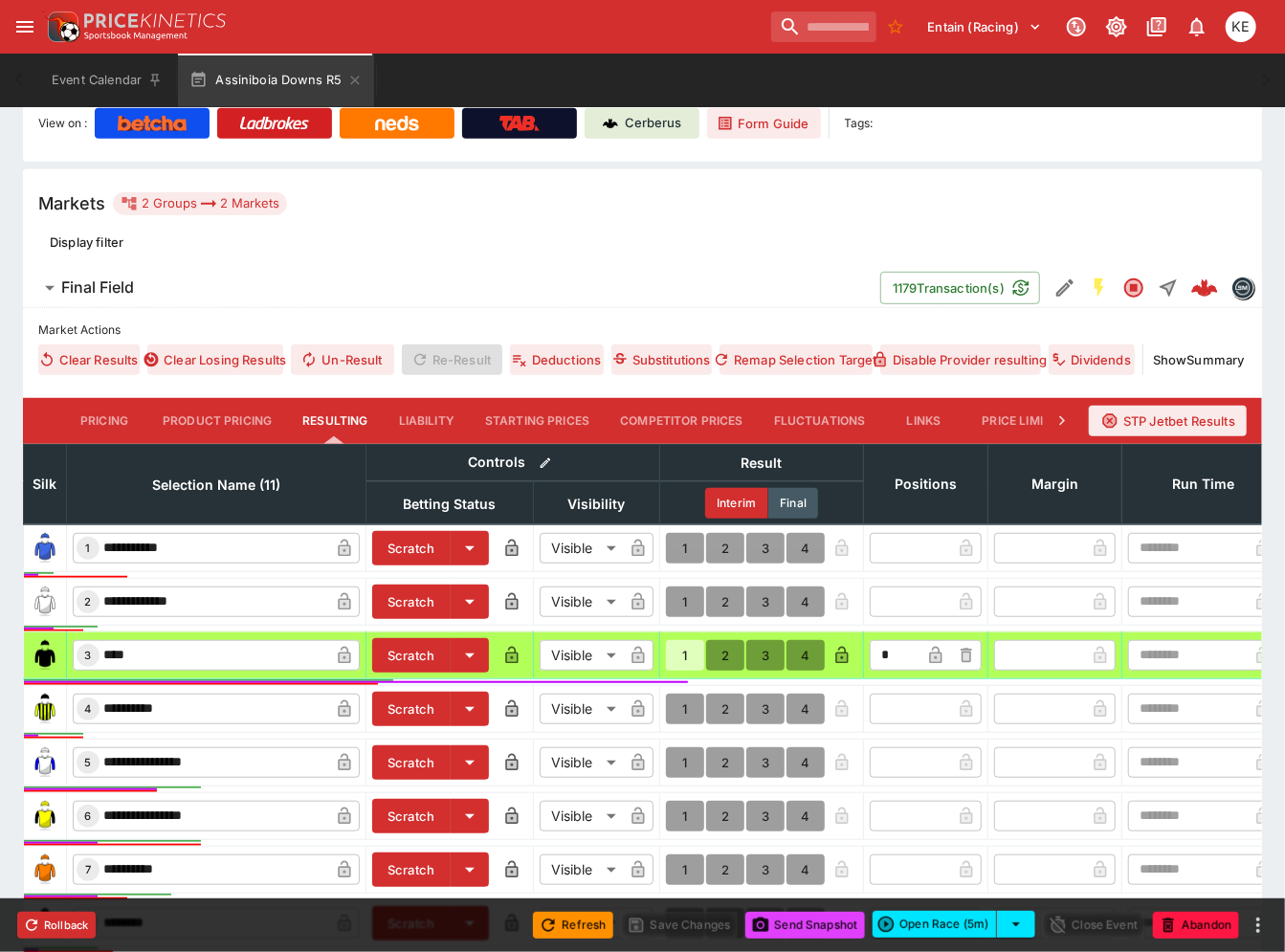 type on "**********" 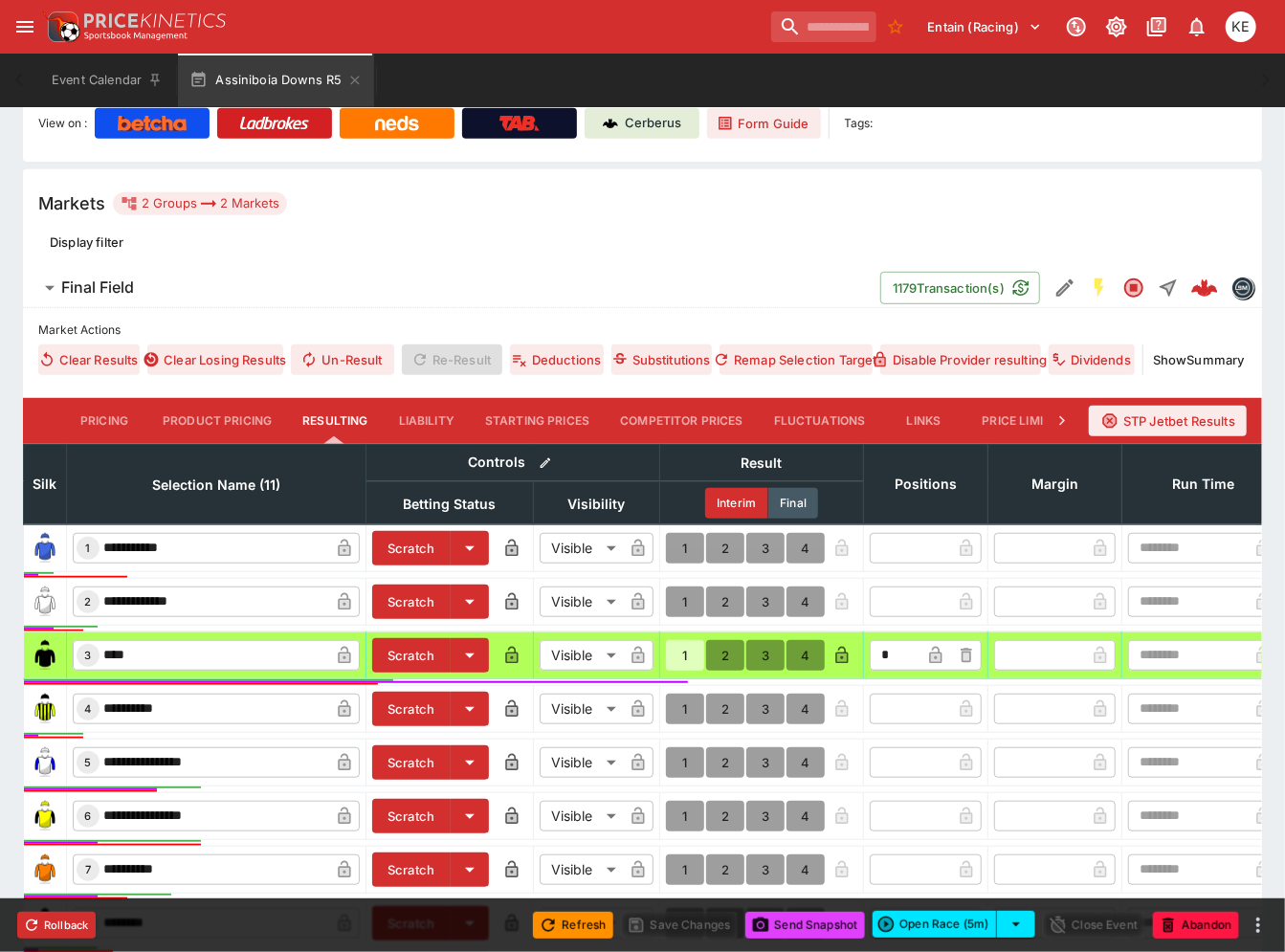 type on "**********" 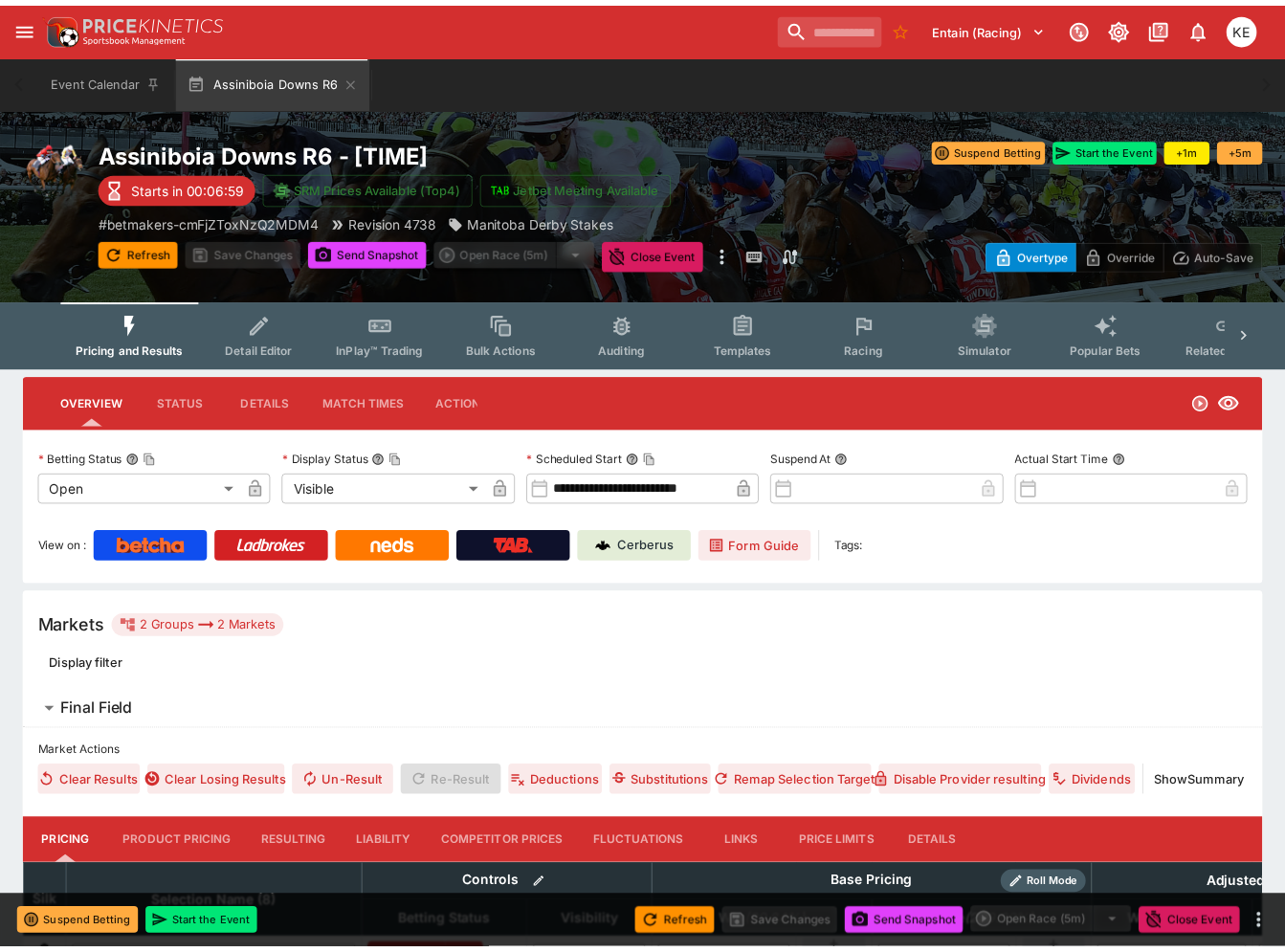 scroll, scrollTop: 0, scrollLeft: 0, axis: both 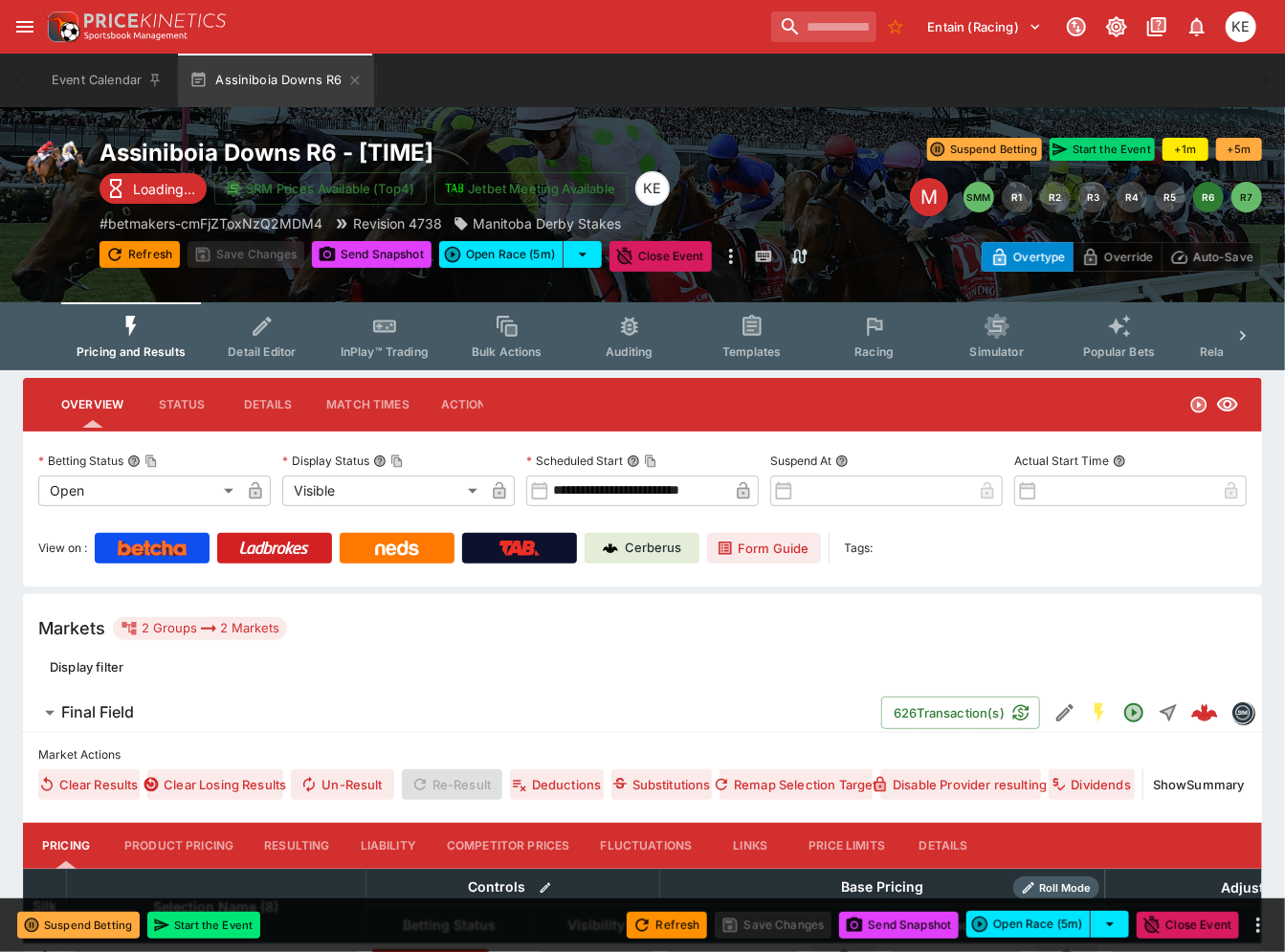 click on "Start the Event" at bounding box center [1102, 149] 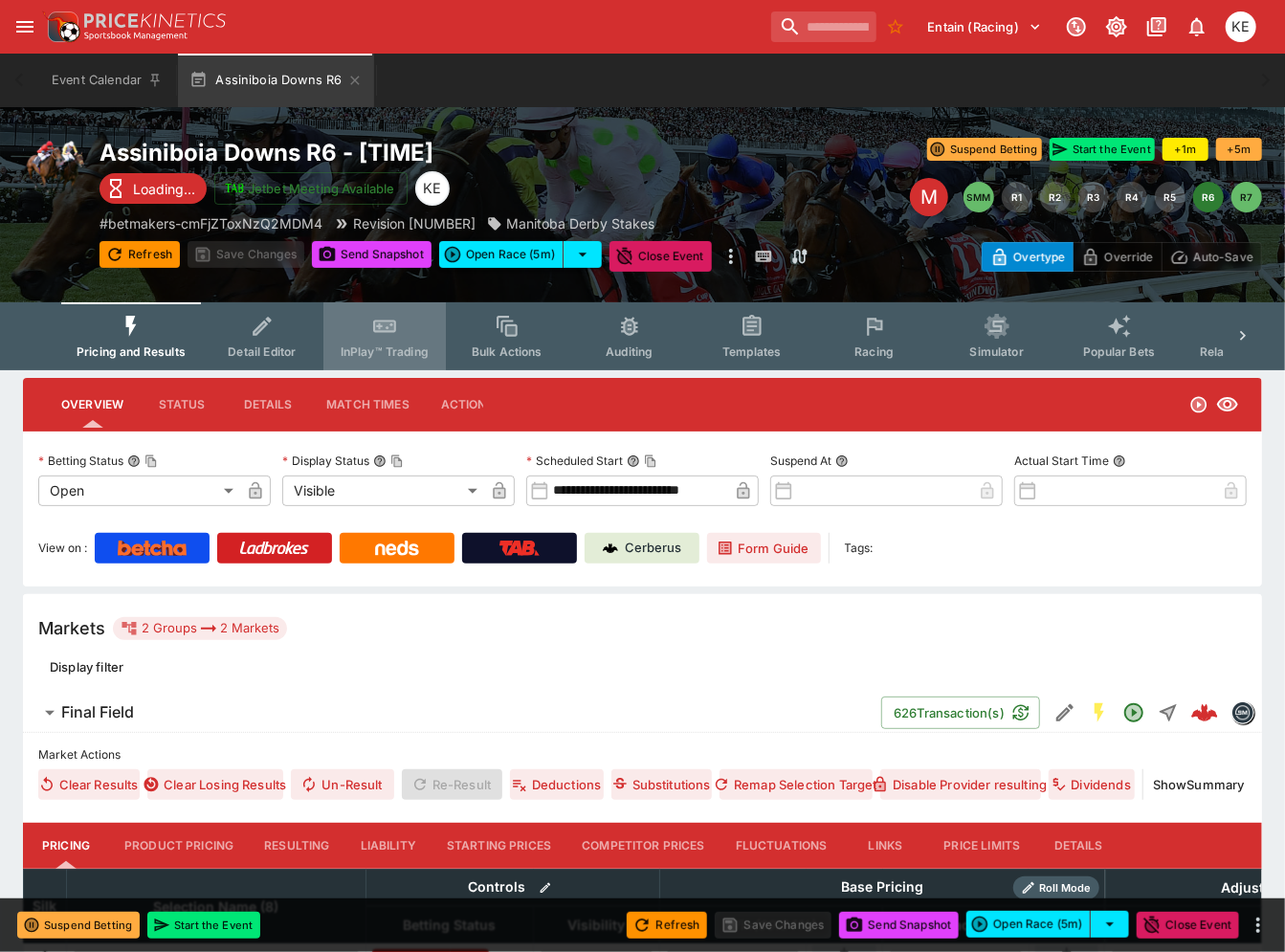 click on "InPlay™ Trading" at bounding box center (385, 336) 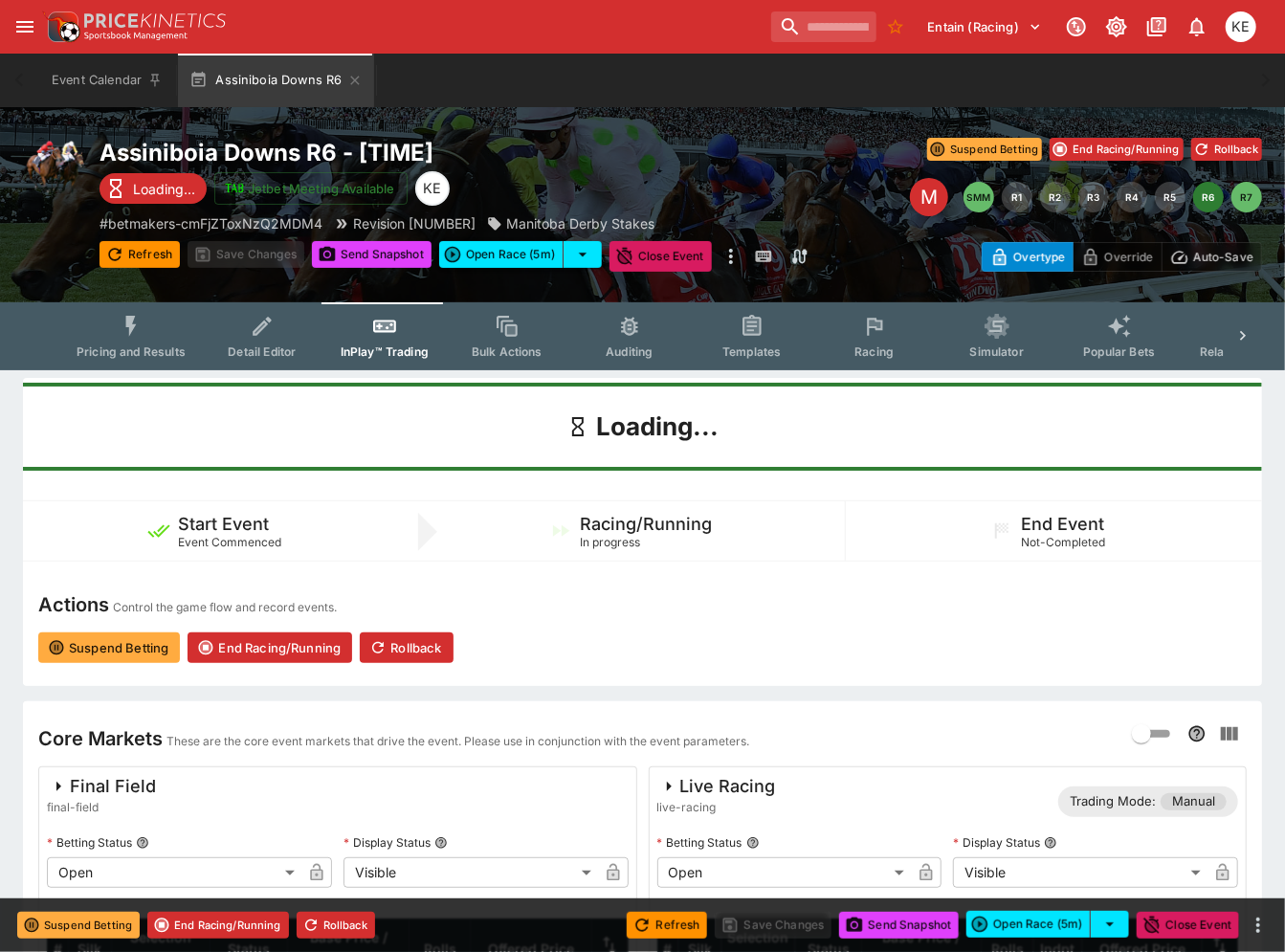 click on "Auto-Save" at bounding box center [1223, 256] 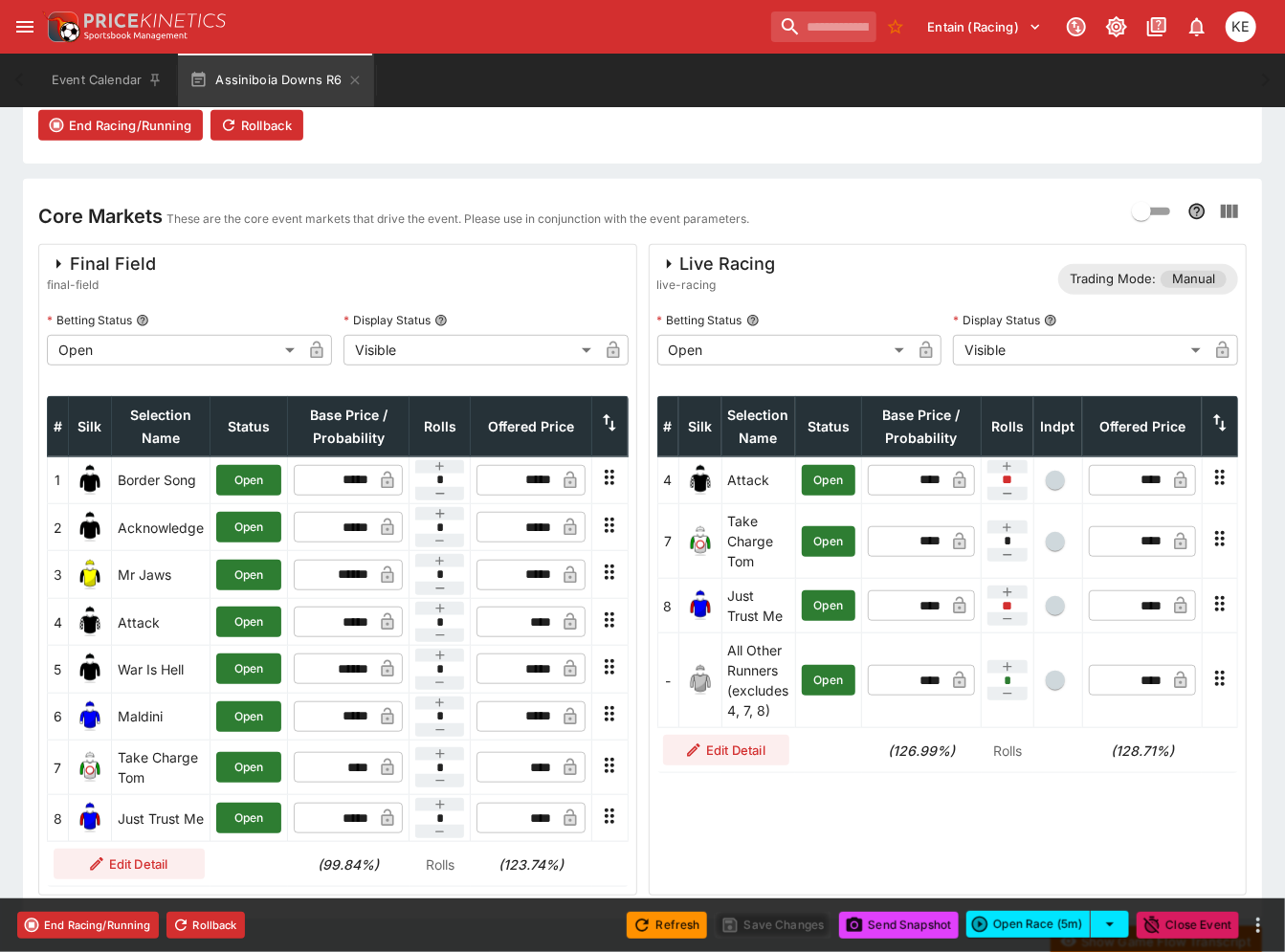 scroll, scrollTop: 531, scrollLeft: 0, axis: vertical 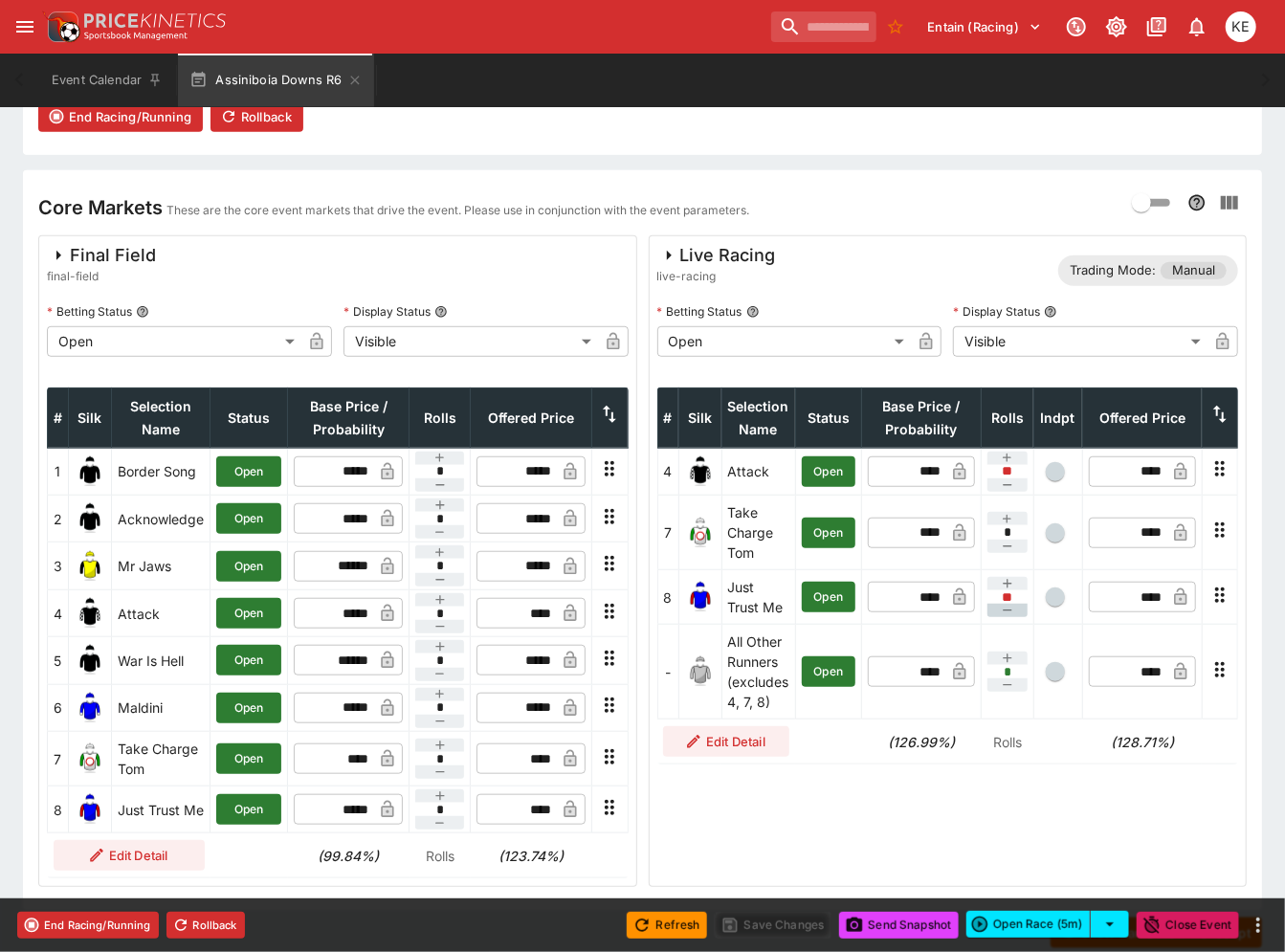 click 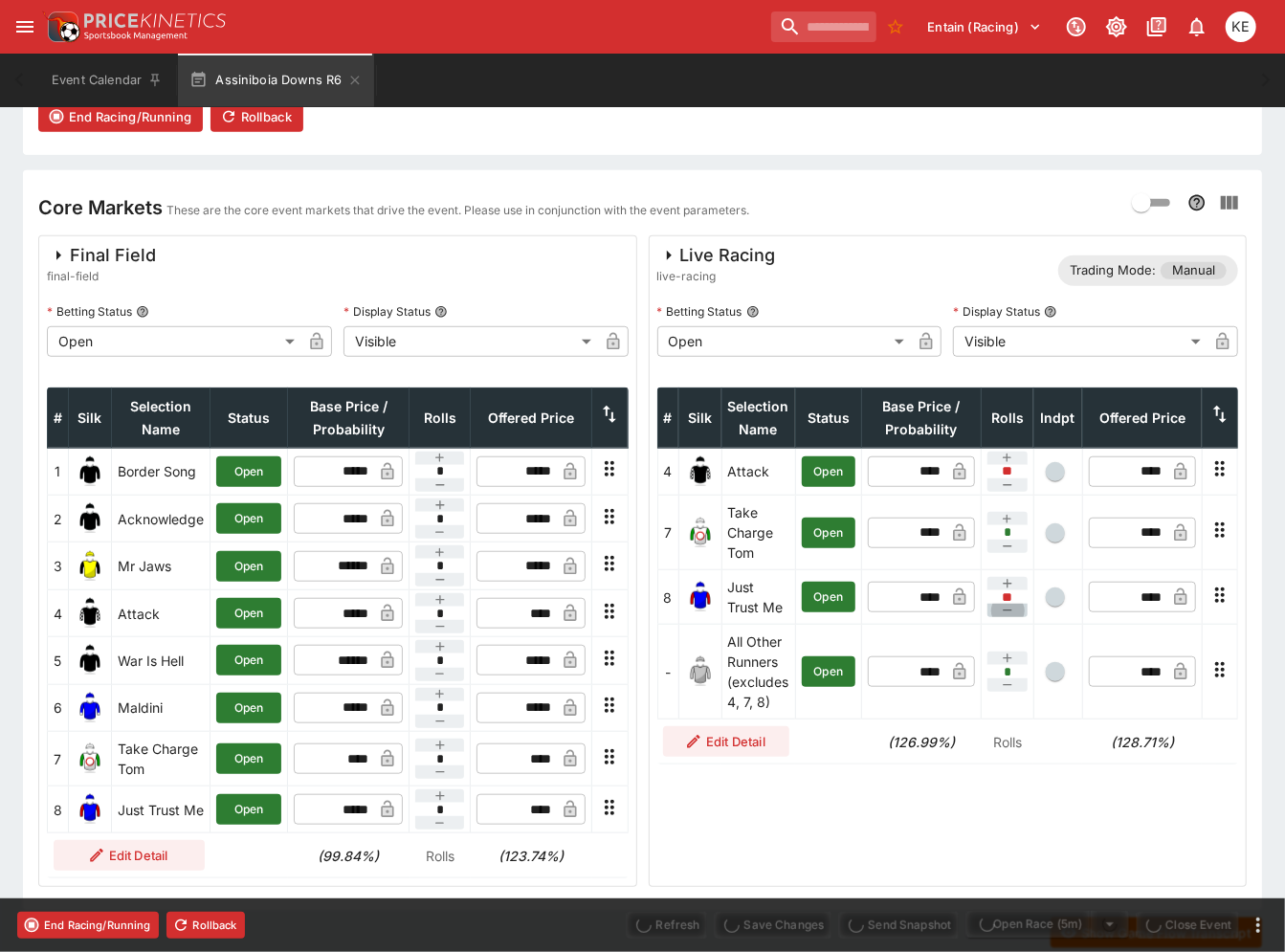 click 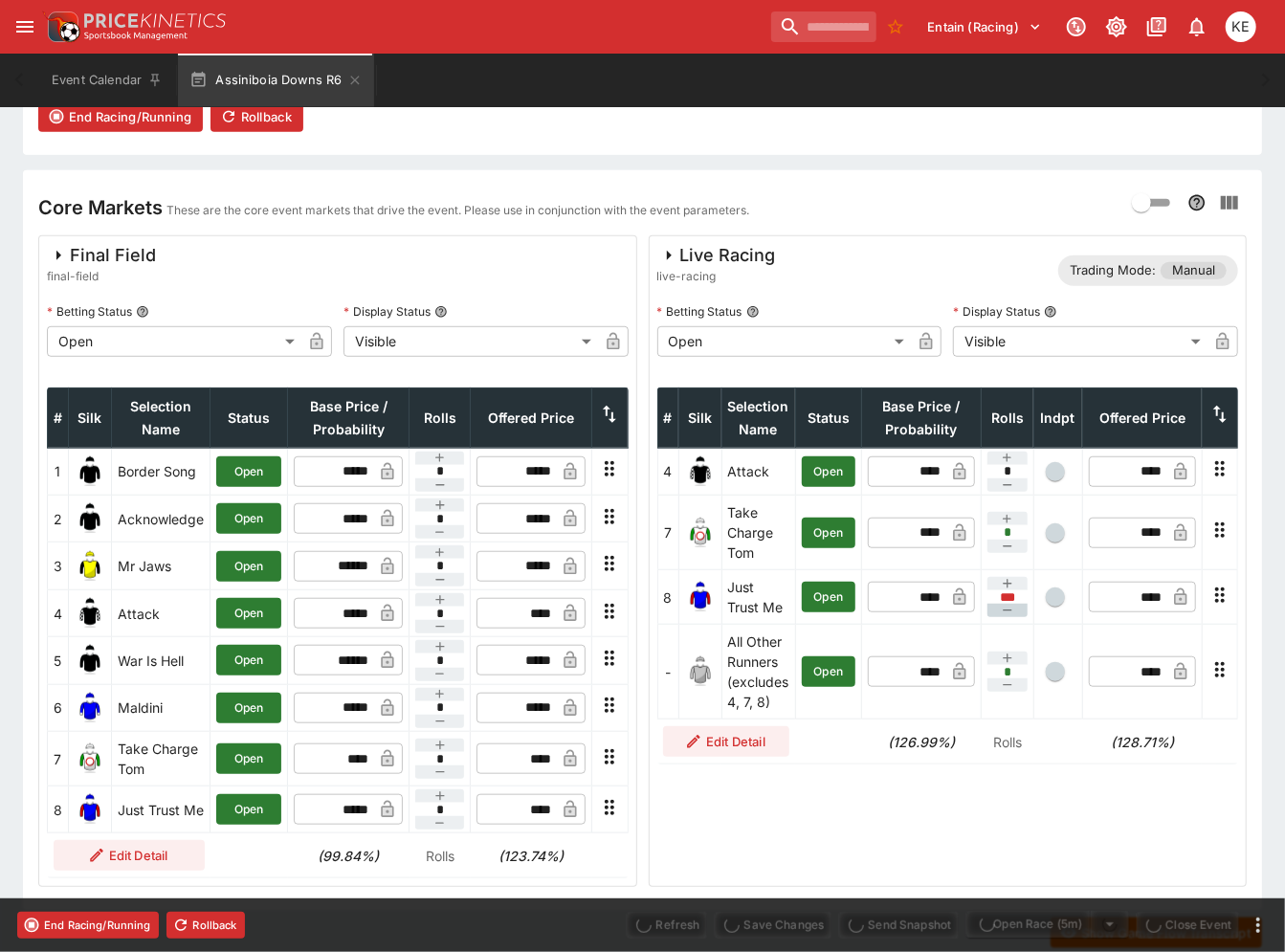 type on "****" 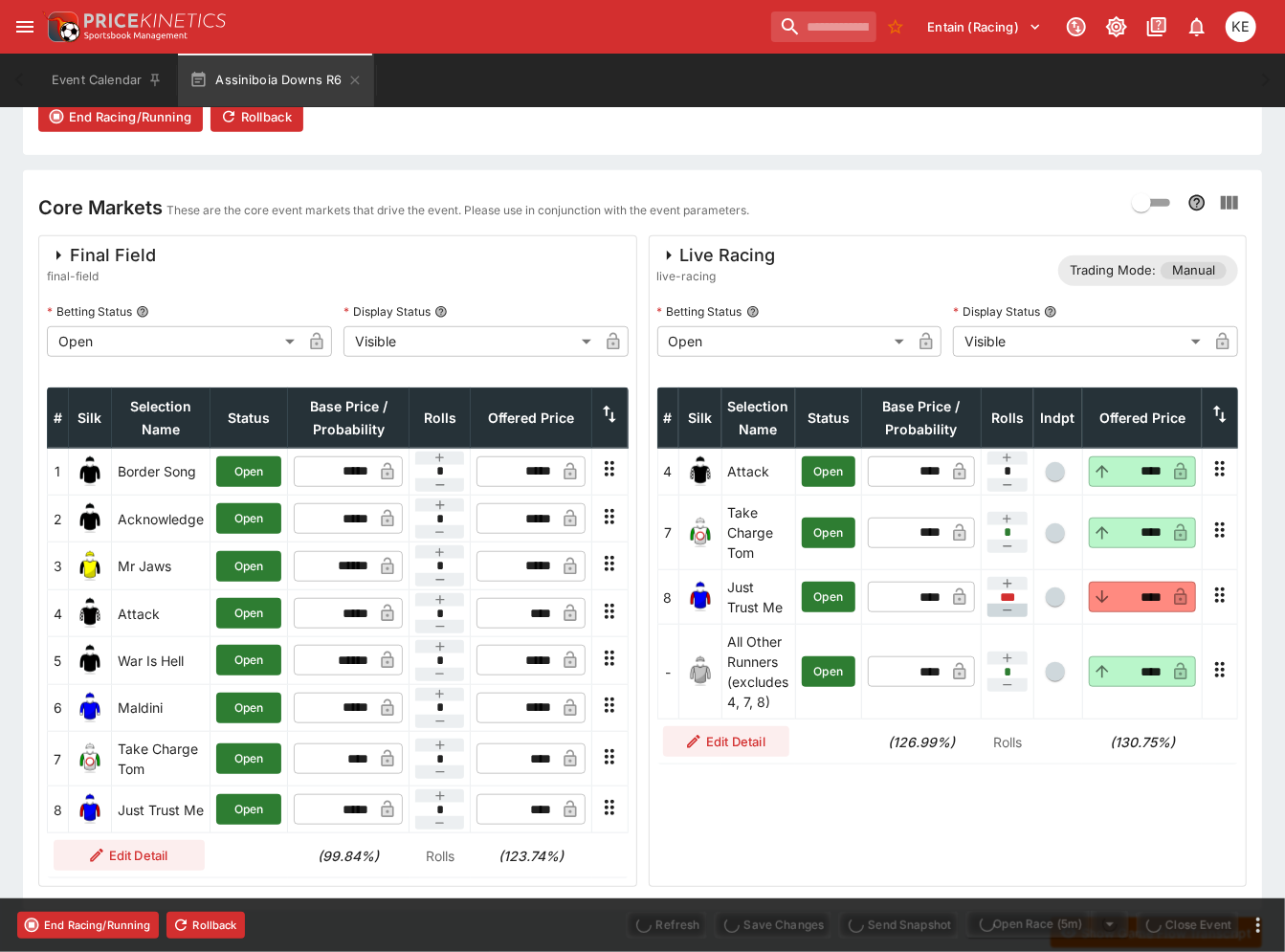 type on "****" 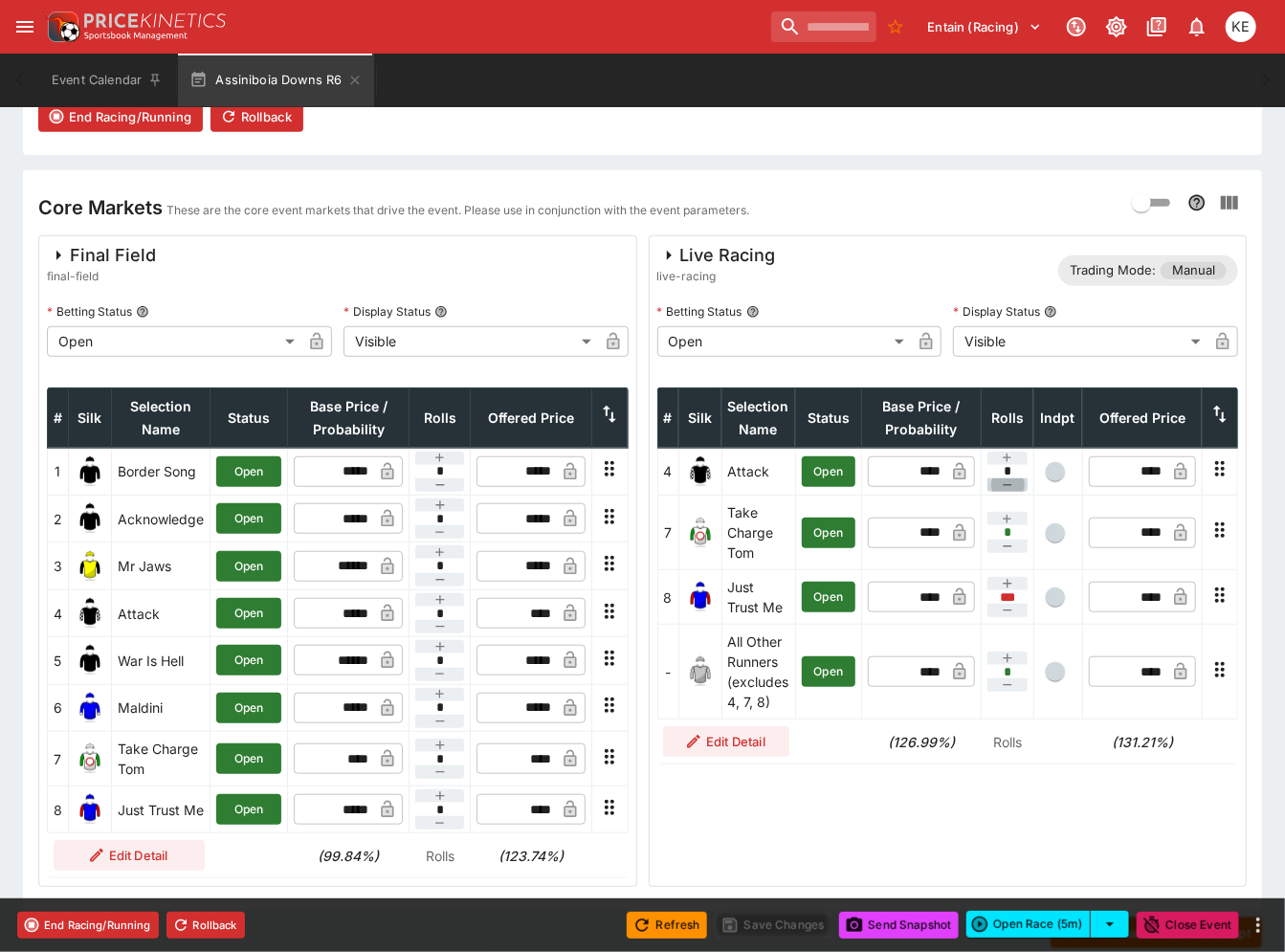 click at bounding box center [1008, 485] 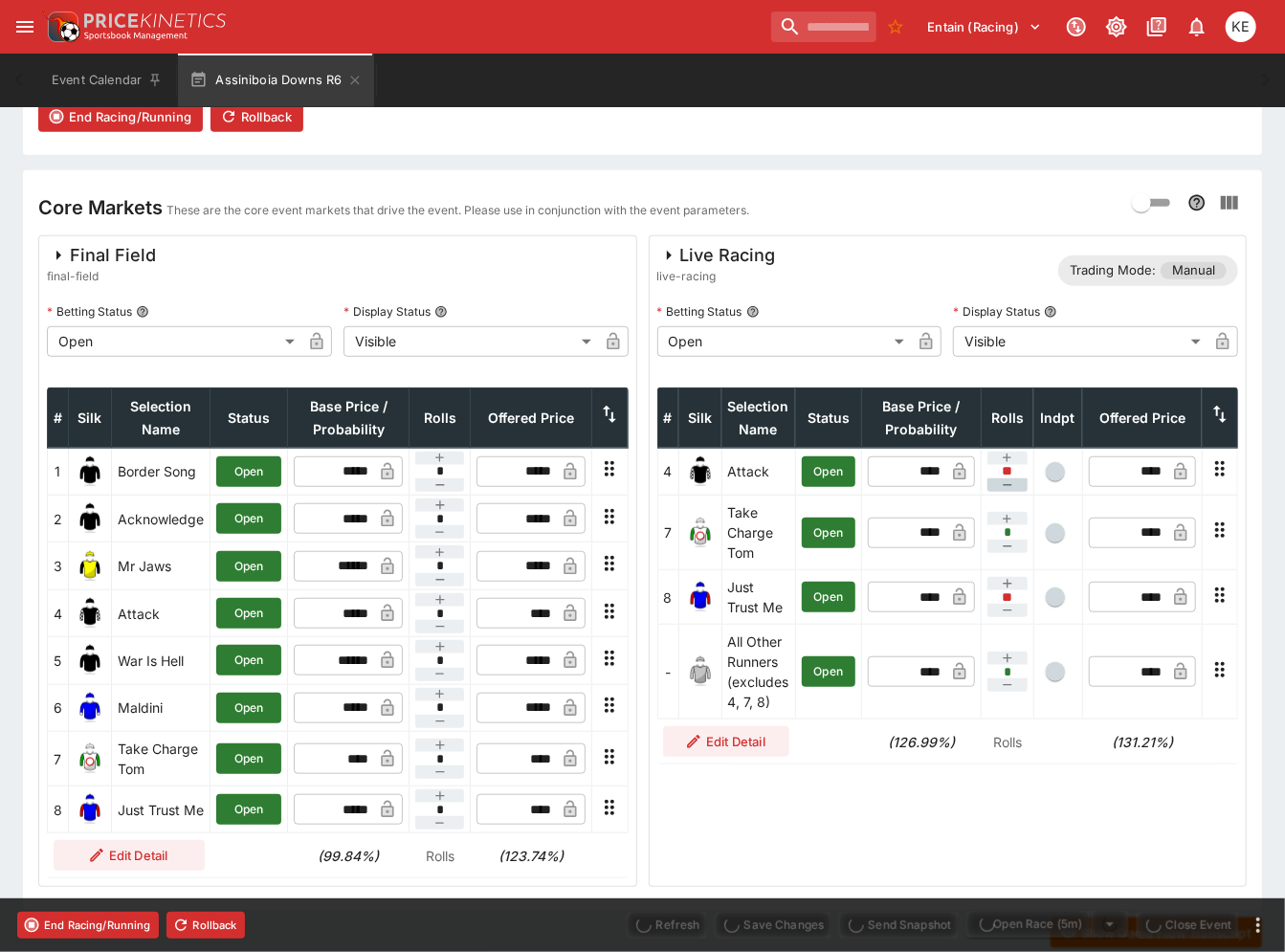 type on "****" 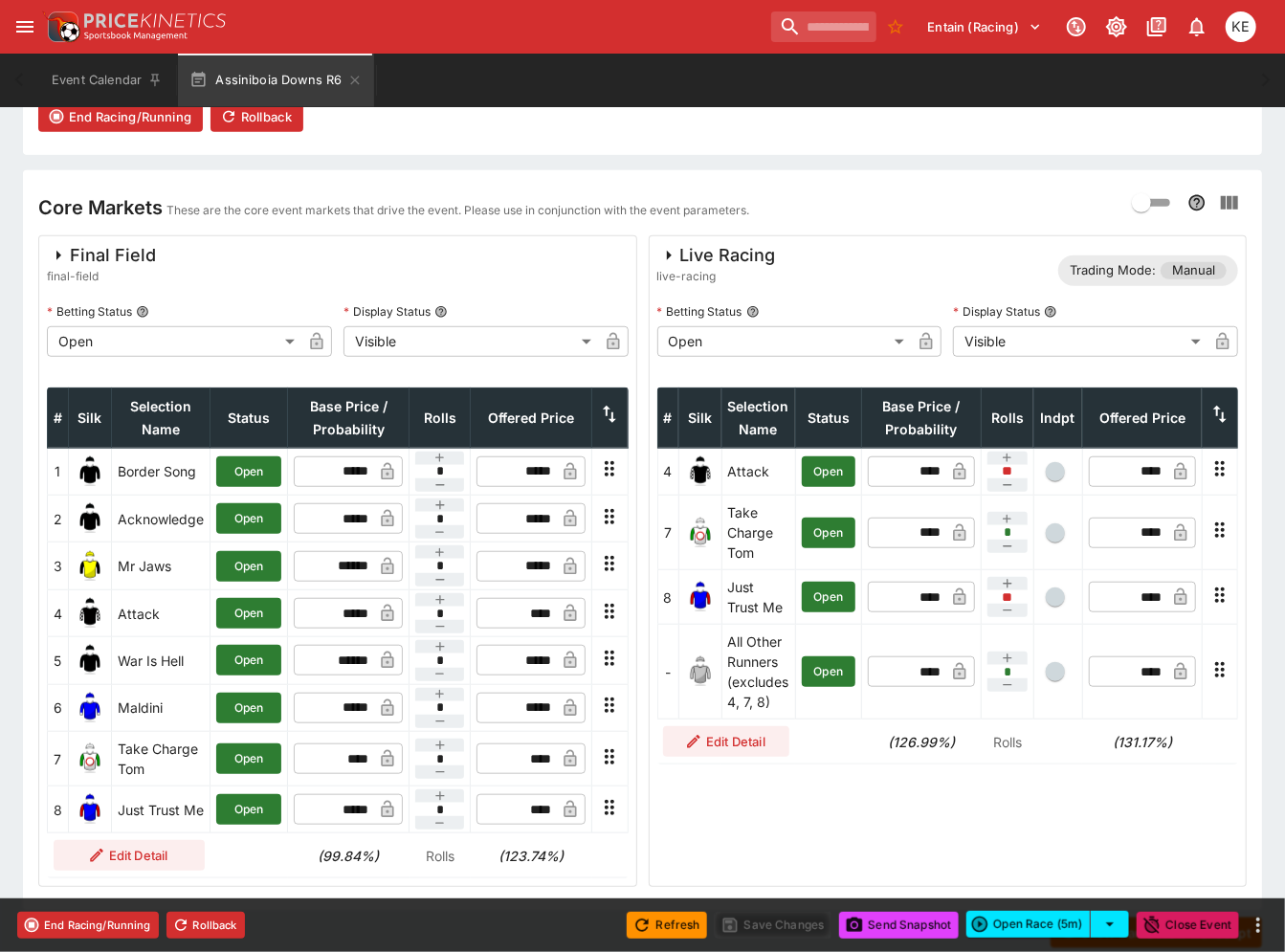 click at bounding box center (1055, 533) 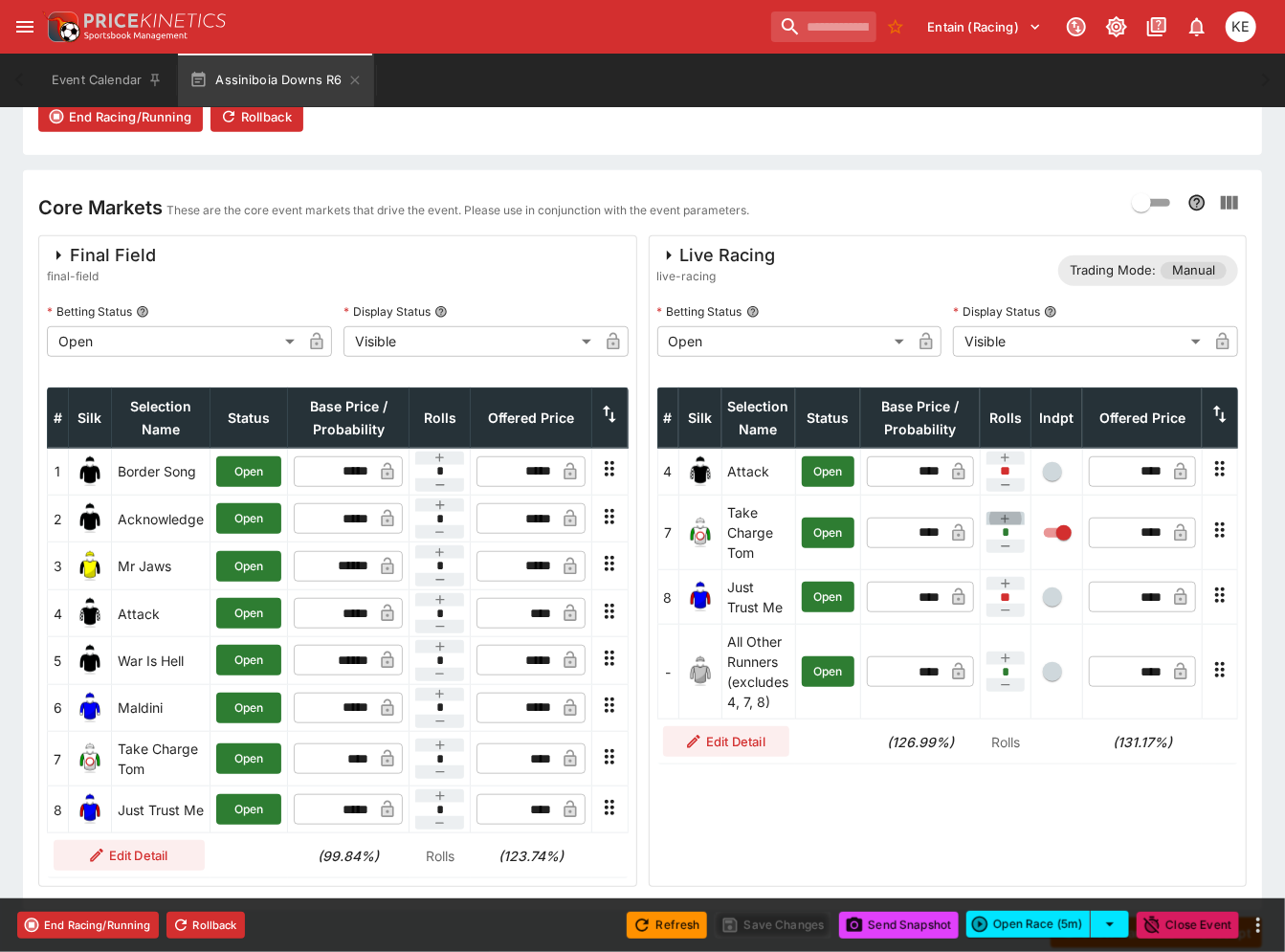 click 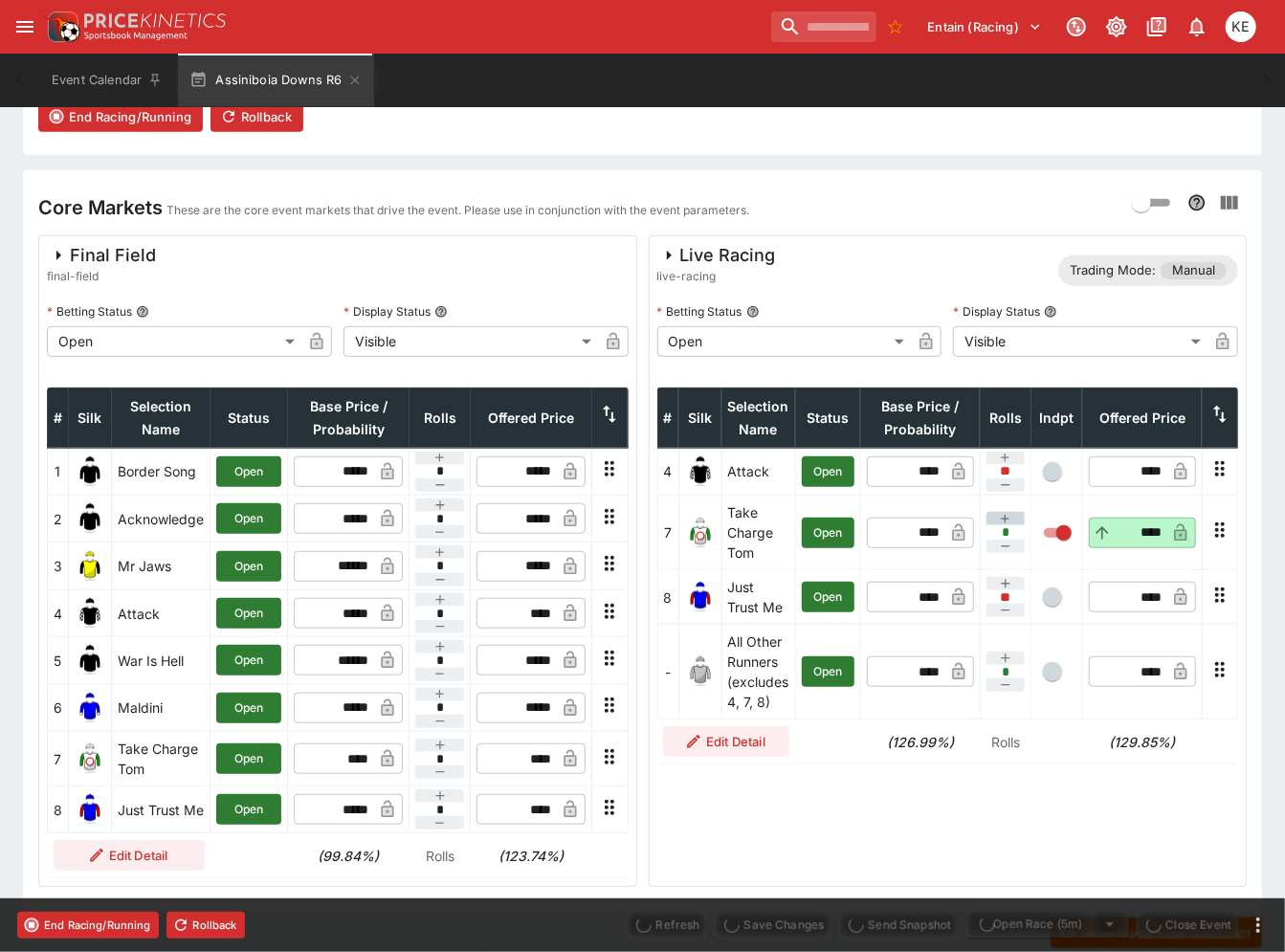 type on "****" 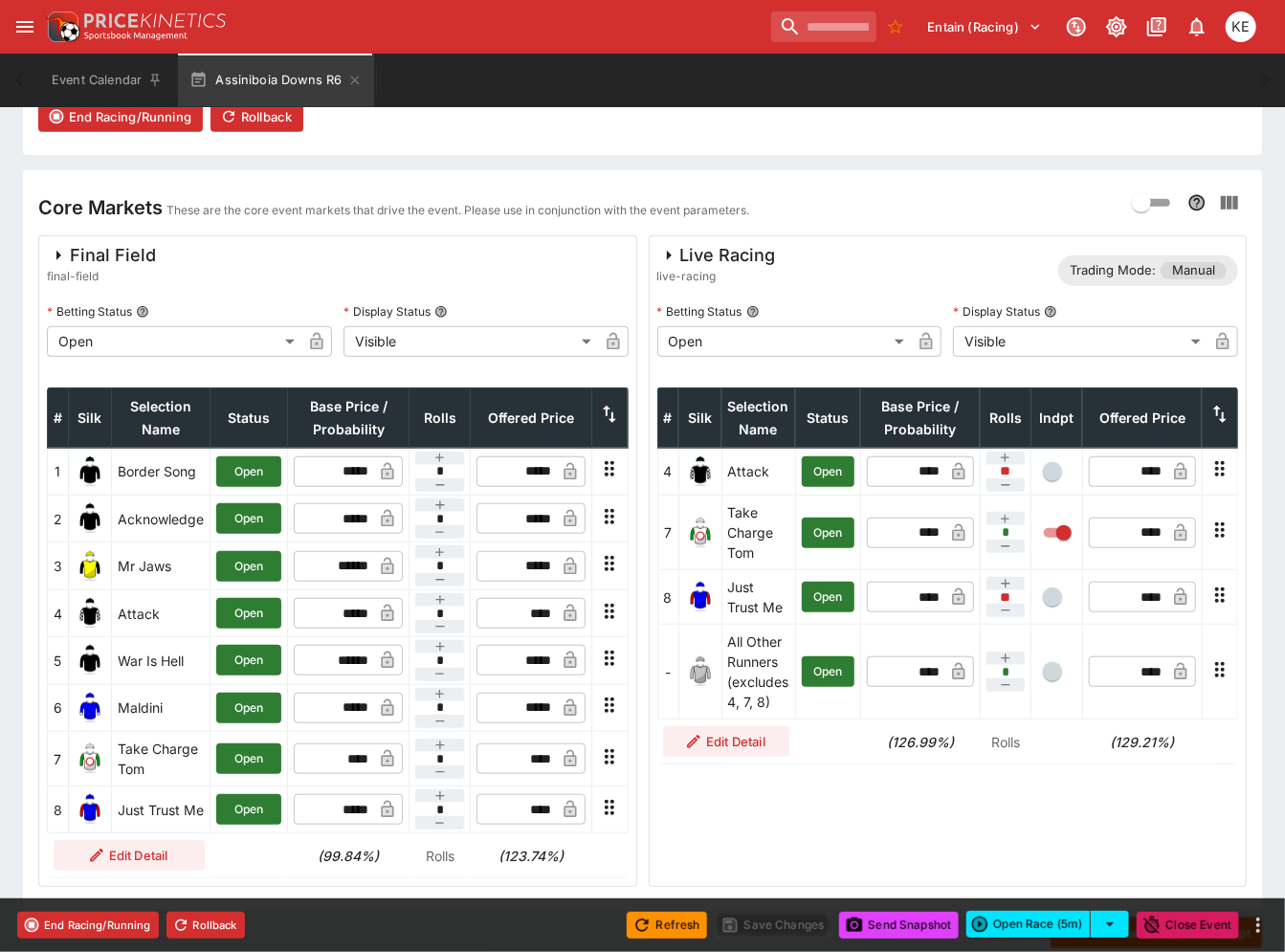 click at bounding box center (1052, 672) 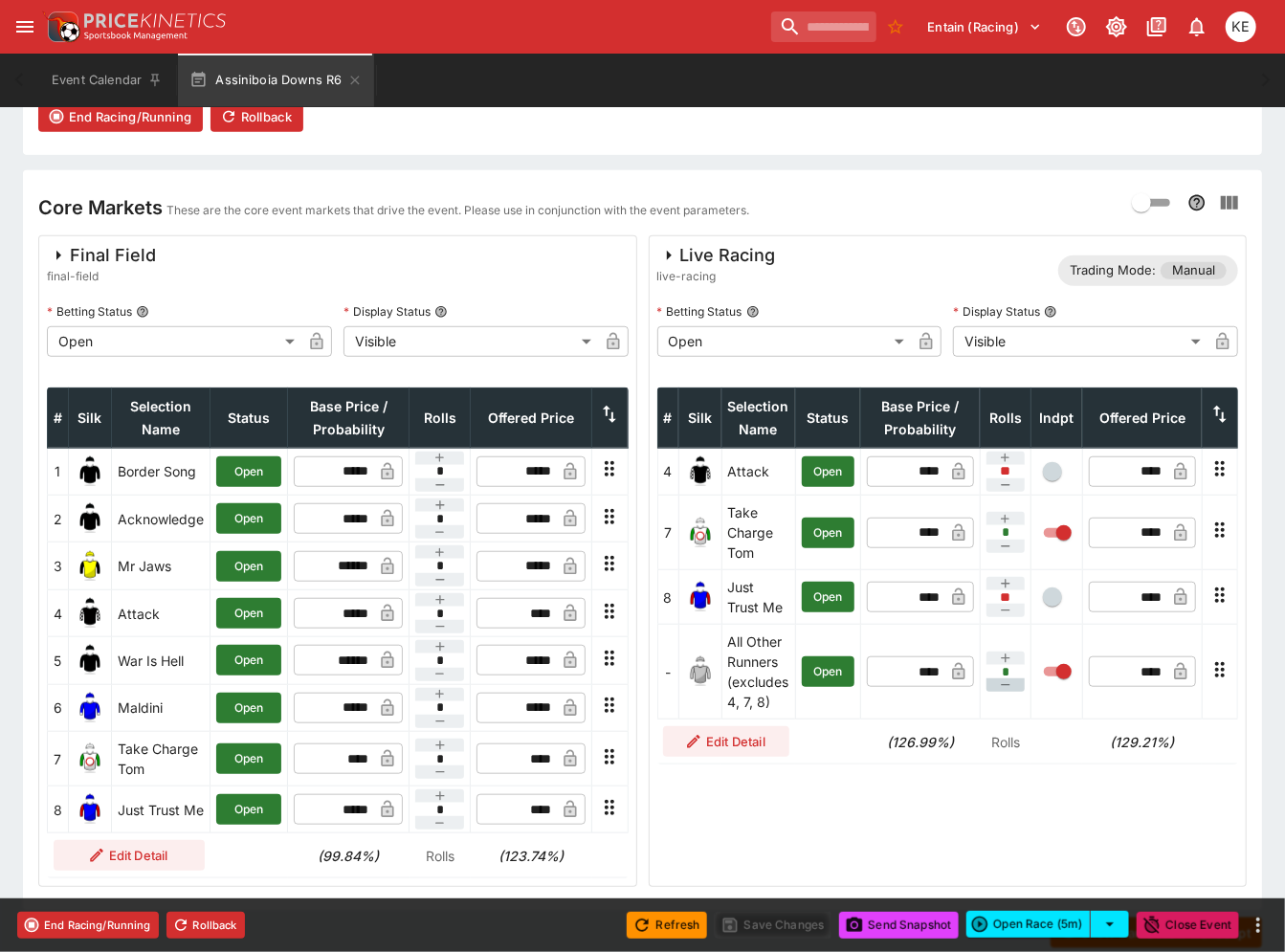 click at bounding box center (1006, 685) 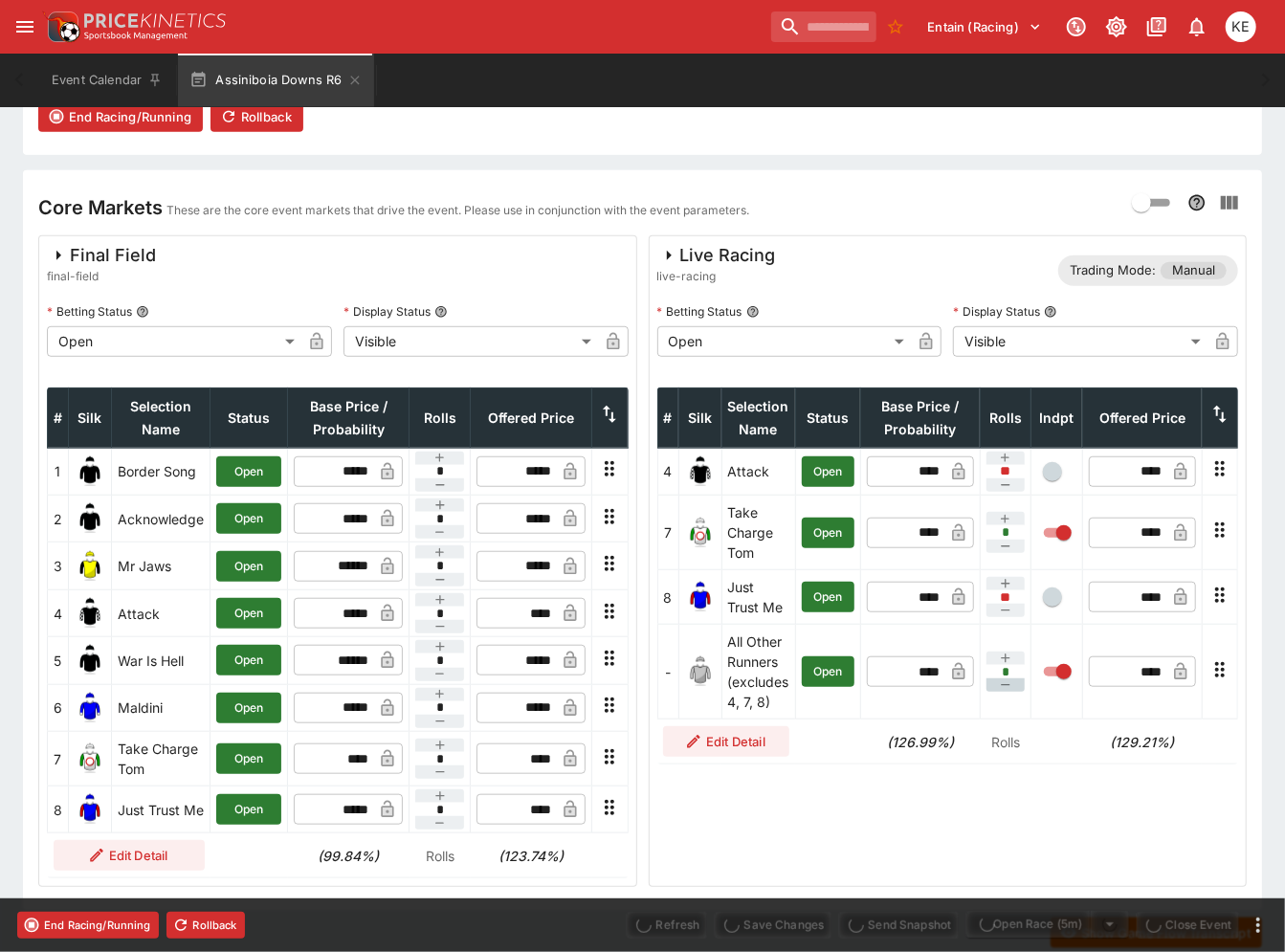click at bounding box center [1006, 685] 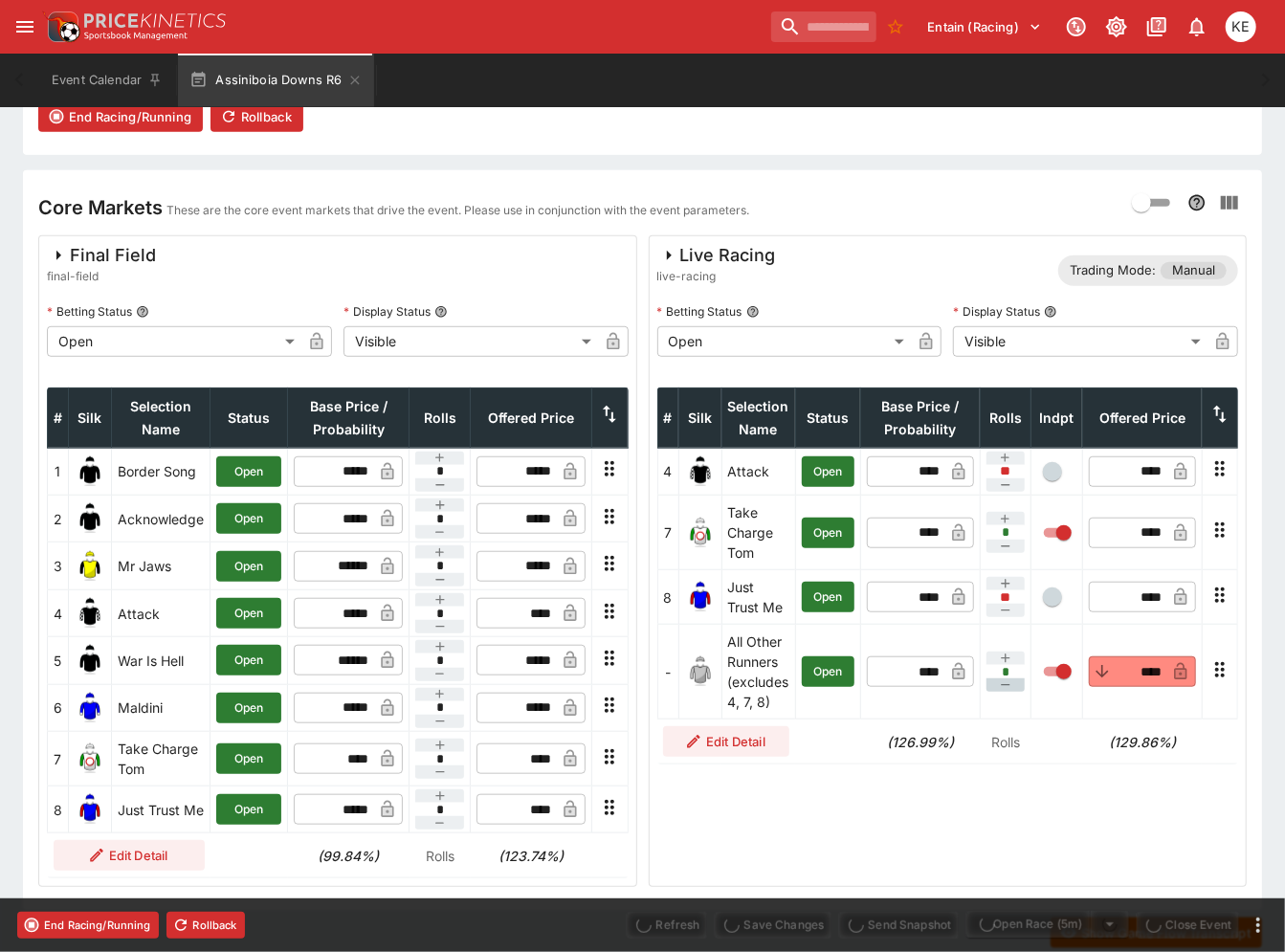 type on "****" 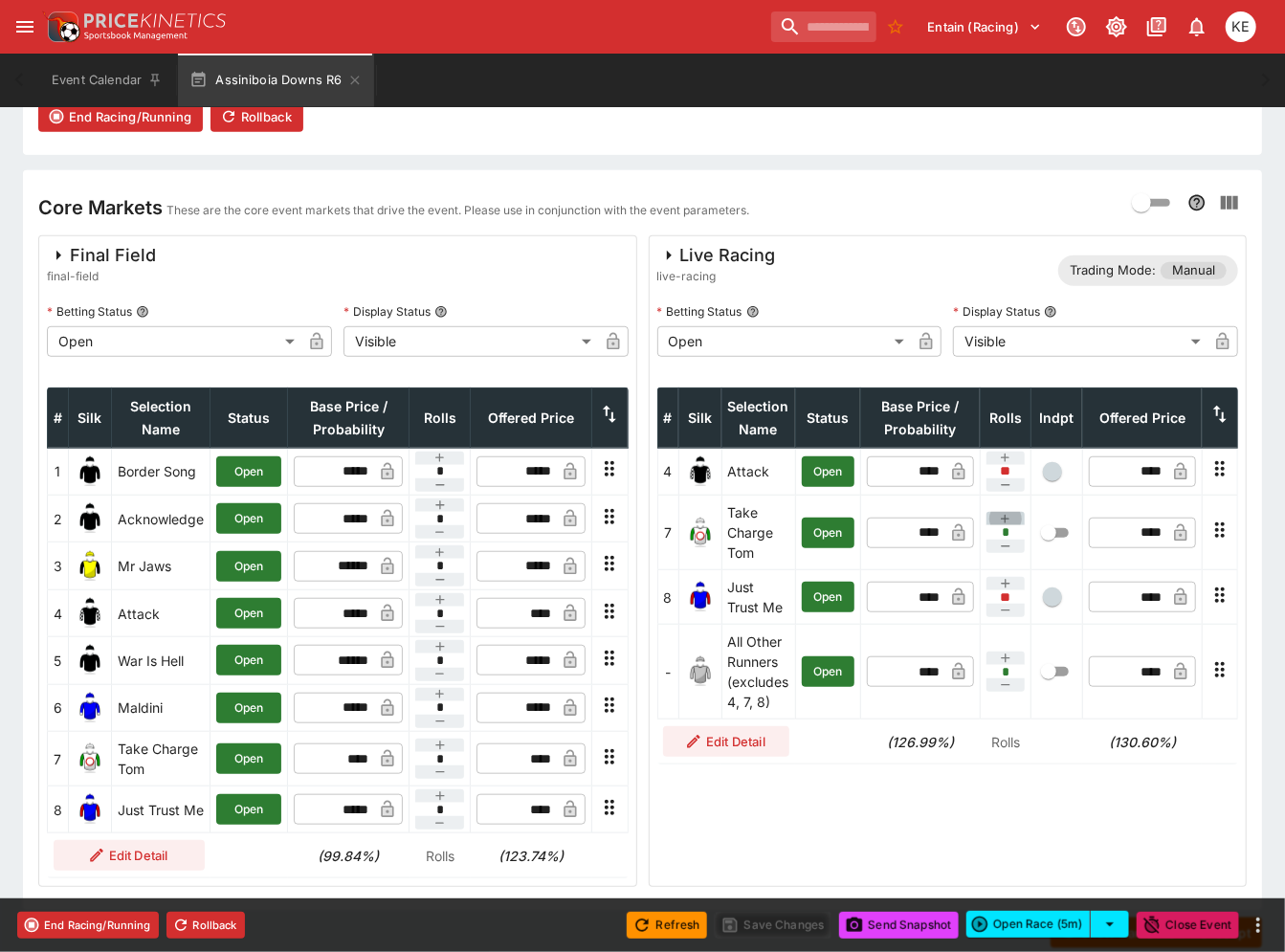 click at bounding box center (1006, 519) 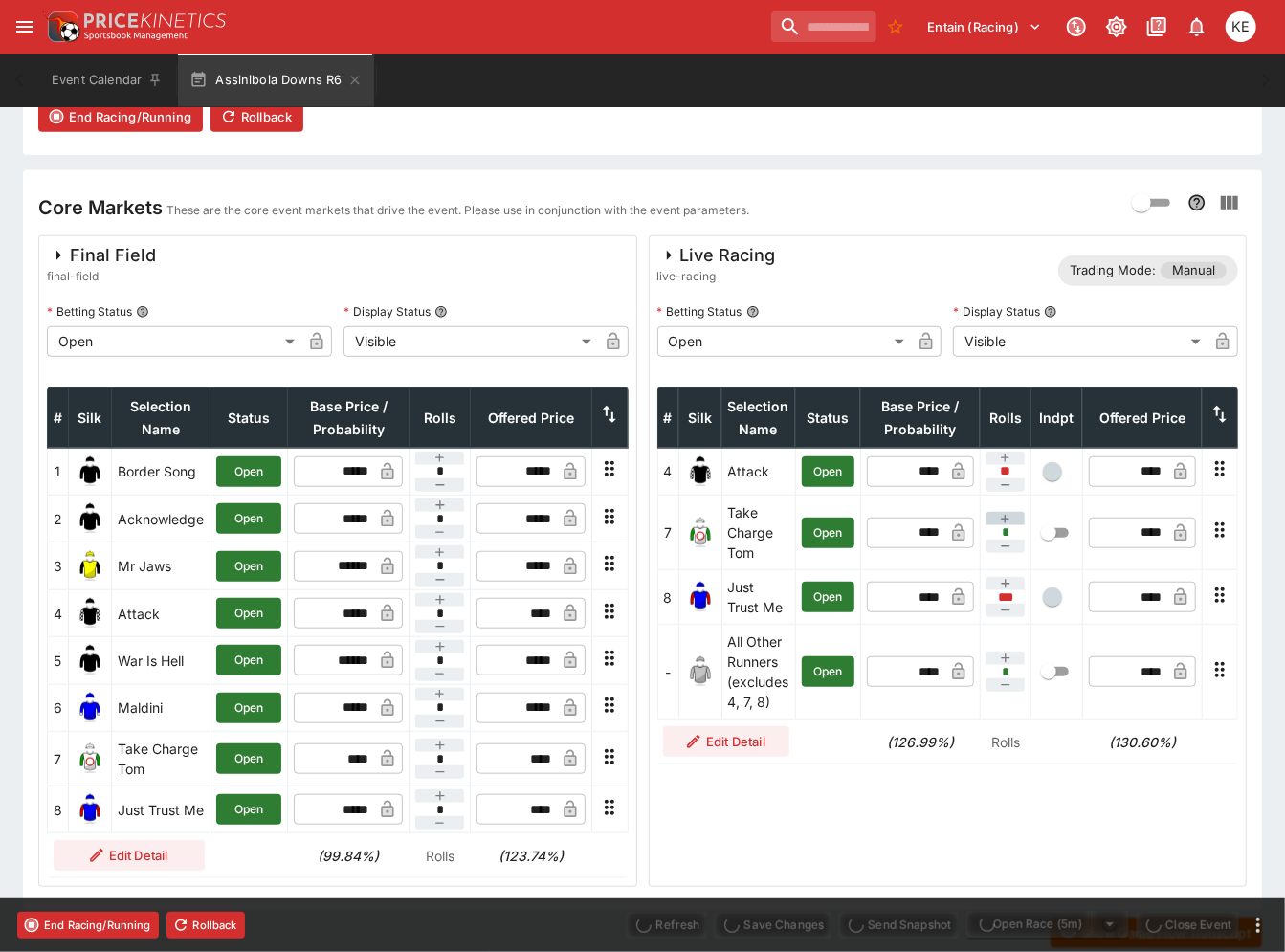 type on "****" 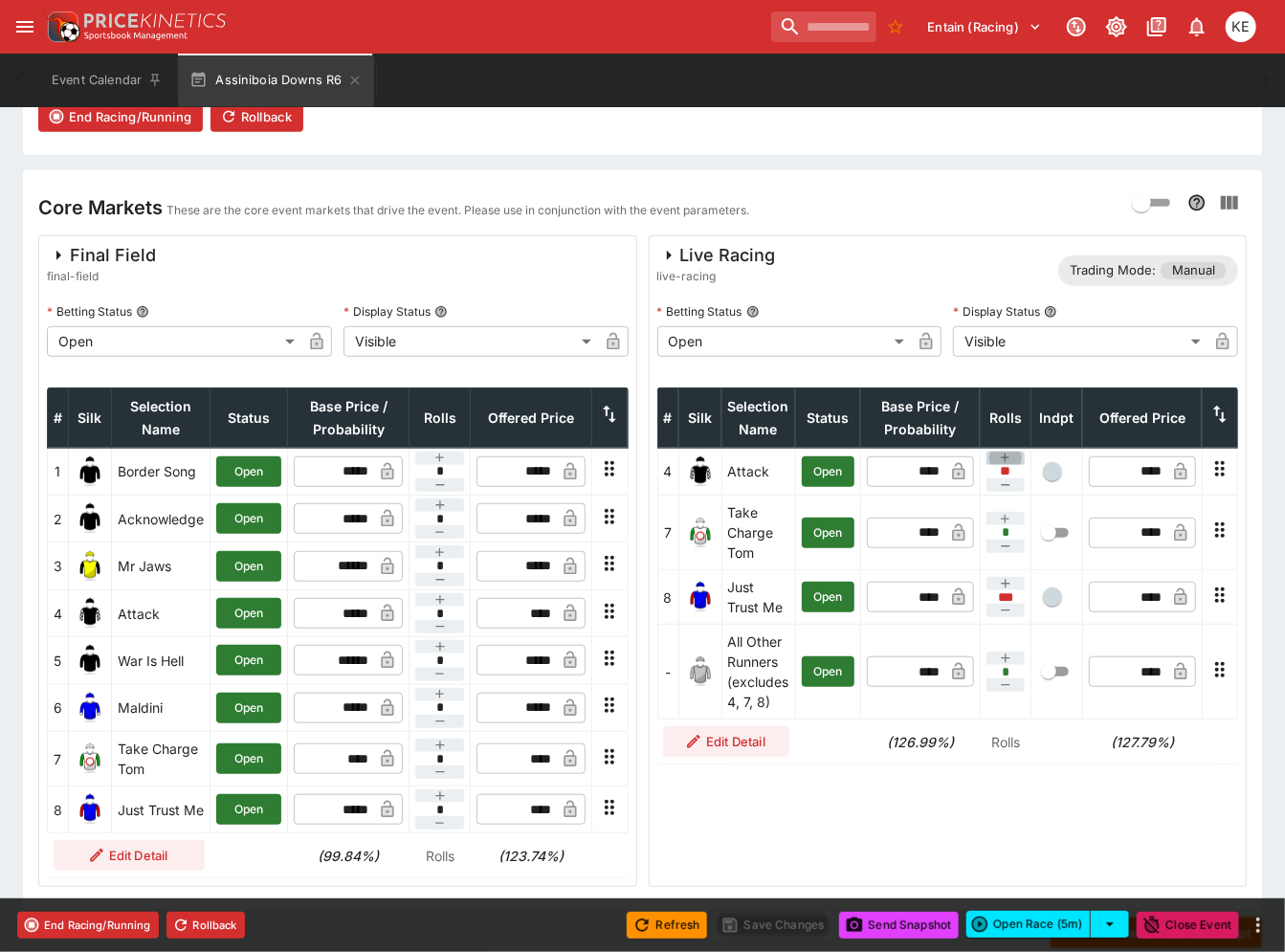 click at bounding box center (1006, 458) 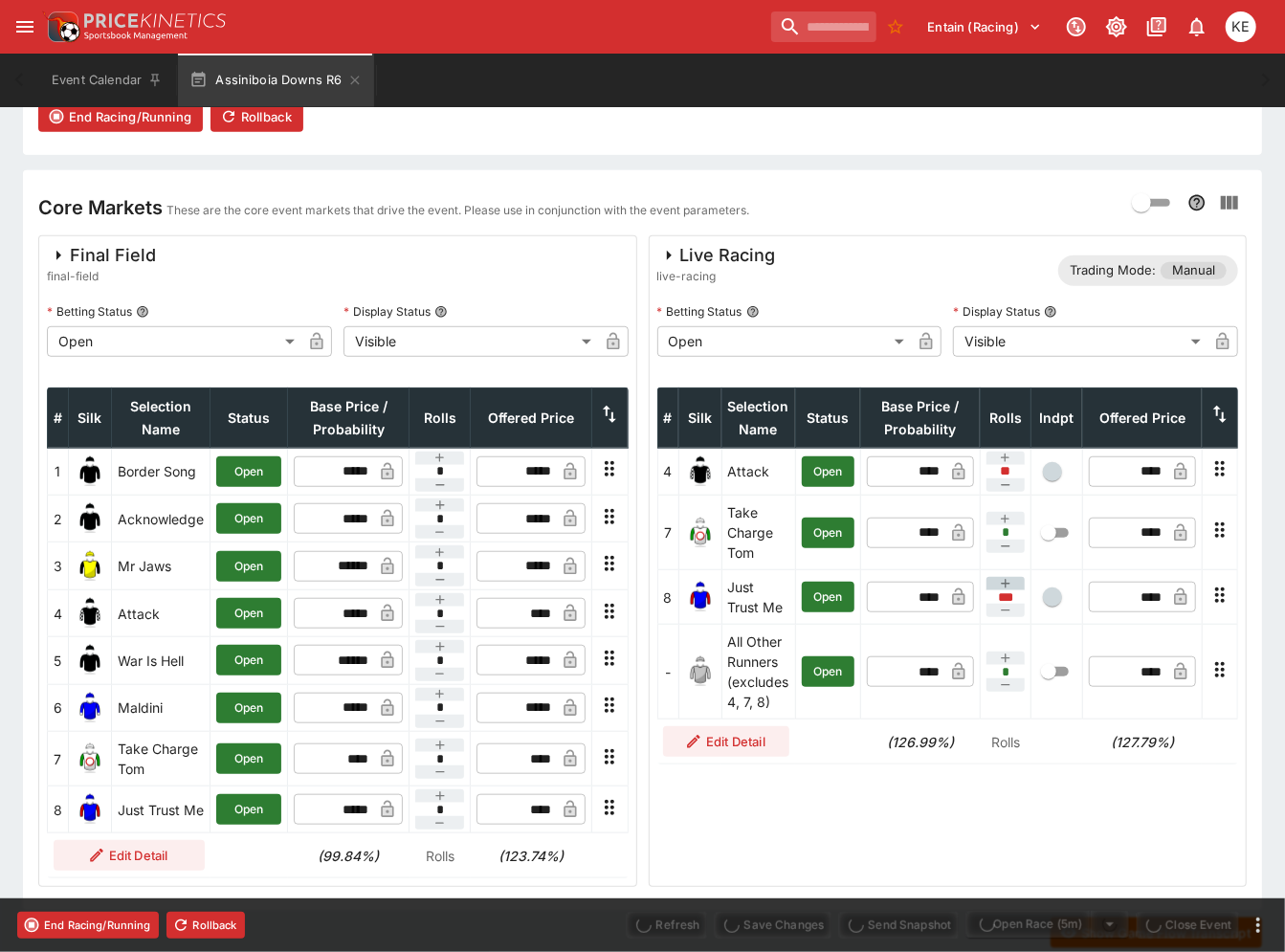 type on "****" 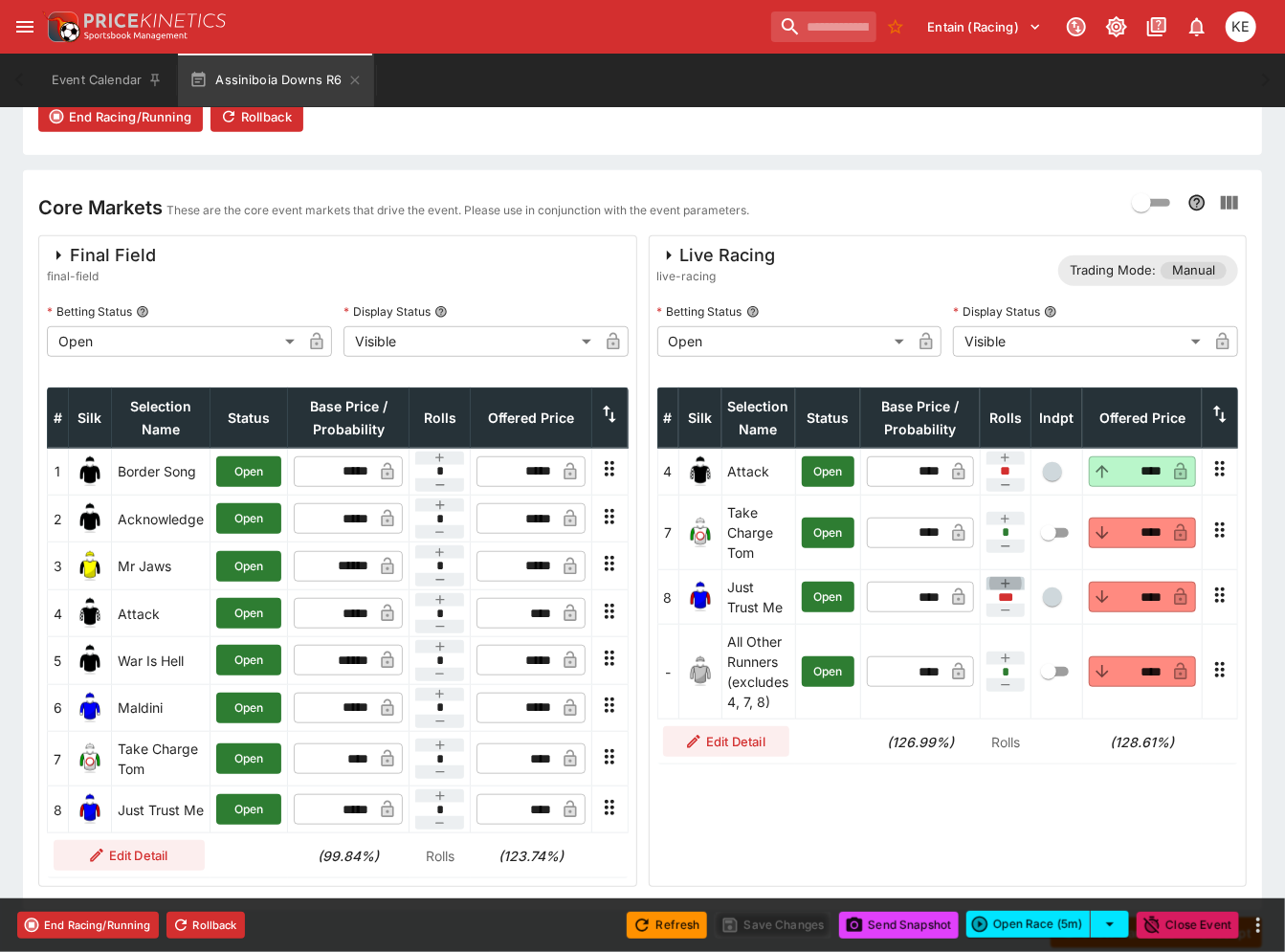 click at bounding box center (1006, 584) 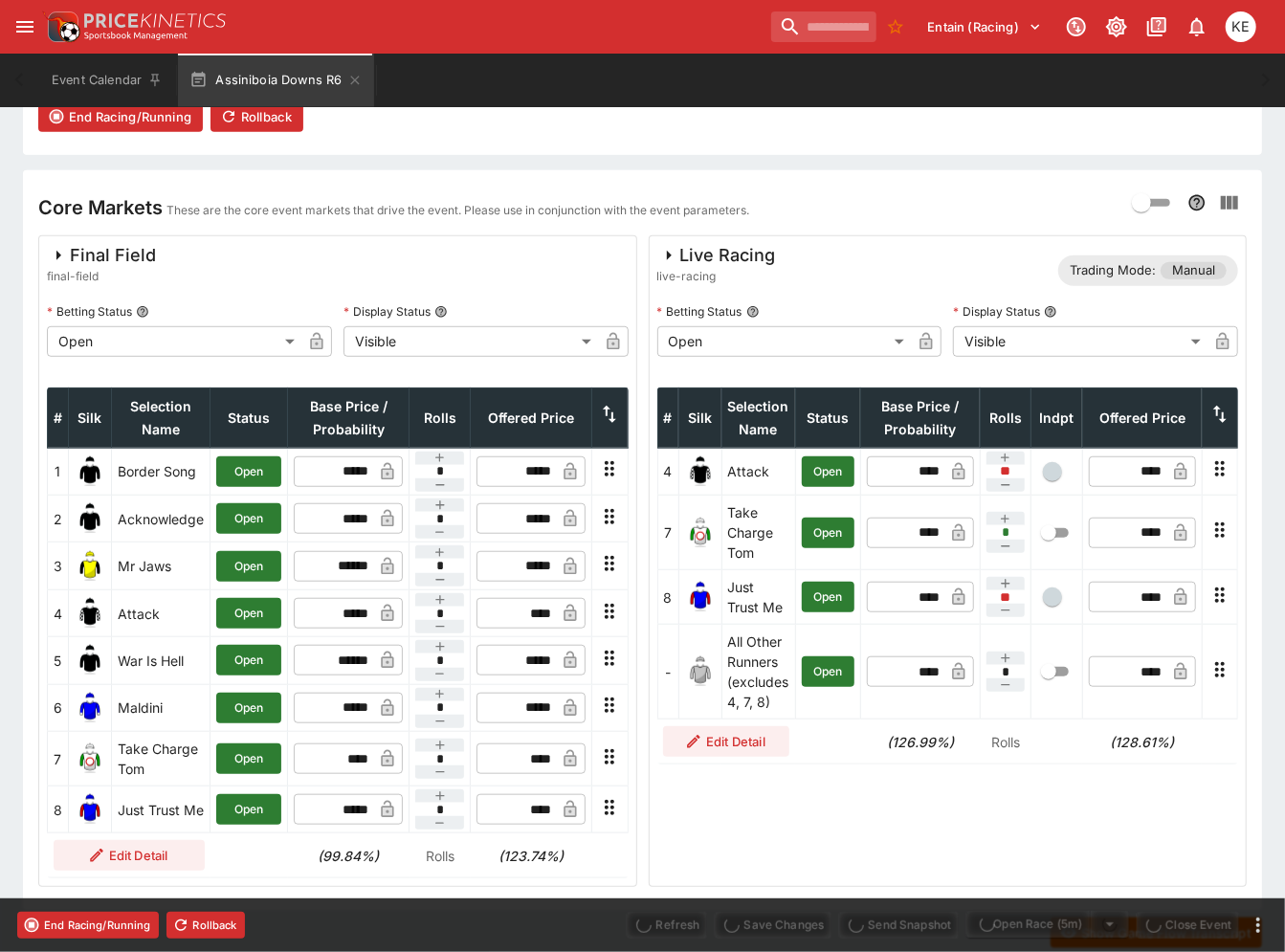 type on "****" 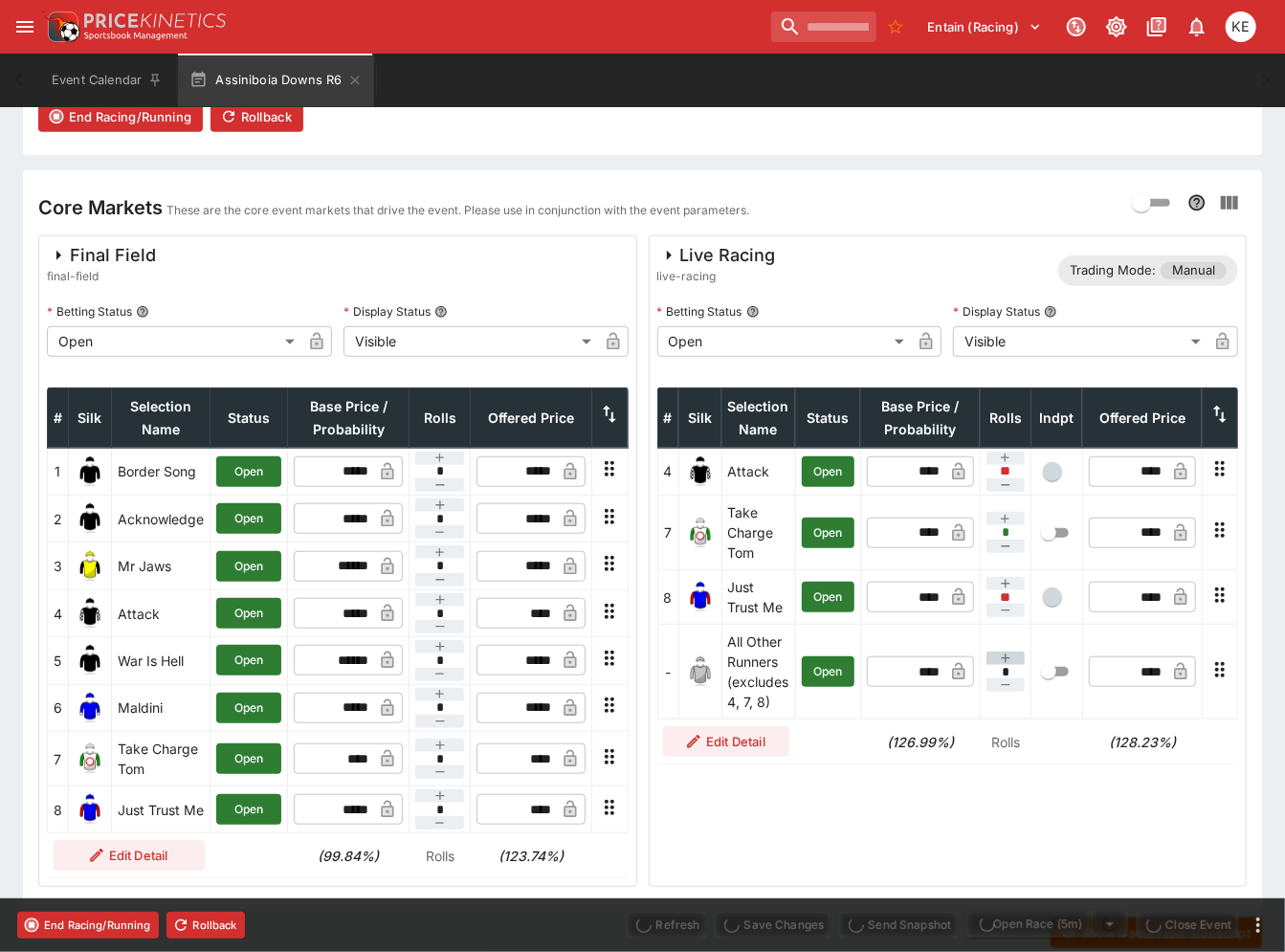 click at bounding box center (1006, 658) 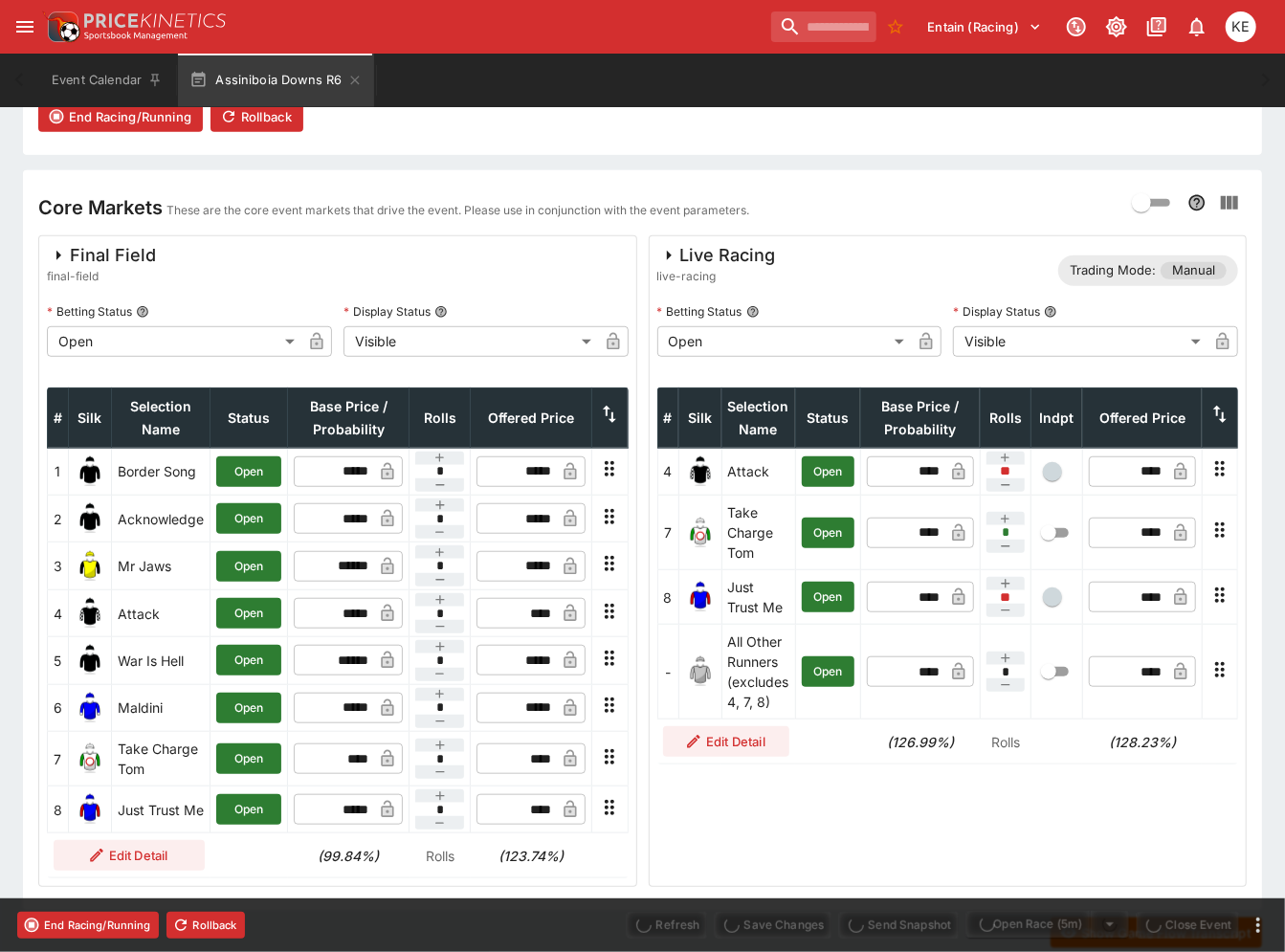 type on "**" 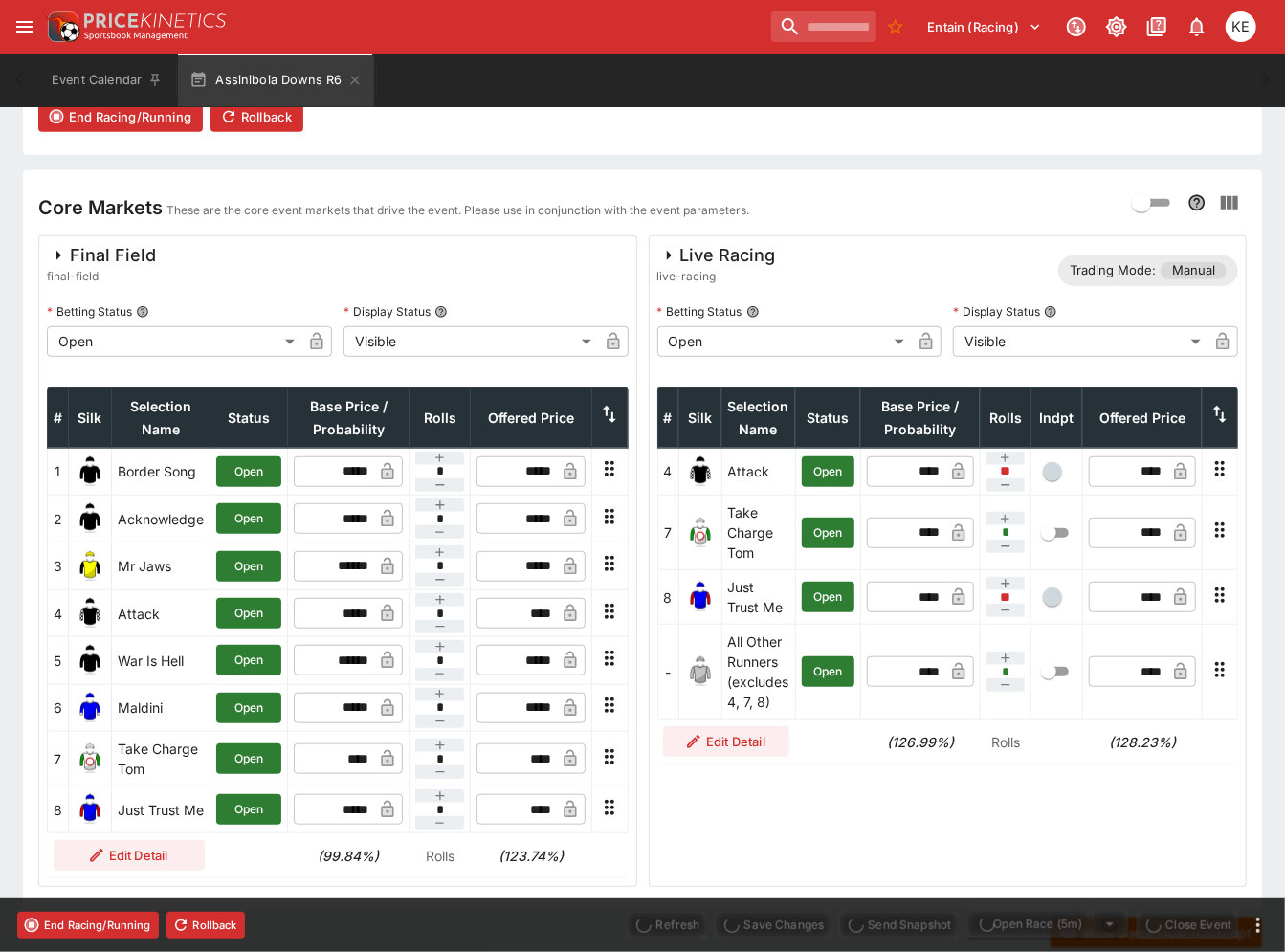 type on "****" 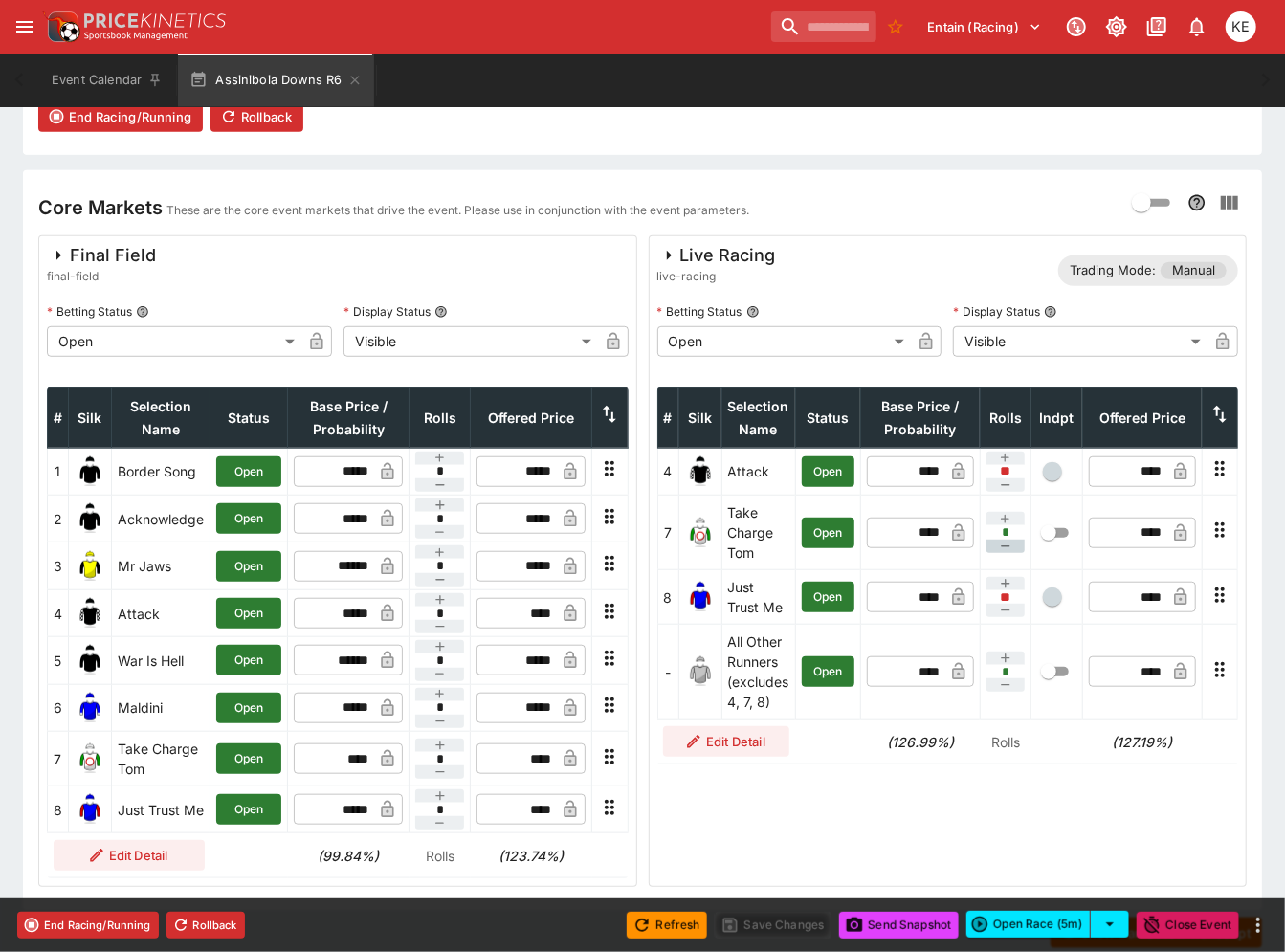 click 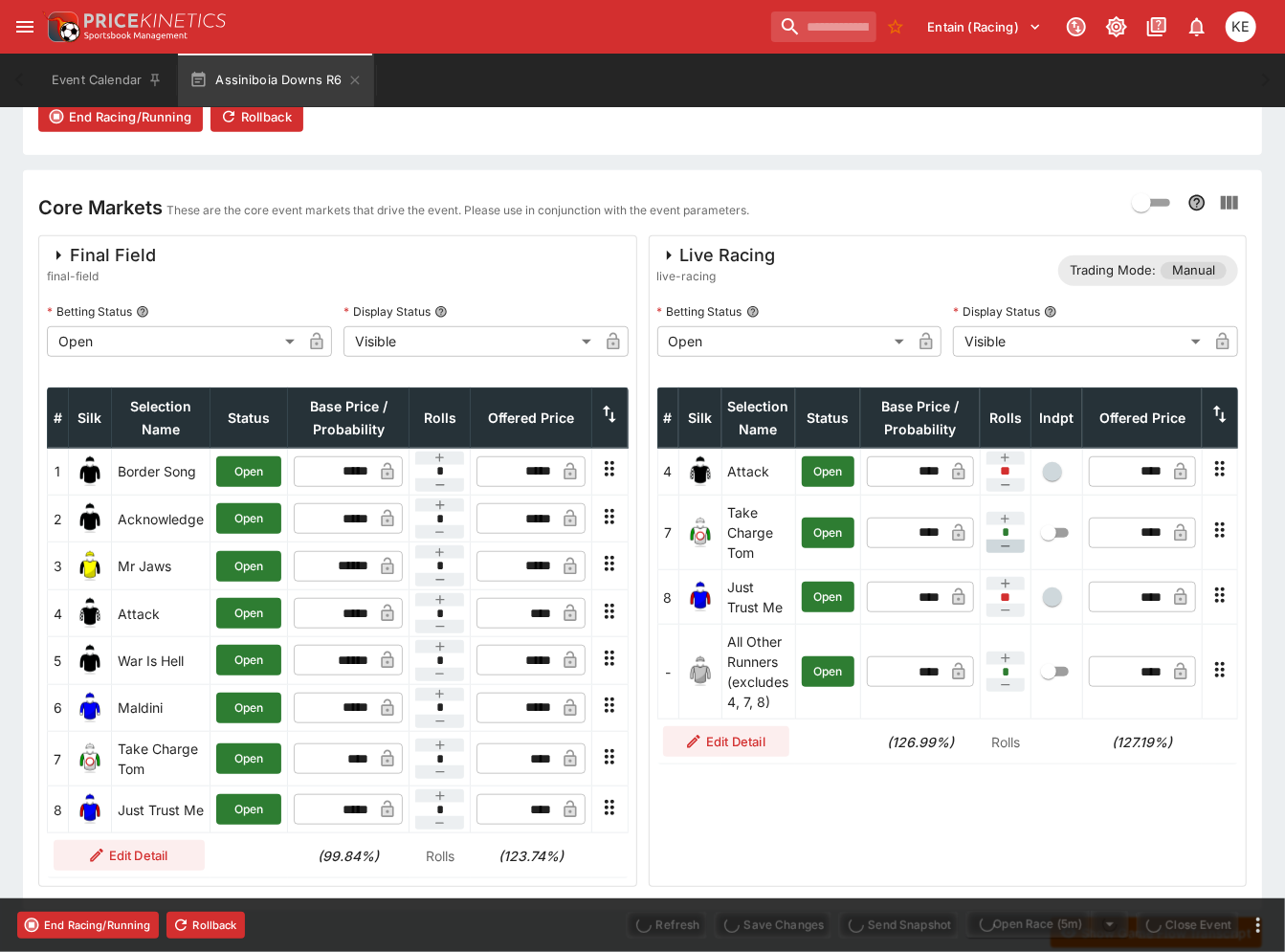 type on "****" 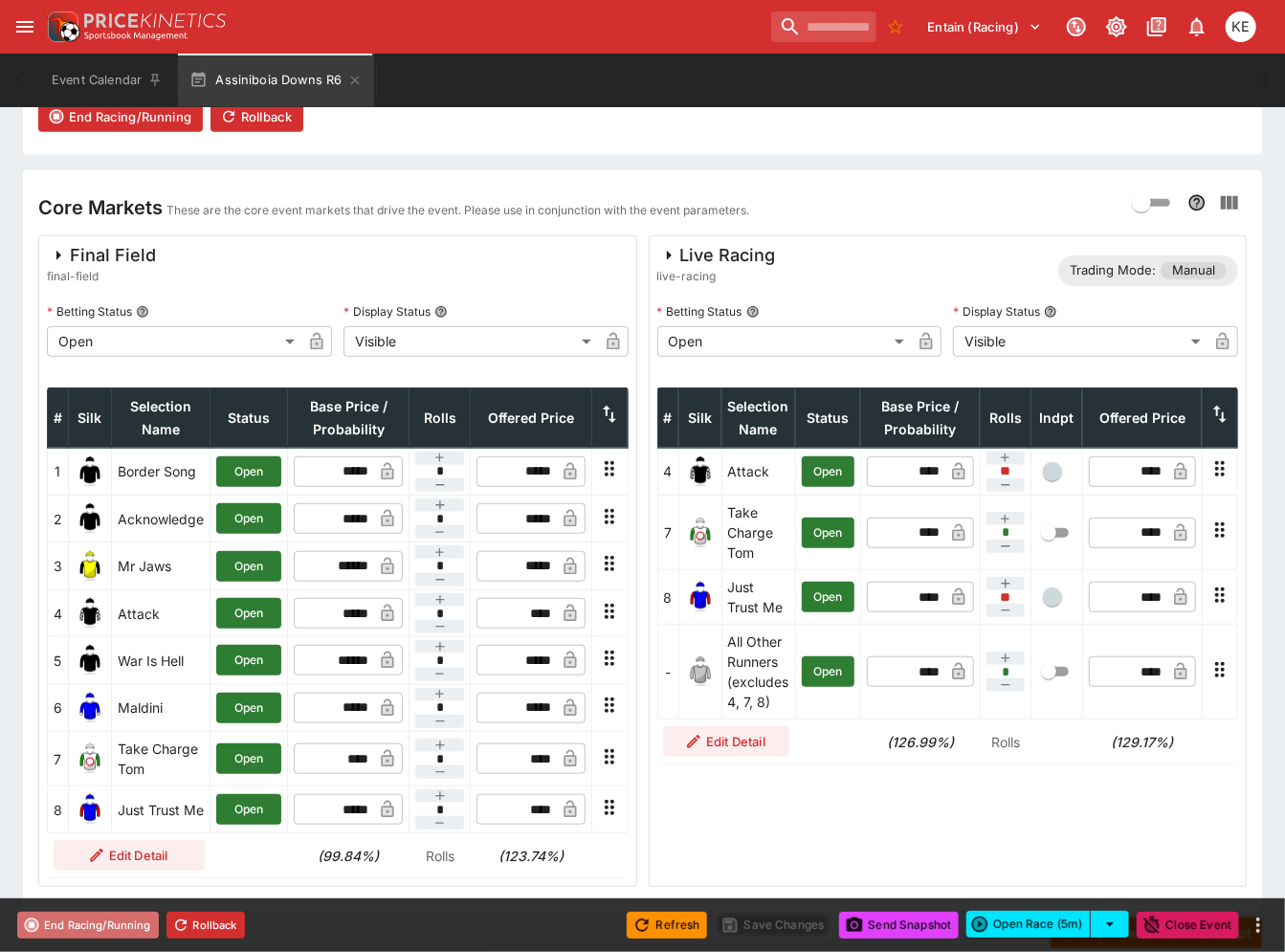 click on "End Racing/Running" at bounding box center (88, 925) 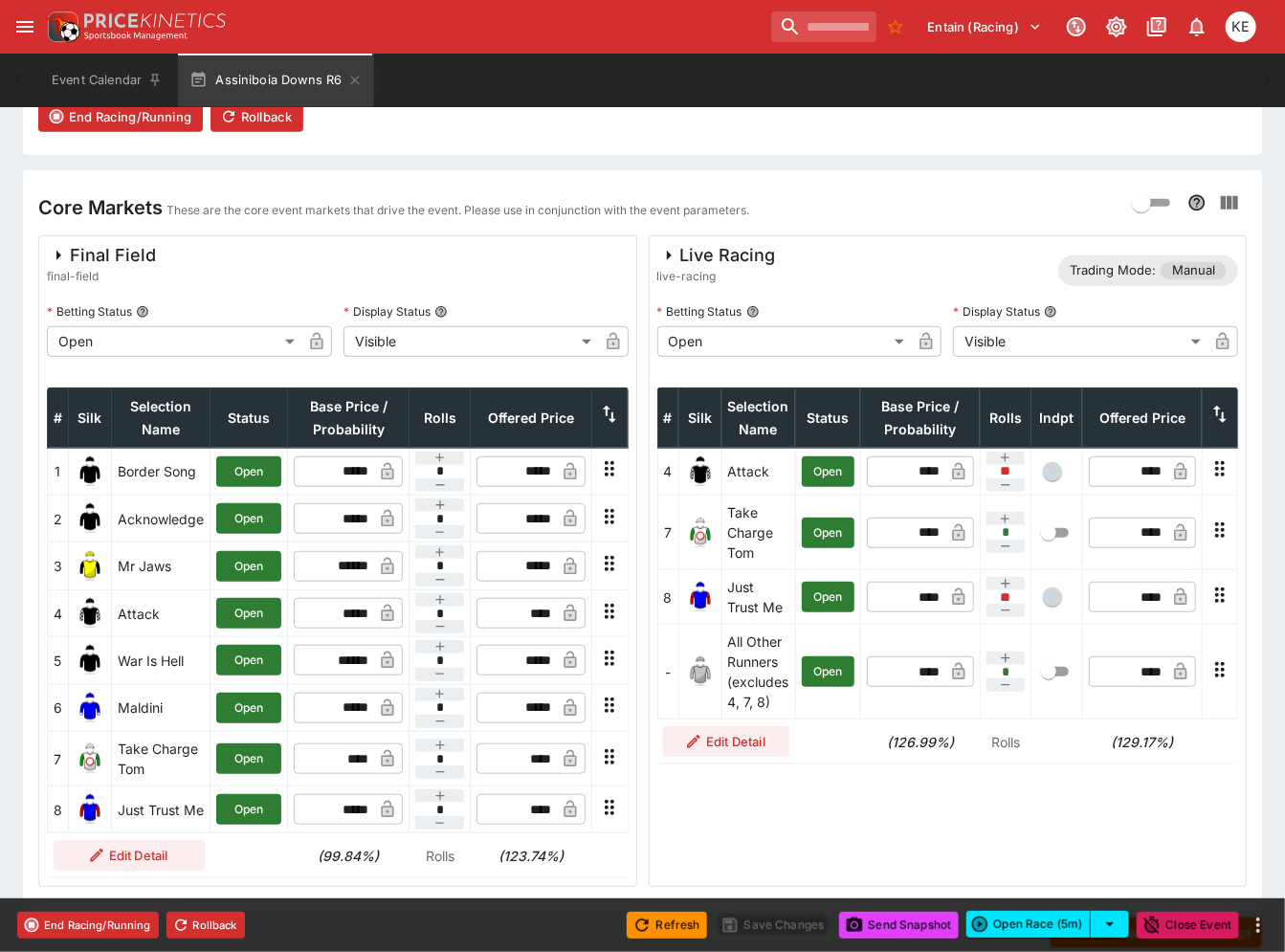 type on "**********" 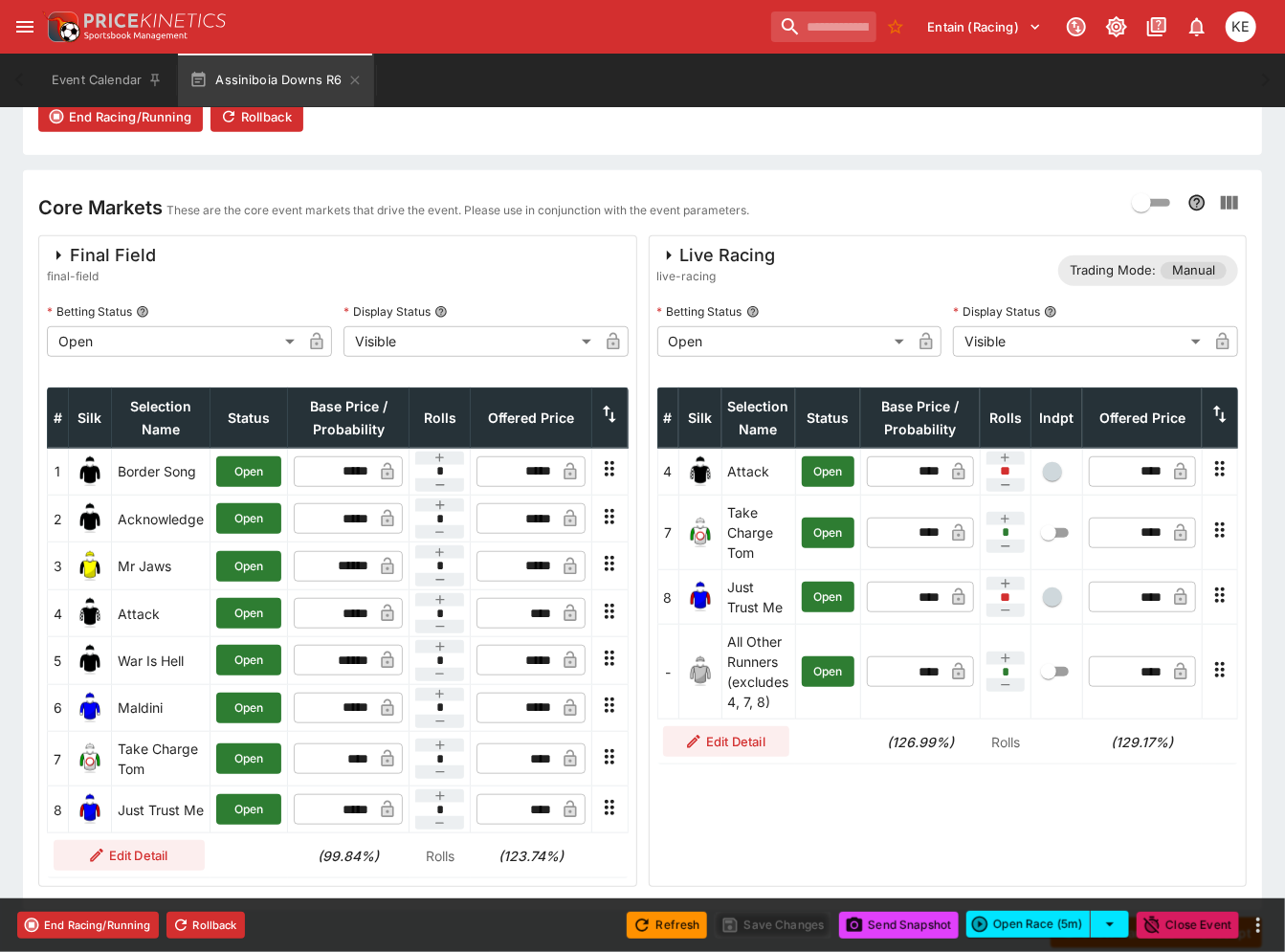 type on "**********" 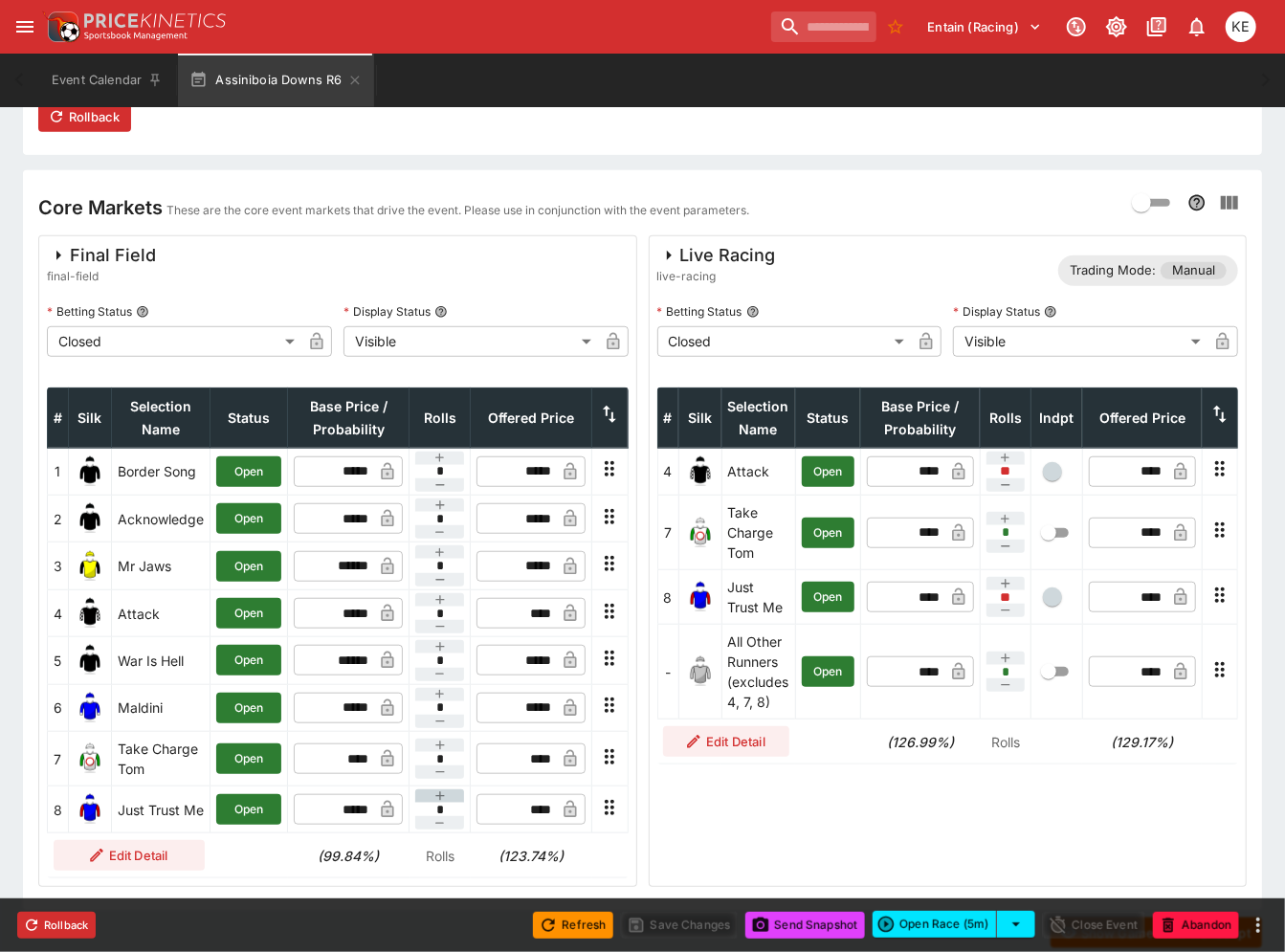 scroll, scrollTop: 106, scrollLeft: 0, axis: vertical 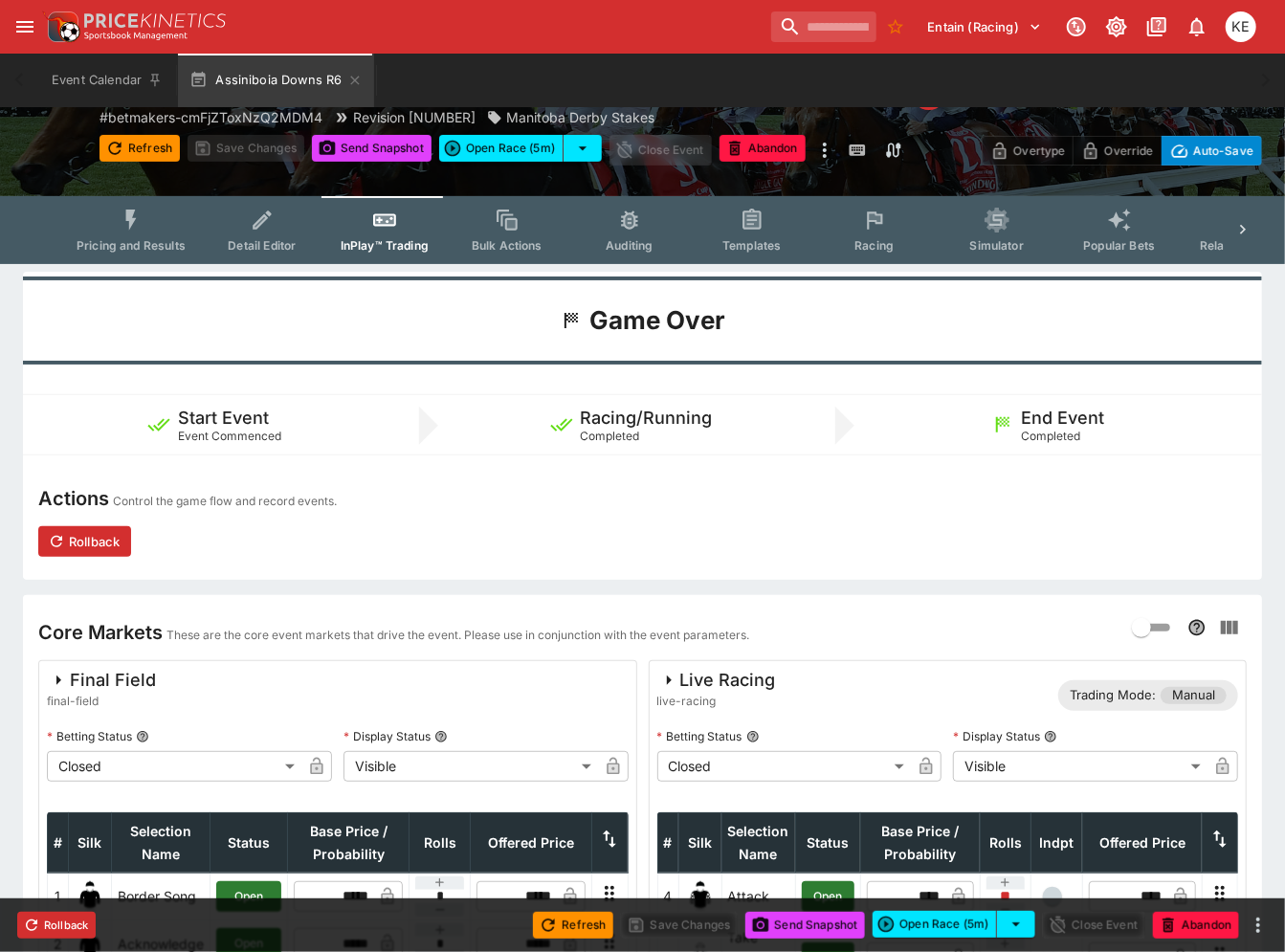 click on "Pricing and Results" at bounding box center [131, 230] 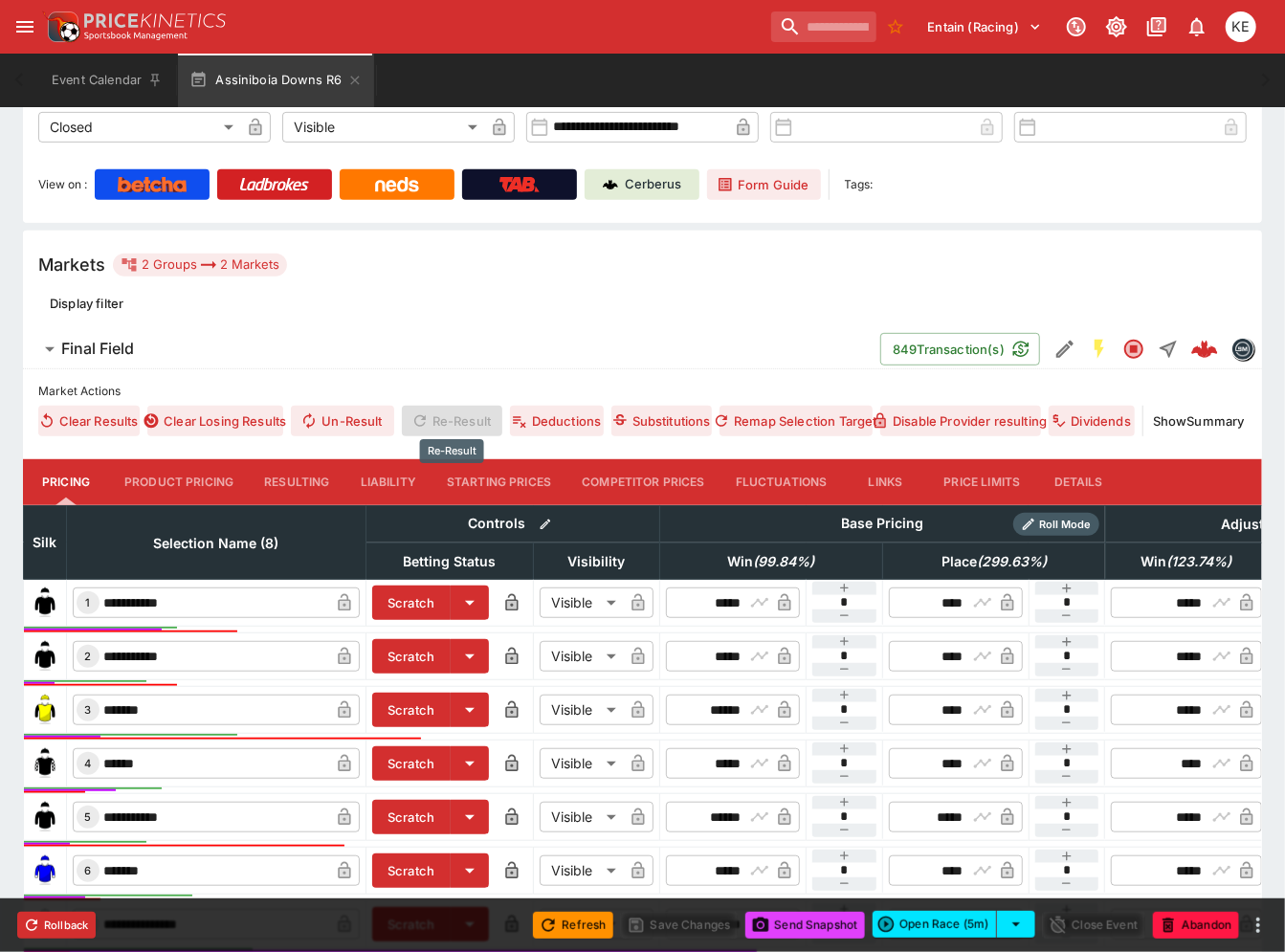 scroll, scrollTop: 425, scrollLeft: 0, axis: vertical 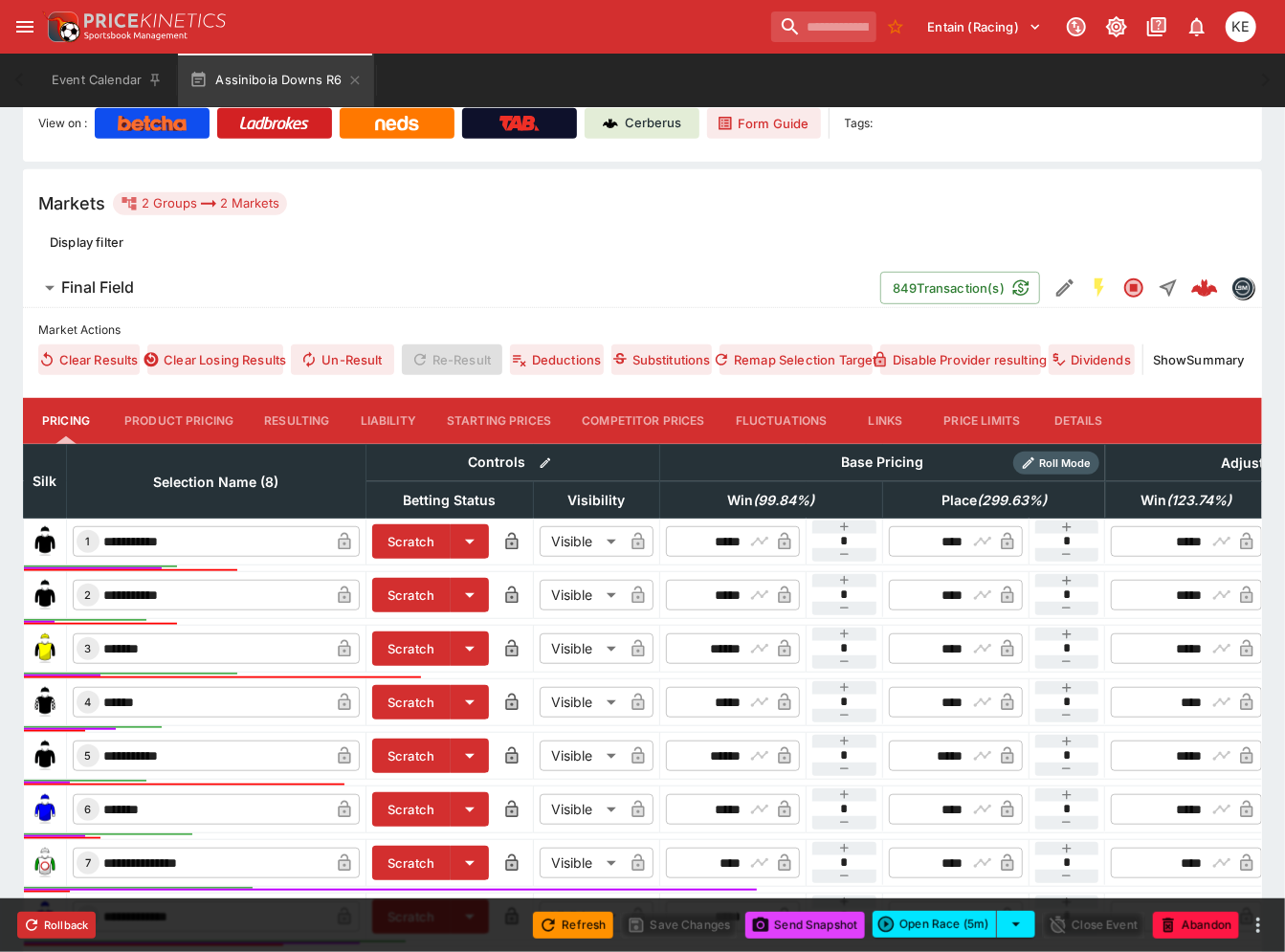 click on "Resulting" at bounding box center [297, 421] 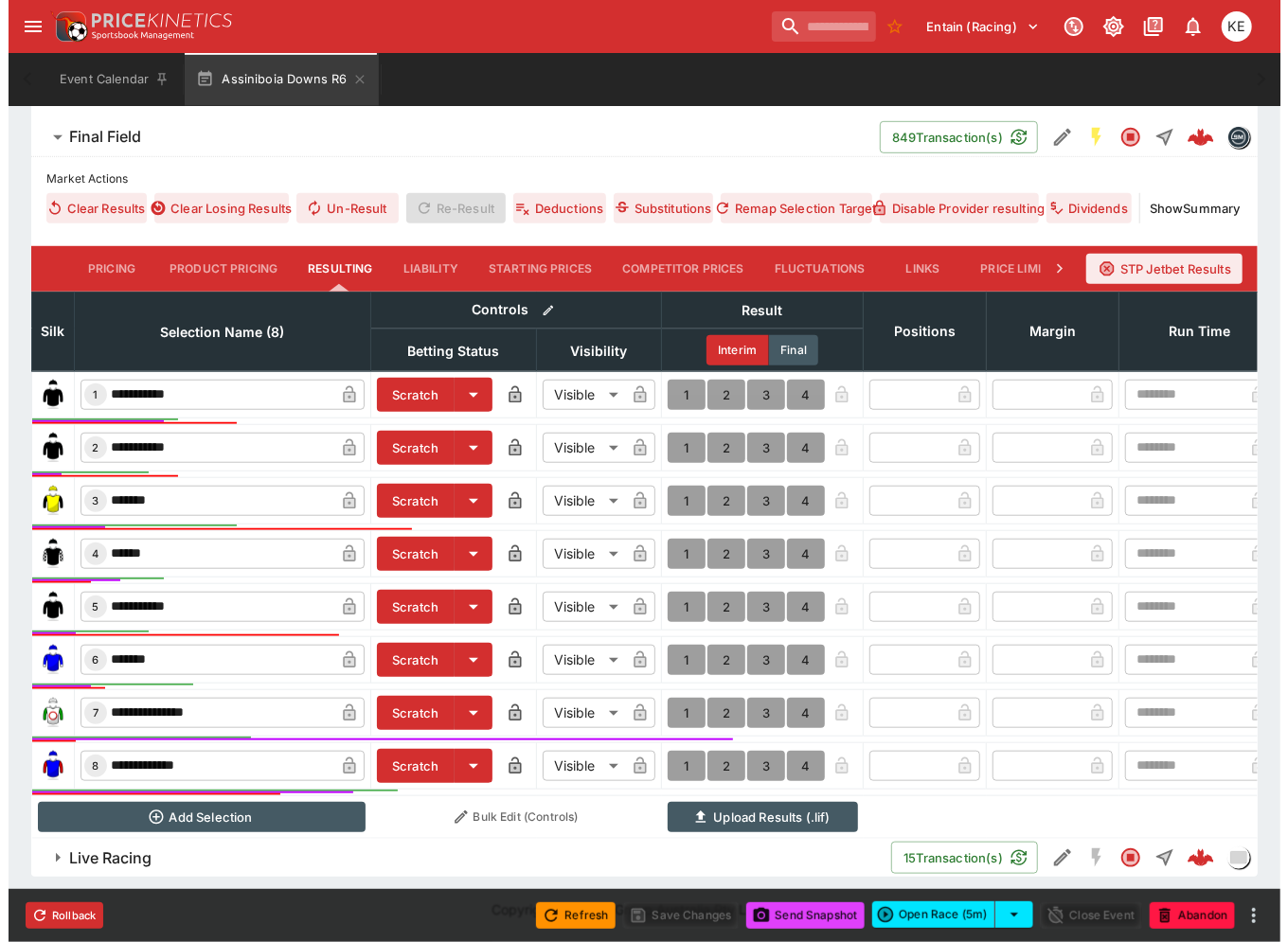 scroll, scrollTop: 582, scrollLeft: 0, axis: vertical 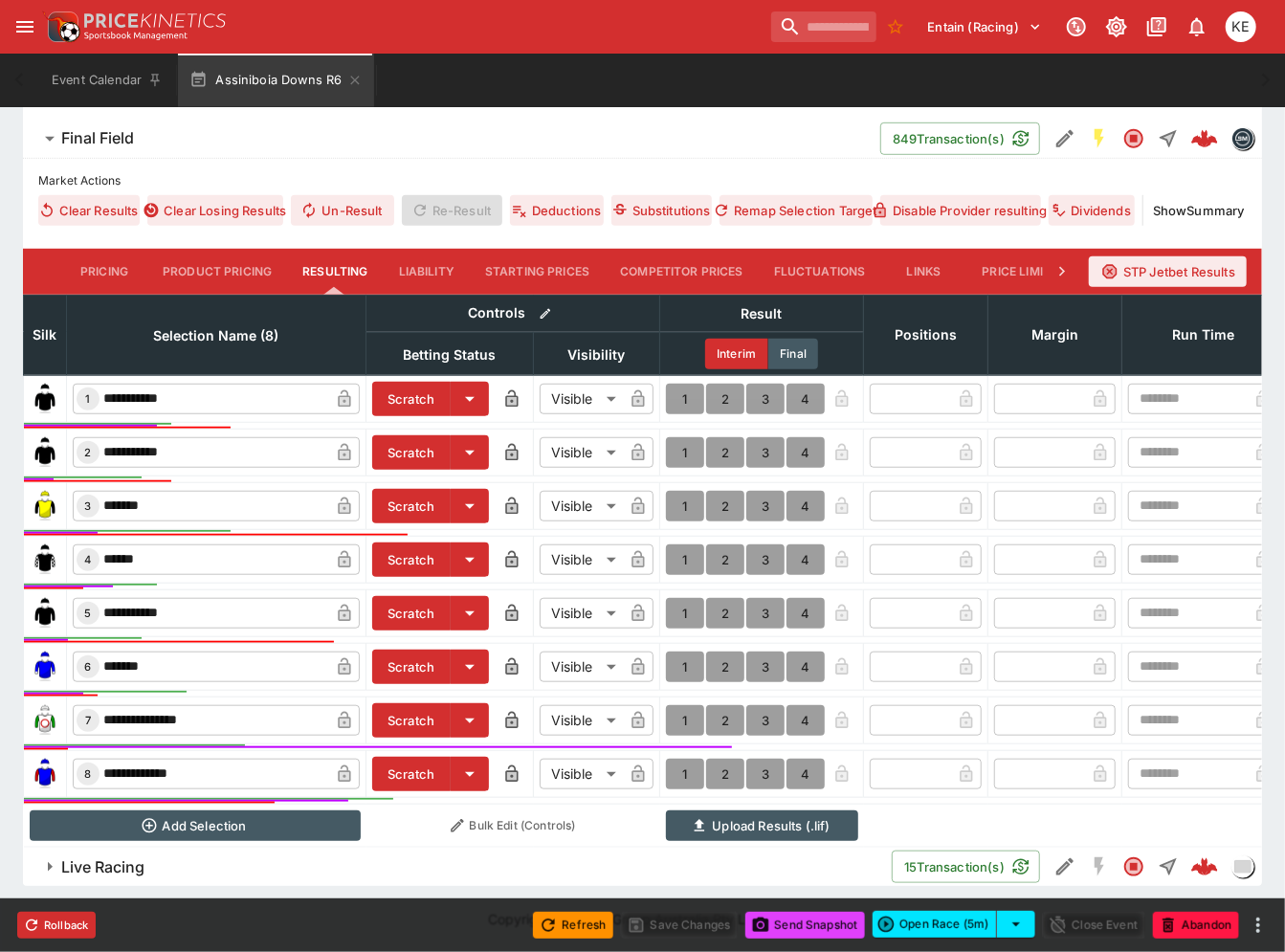 click on "1" at bounding box center [685, 720] 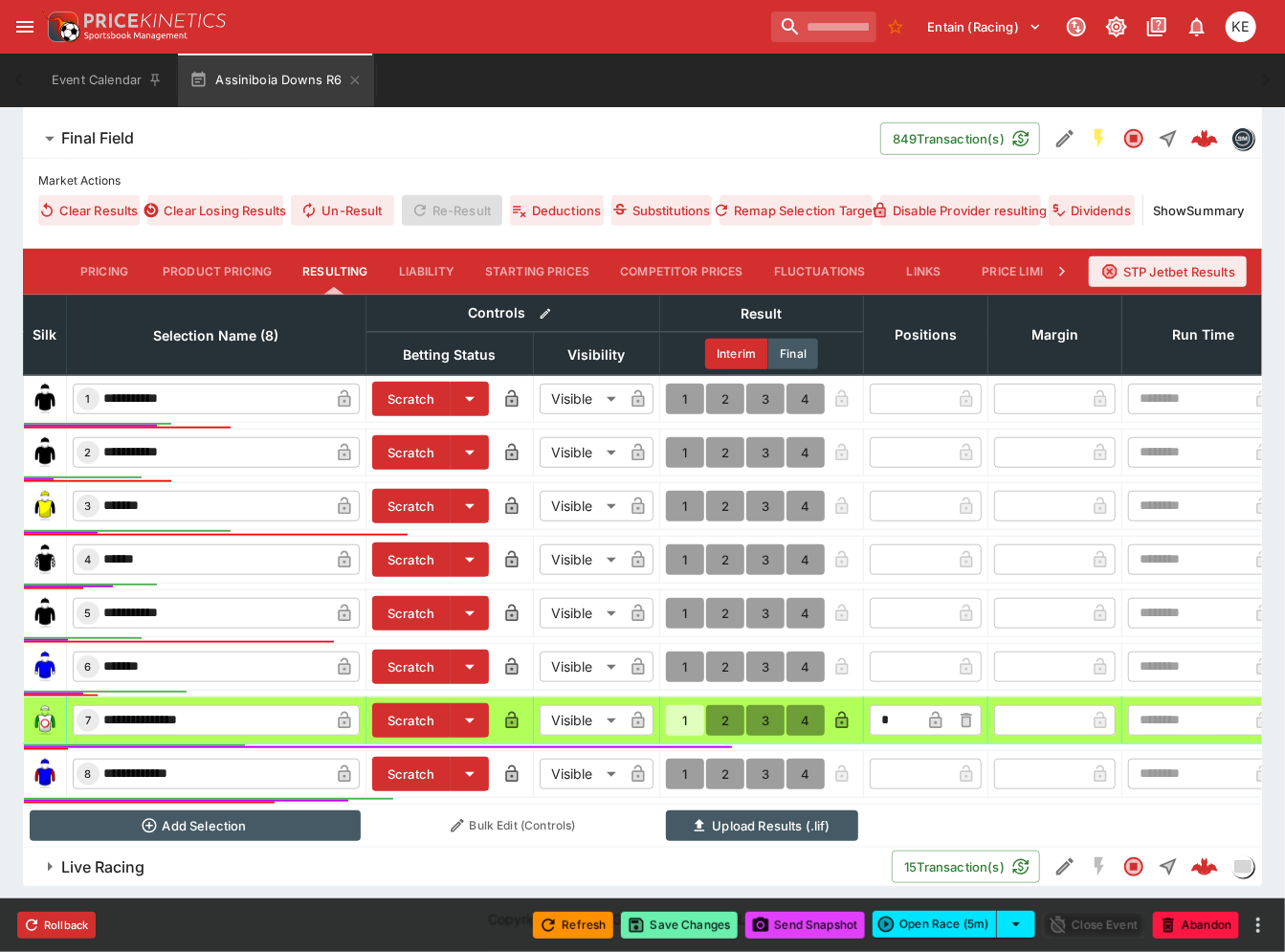 click on "Save Changes" at bounding box center [679, 925] 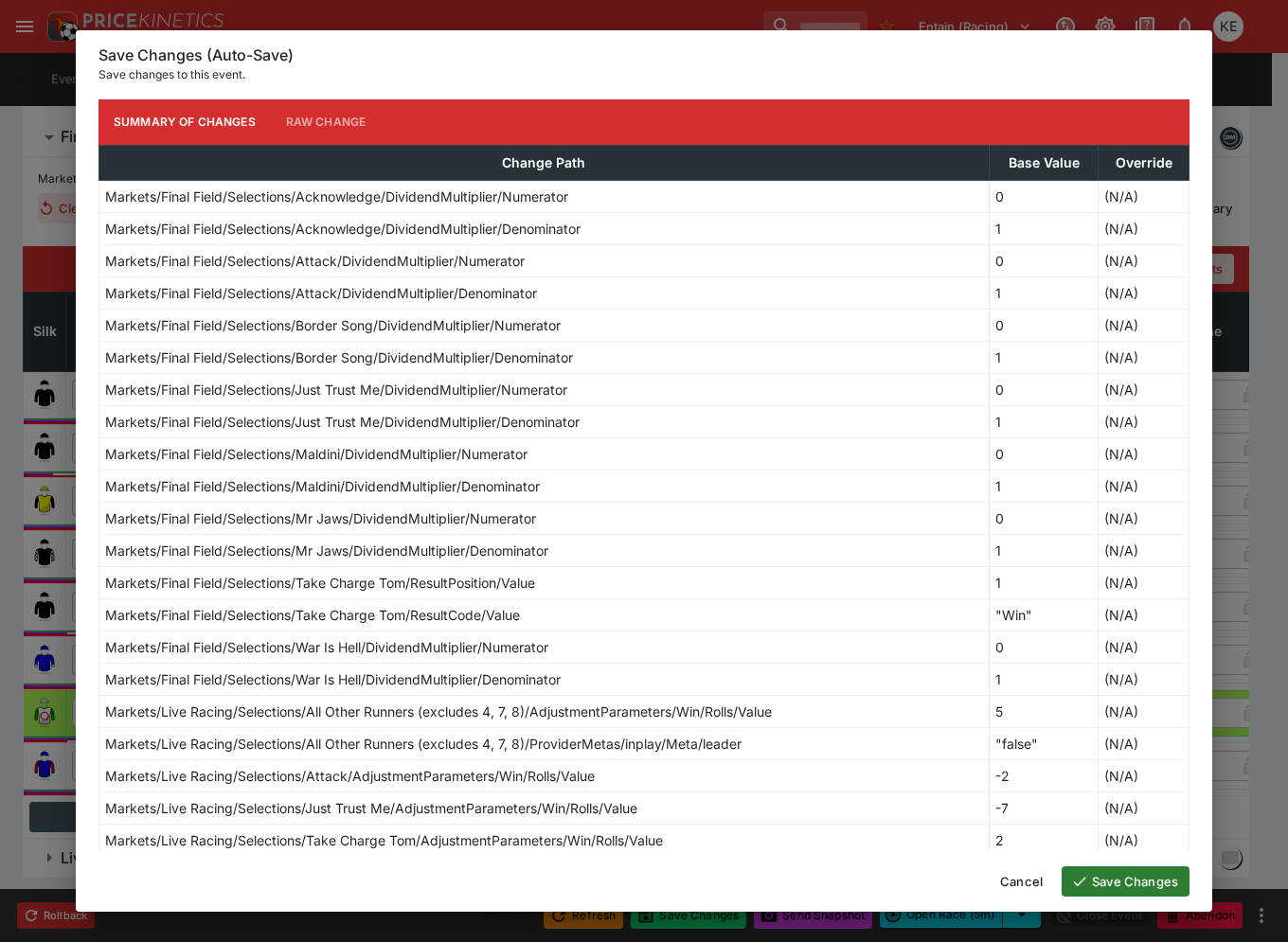 click on "Save Changes" at bounding box center (1125, 881) 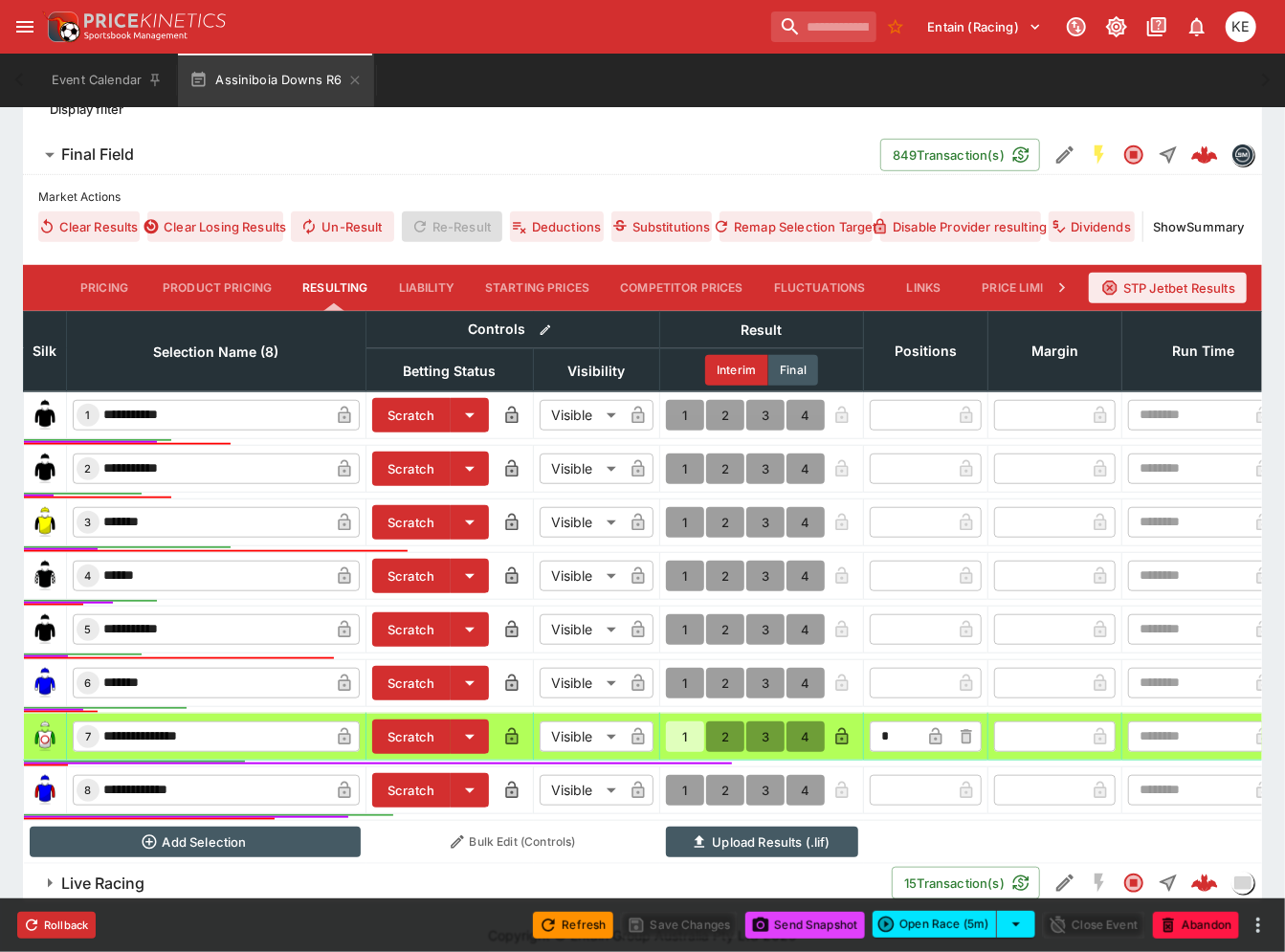 type on "**********" 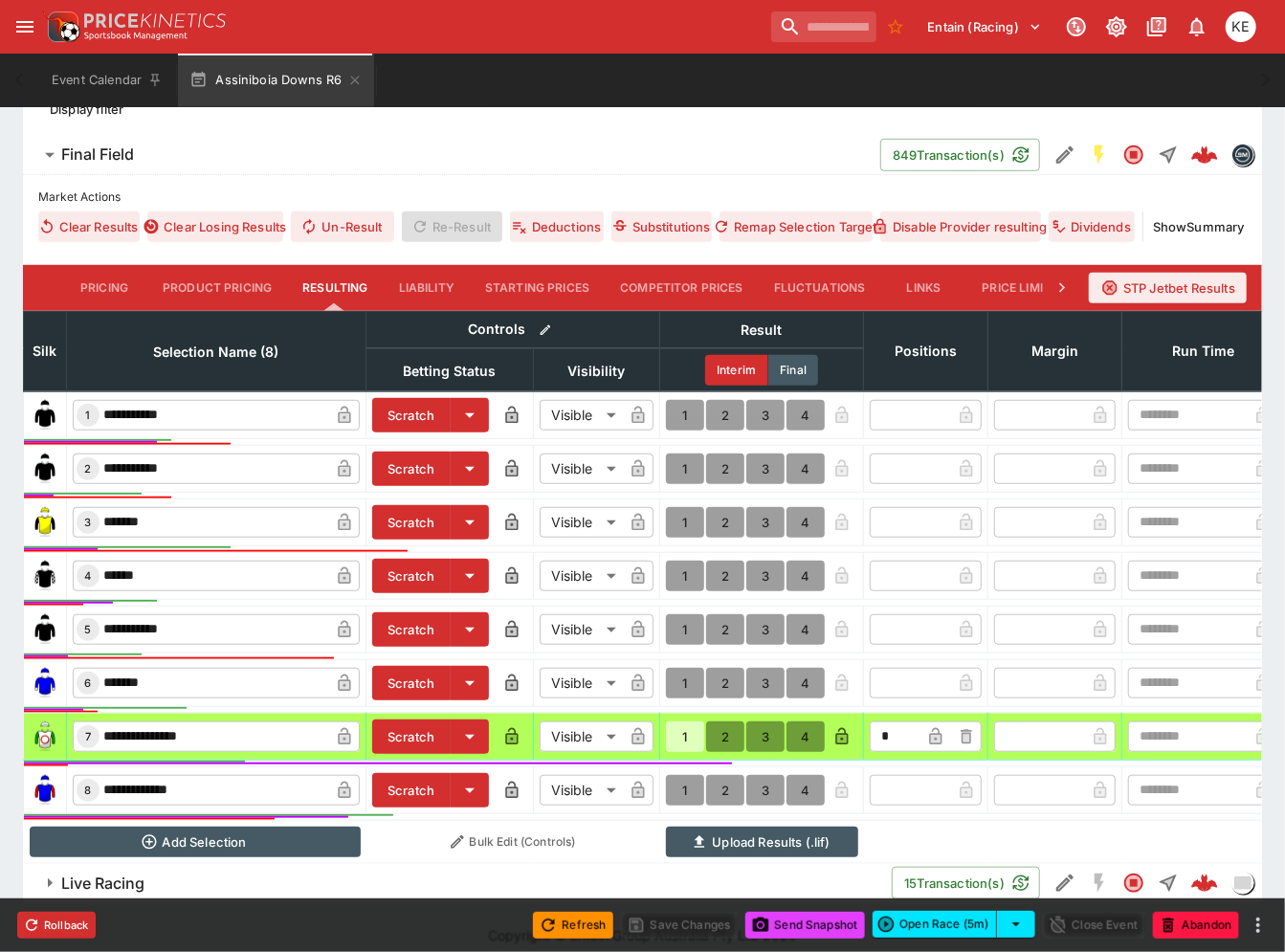 type on "**********" 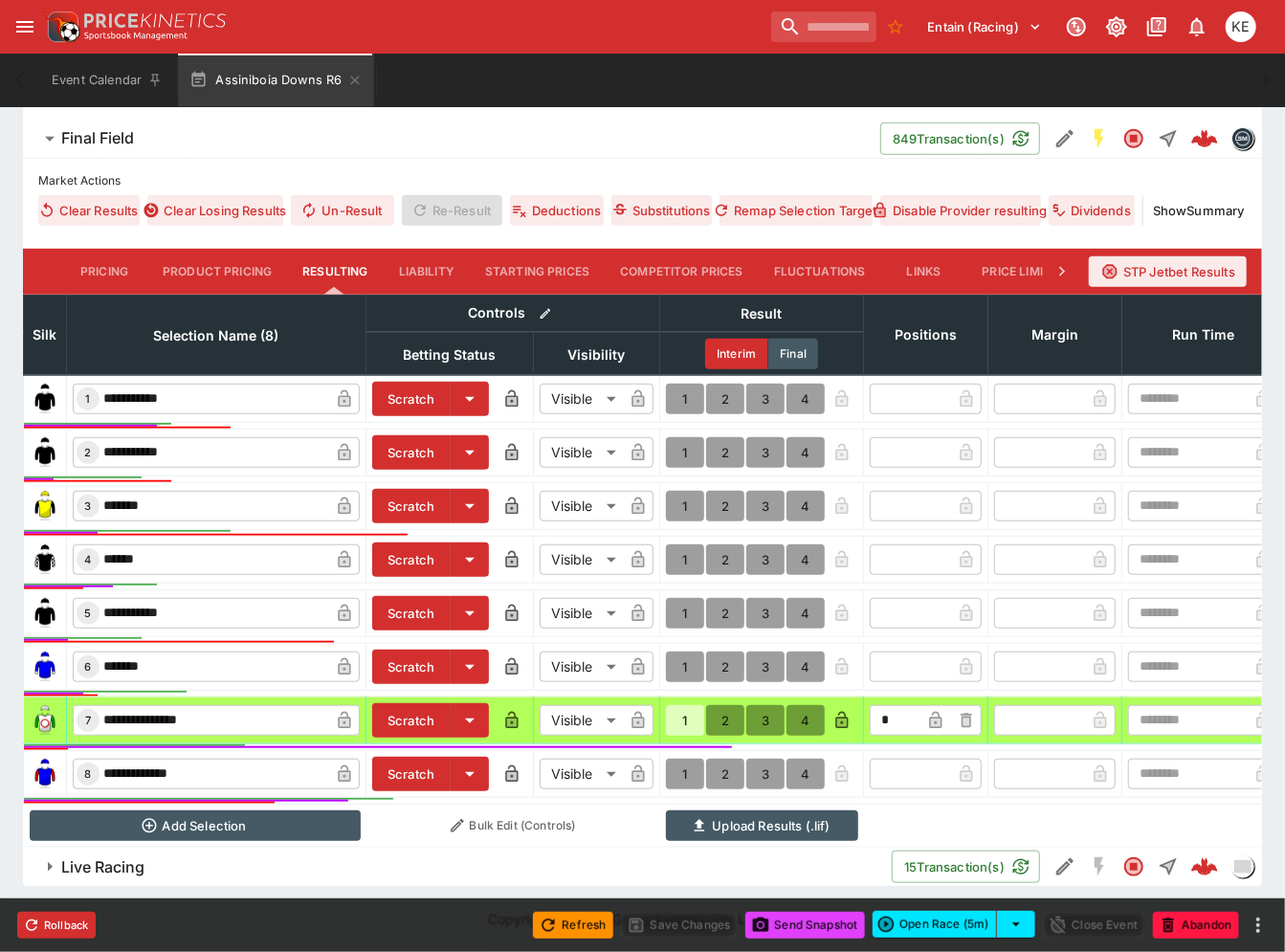type on "*" 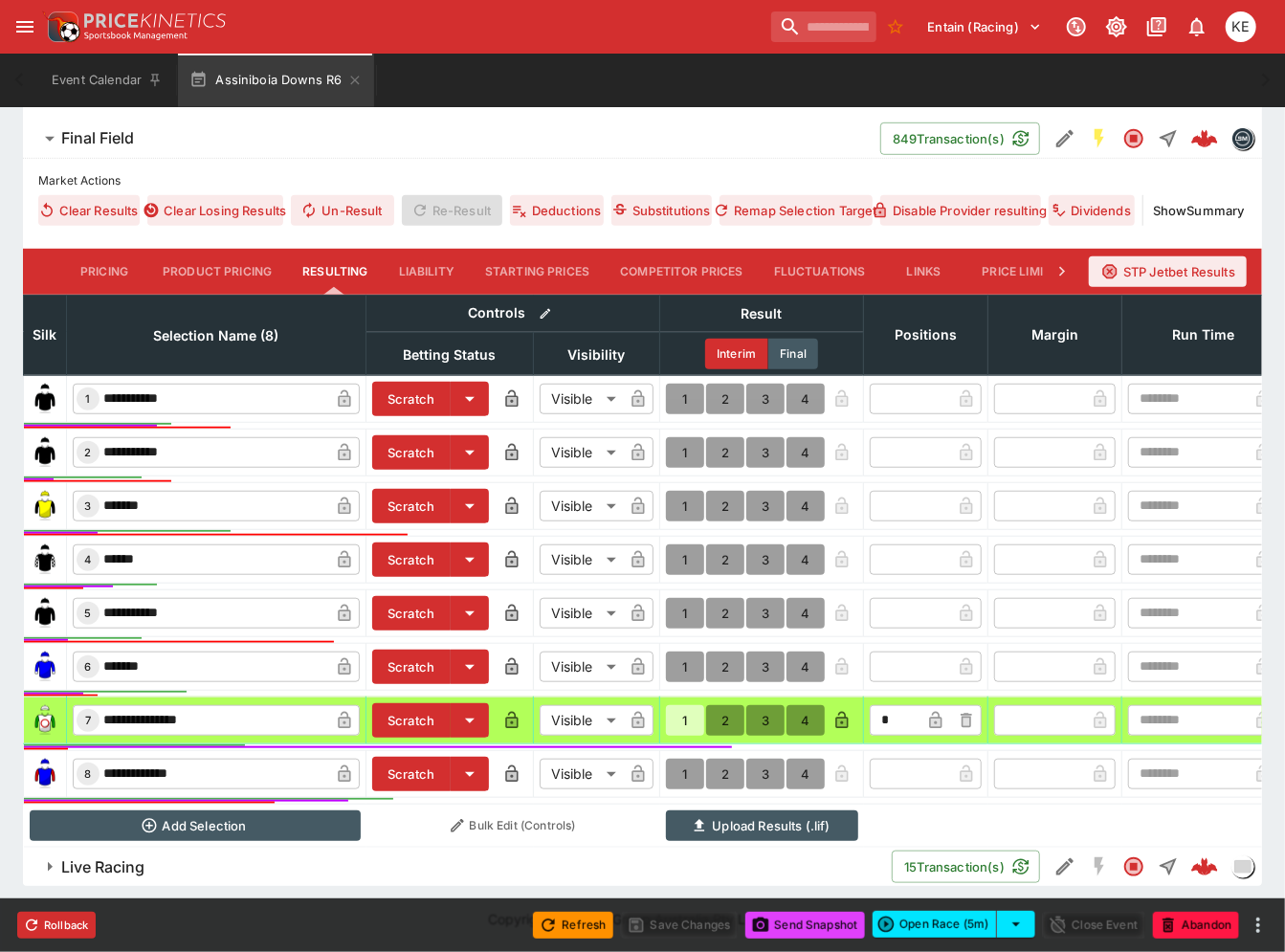 type on "*" 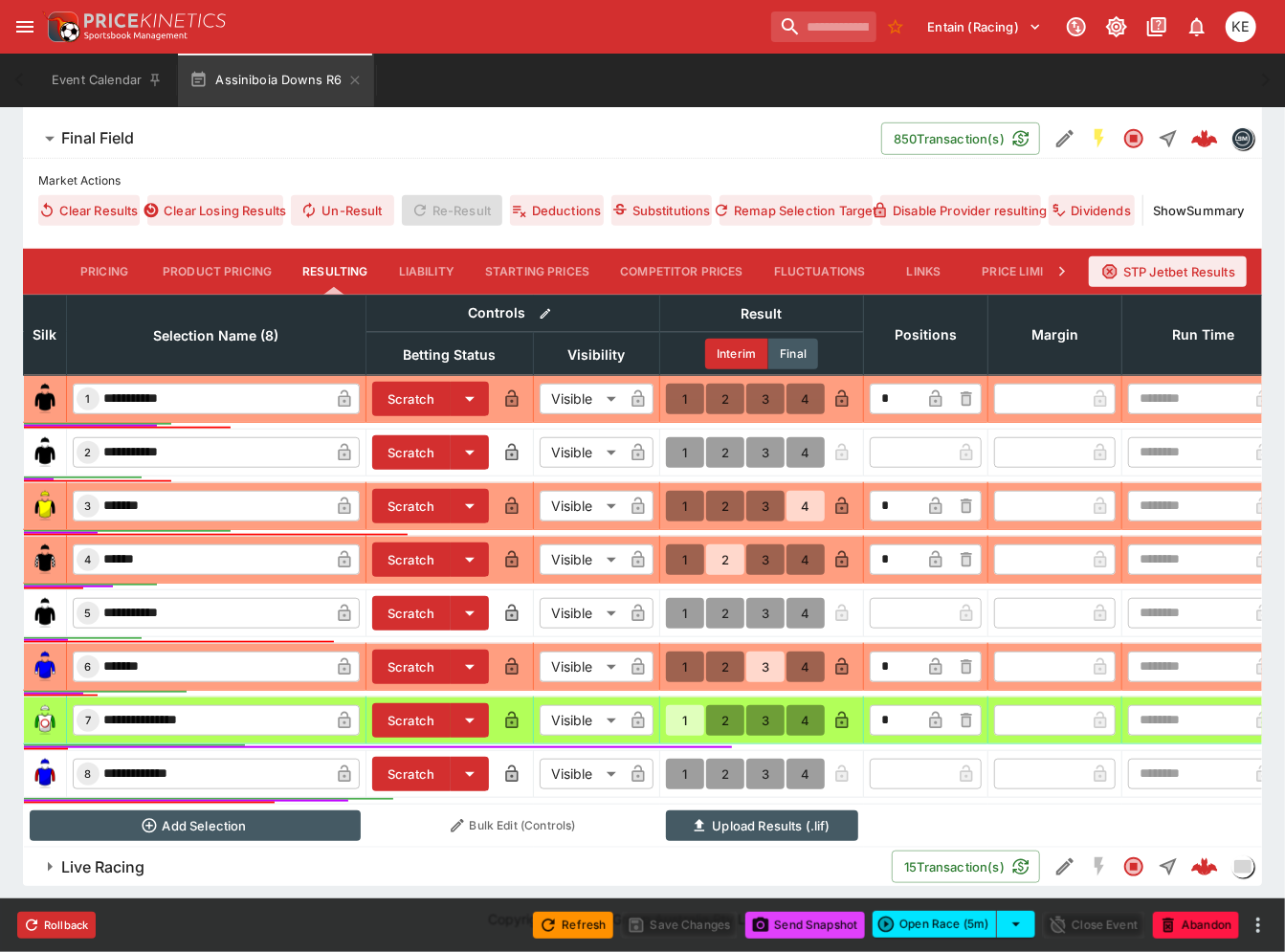 type on "*" 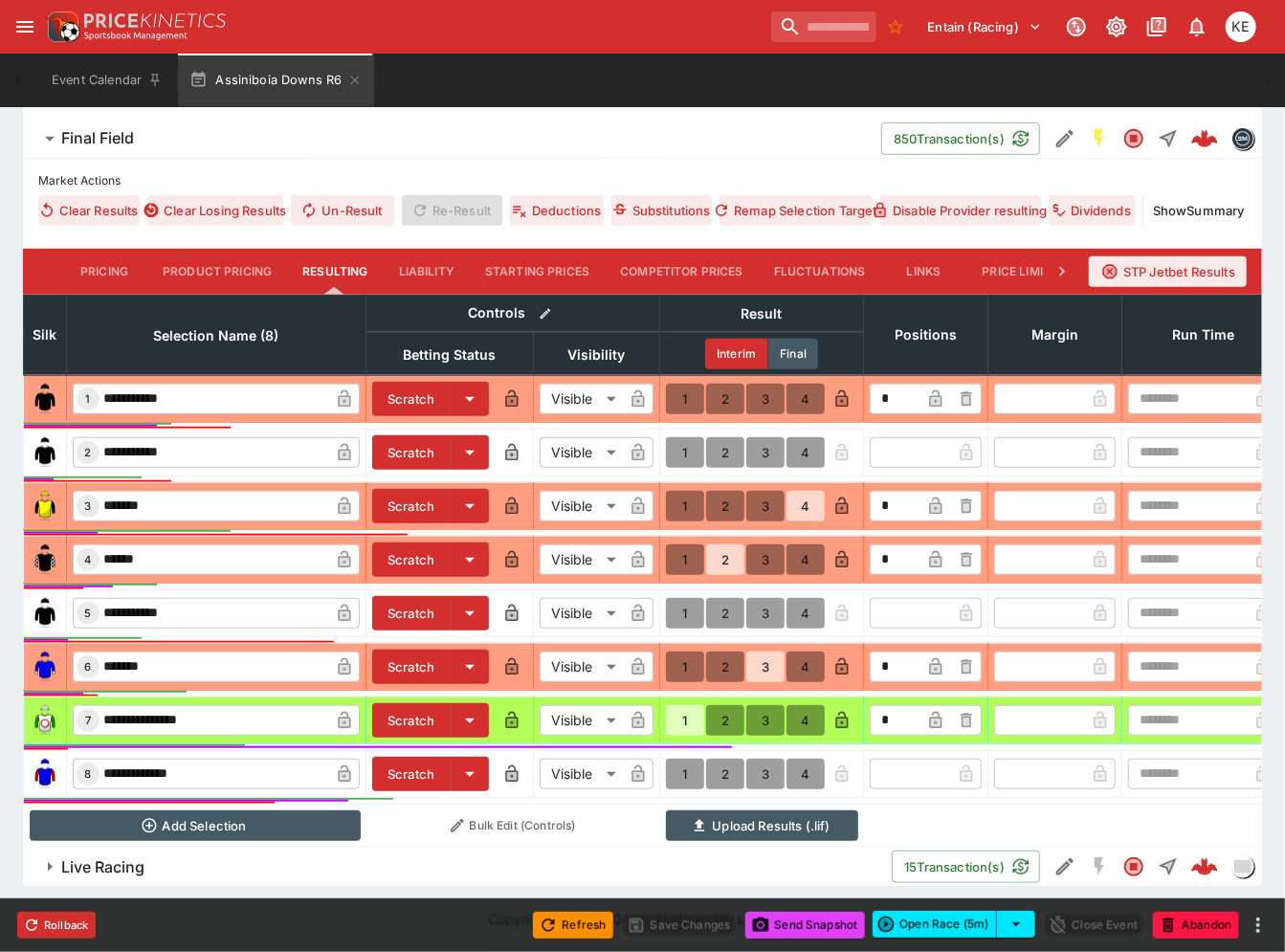 type on "*" 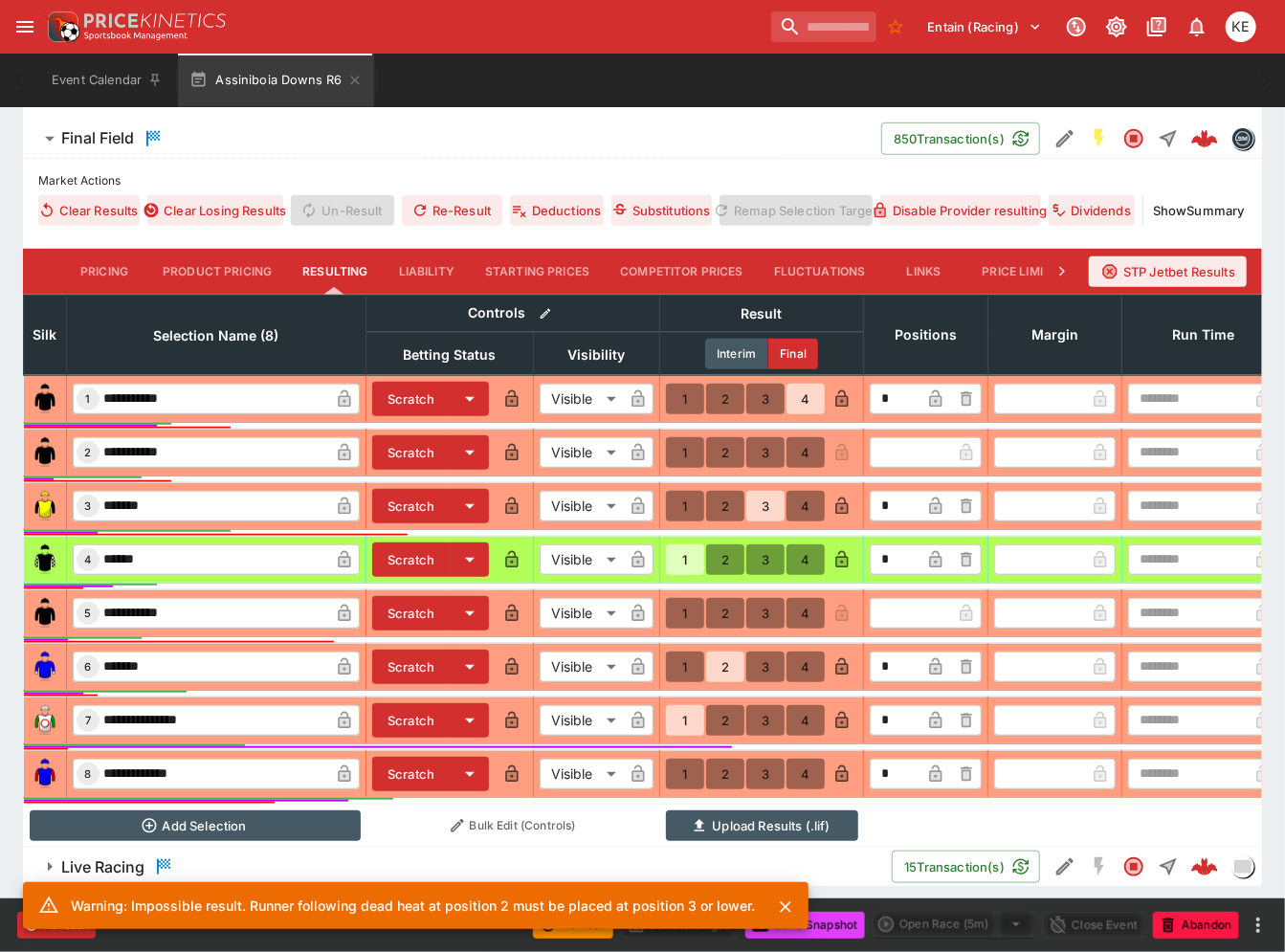 type on "*" 